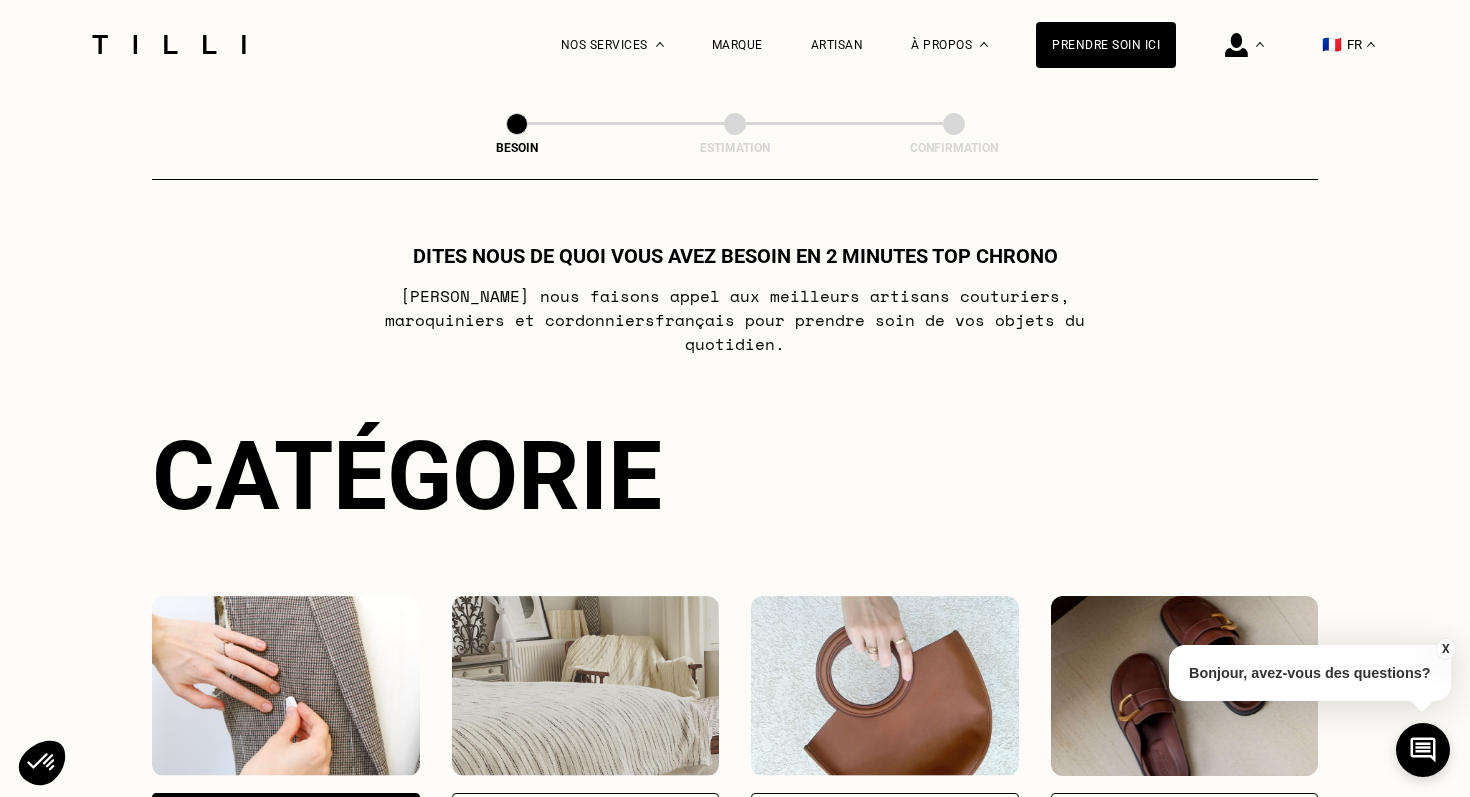 scroll, scrollTop: 203, scrollLeft: 0, axis: vertical 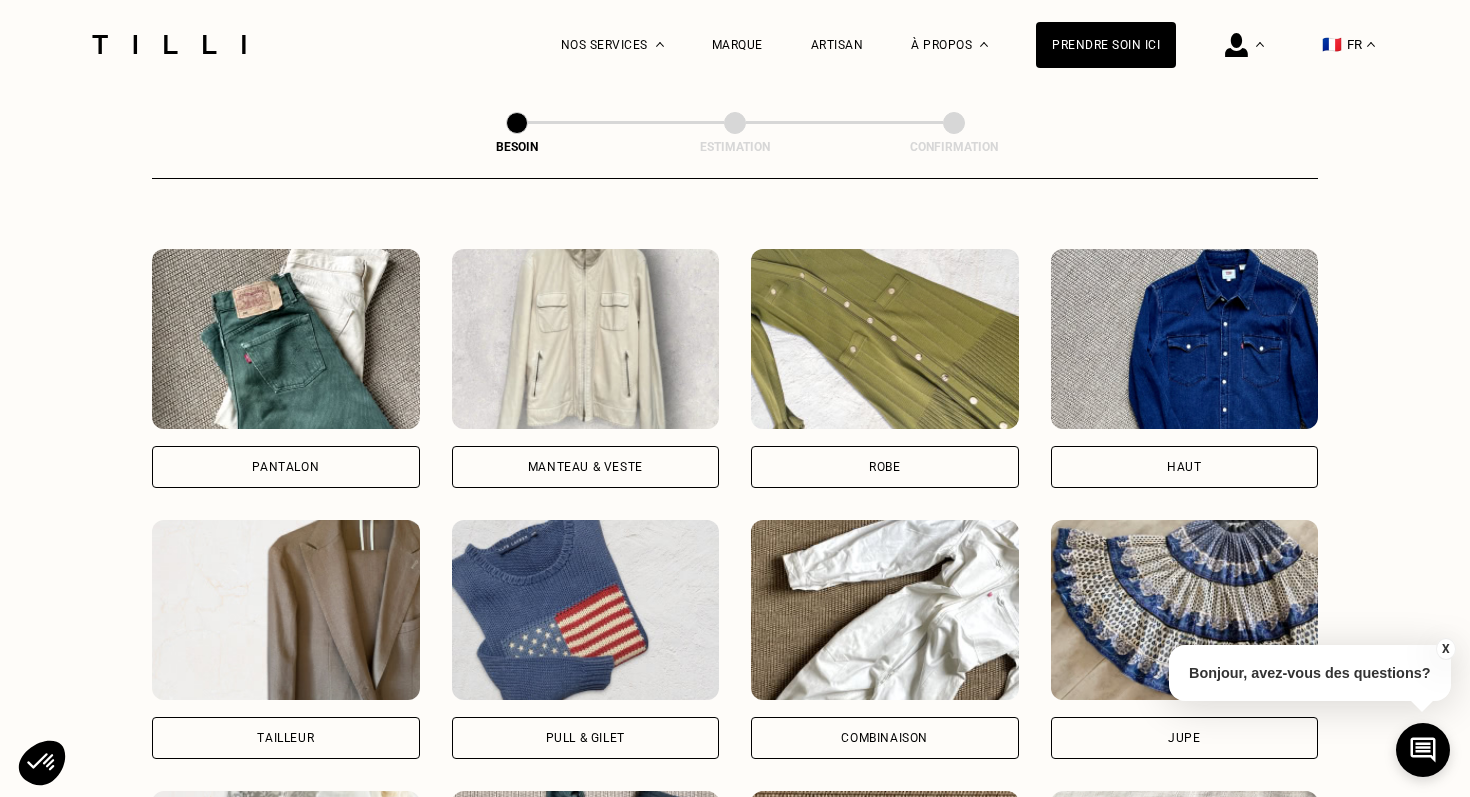 click at bounding box center (885, 339) 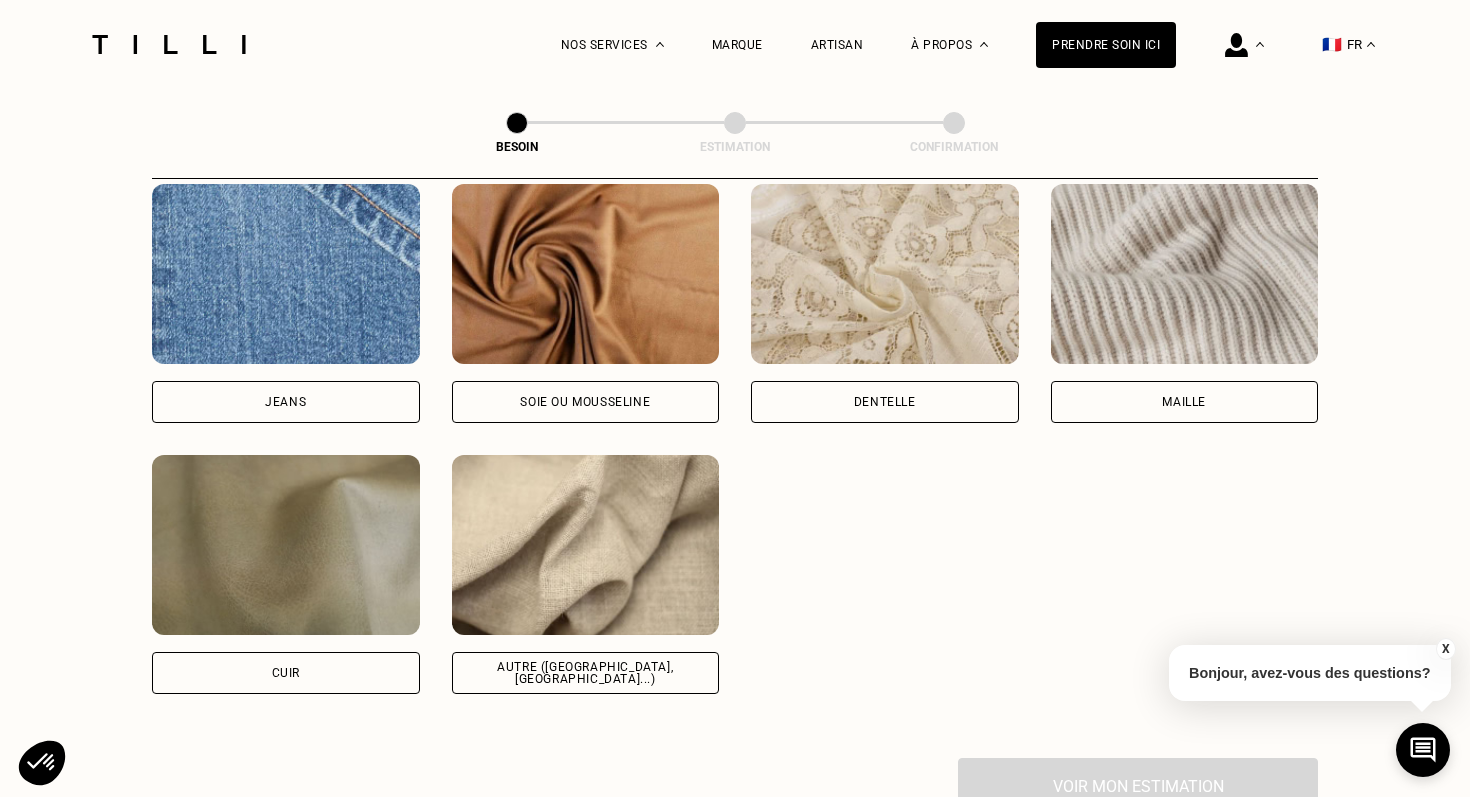 scroll, scrollTop: 2172, scrollLeft: 0, axis: vertical 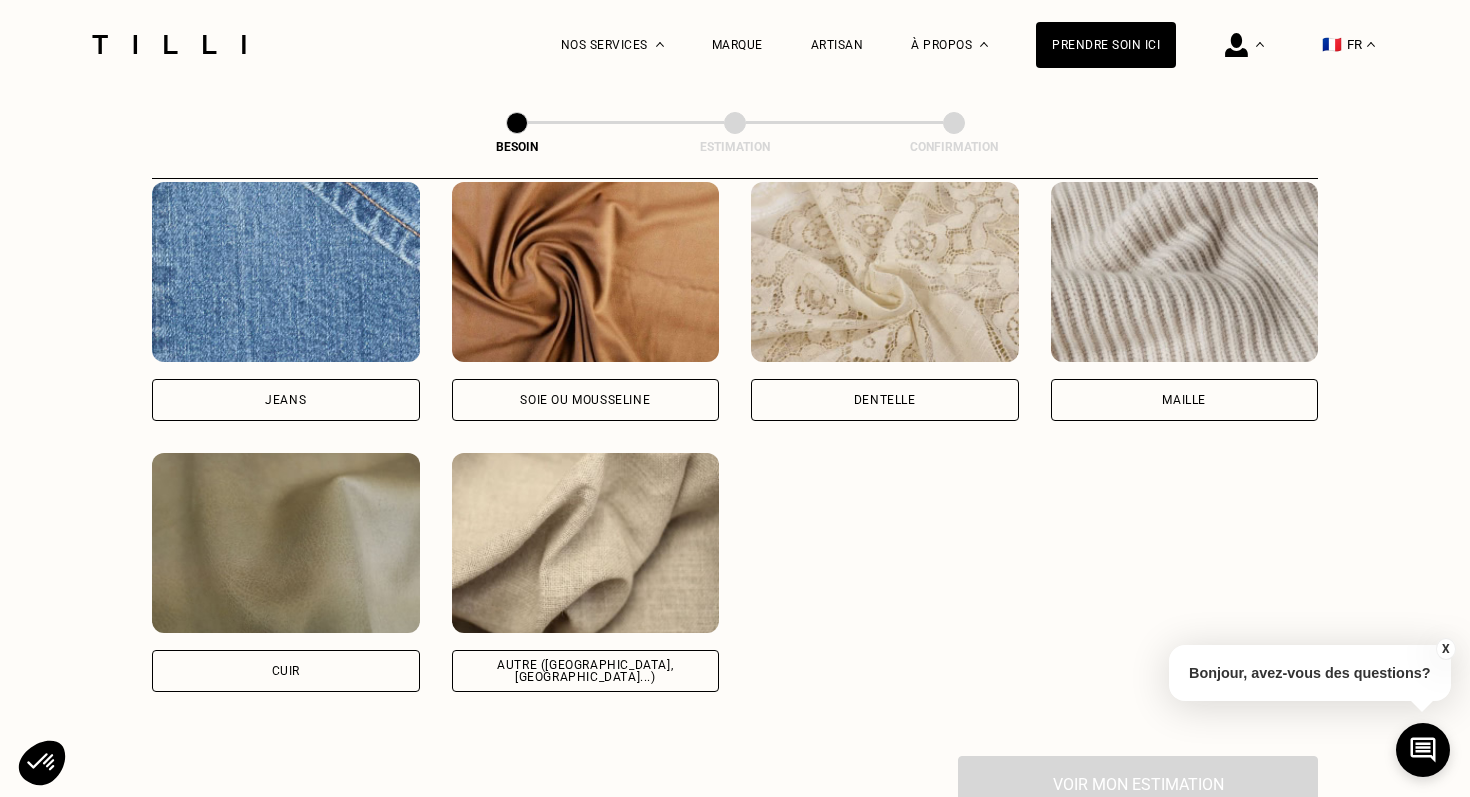 click on "Autre ([GEOGRAPHIC_DATA], [GEOGRAPHIC_DATA]...)" at bounding box center [586, 671] 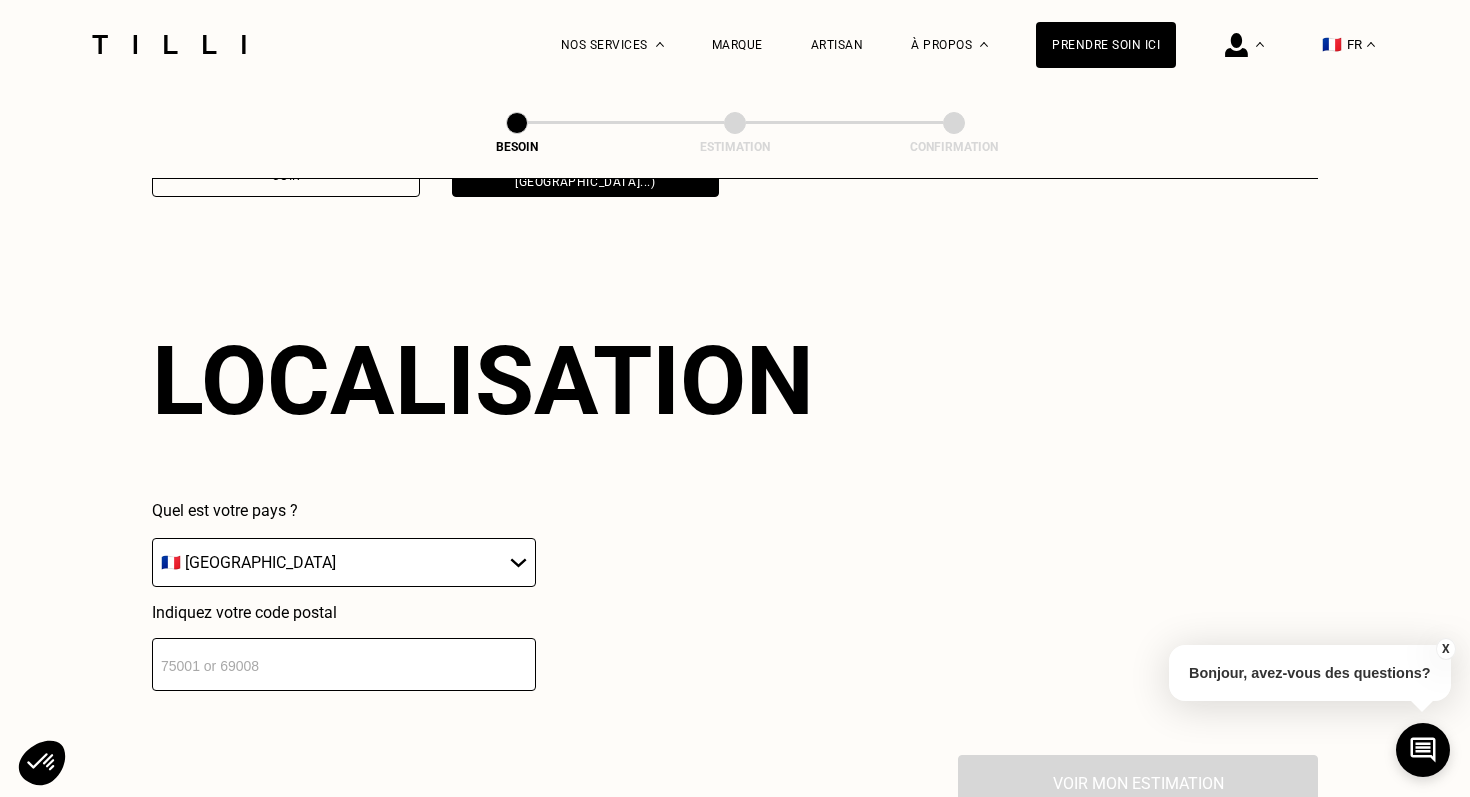 scroll, scrollTop: 2682, scrollLeft: 0, axis: vertical 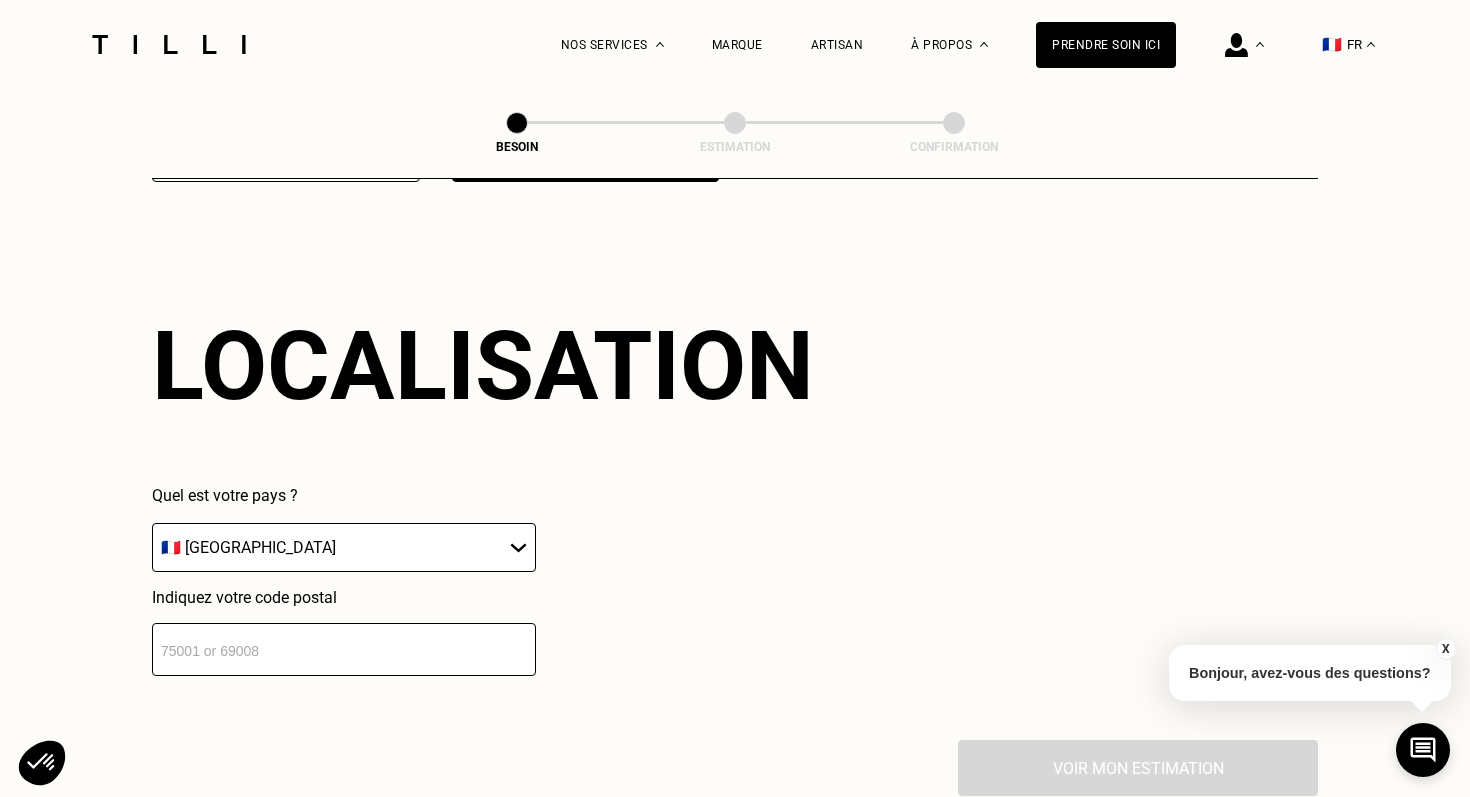 click at bounding box center [344, 649] 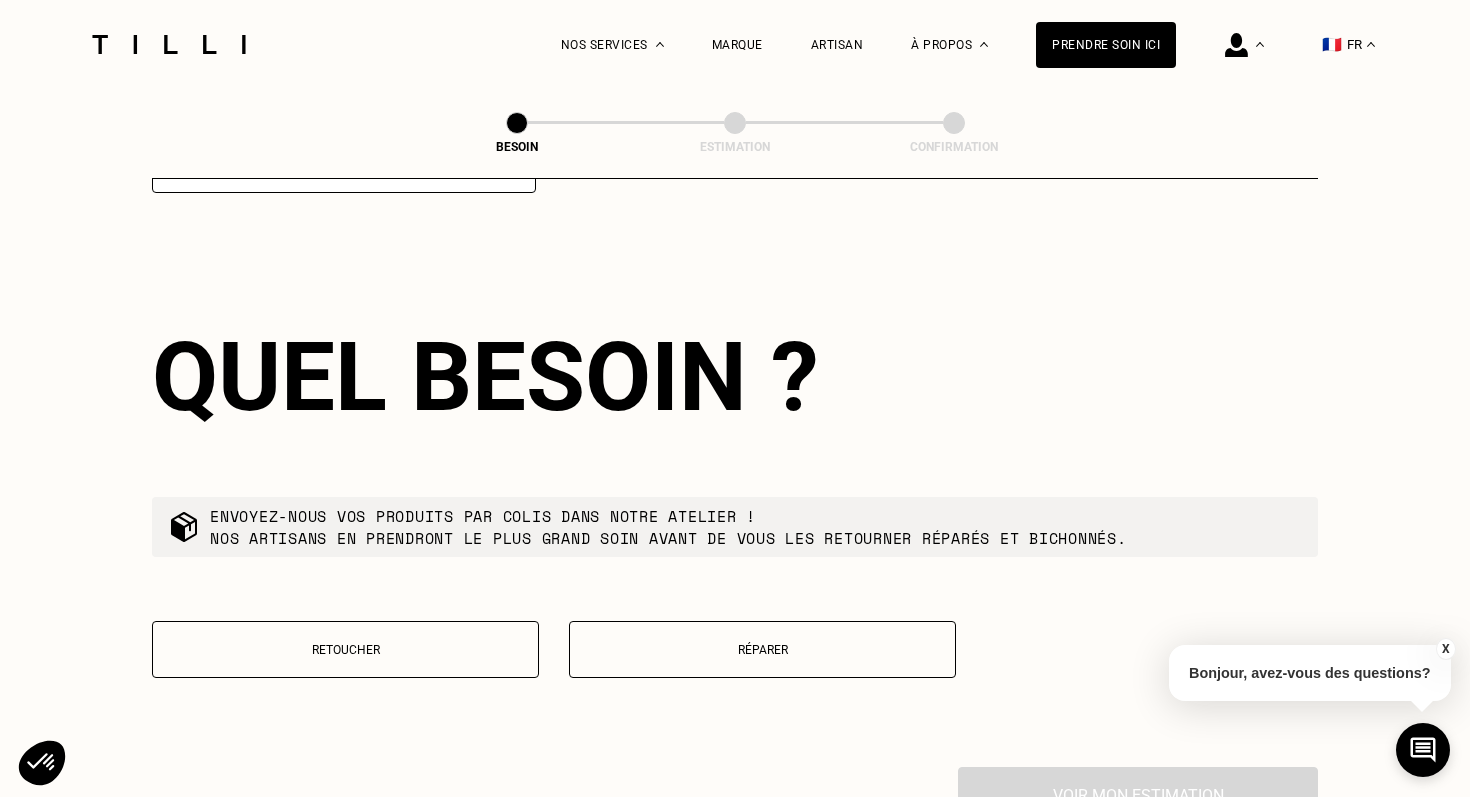 scroll, scrollTop: 3176, scrollLeft: 0, axis: vertical 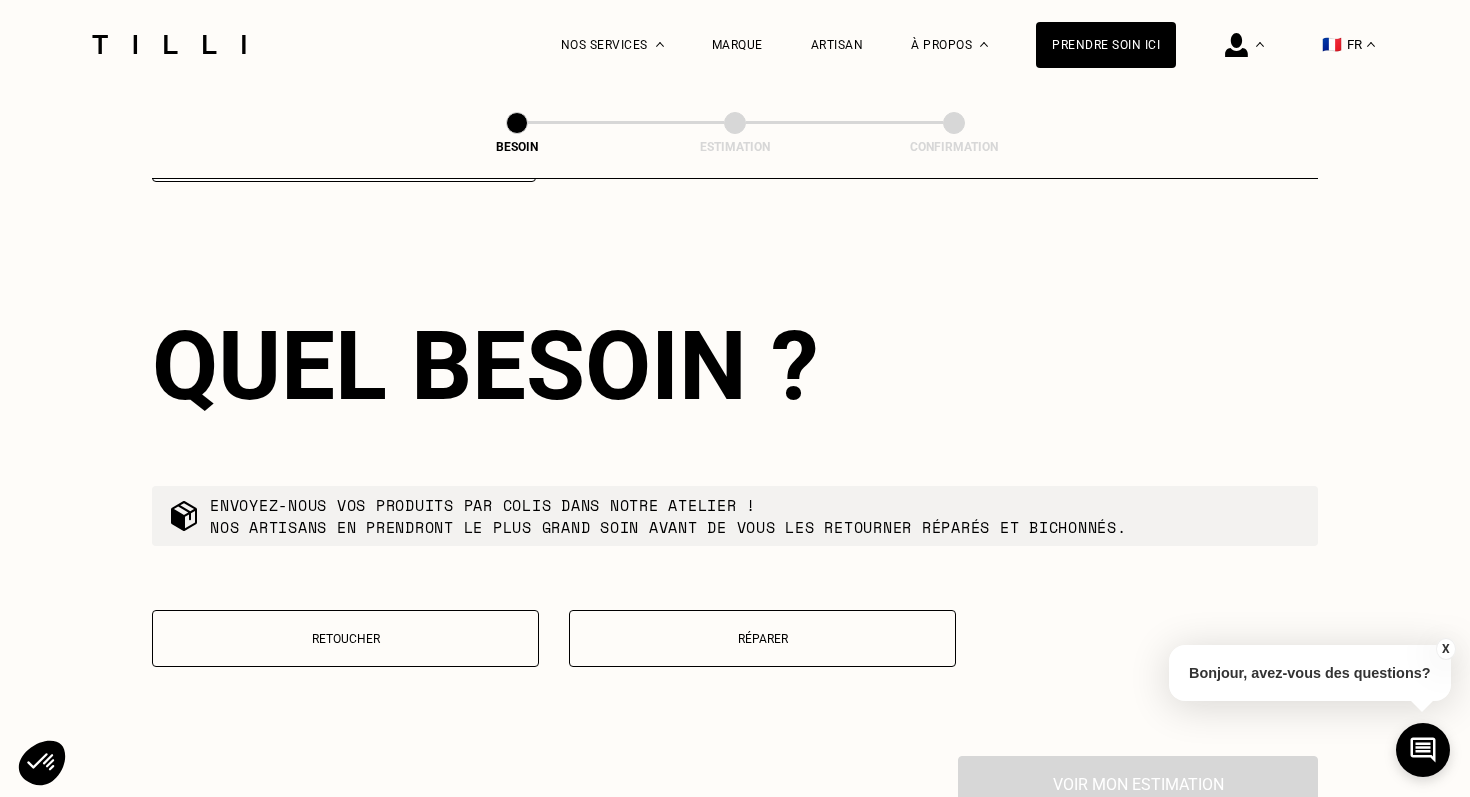 click on "Retoucher" at bounding box center (345, 639) 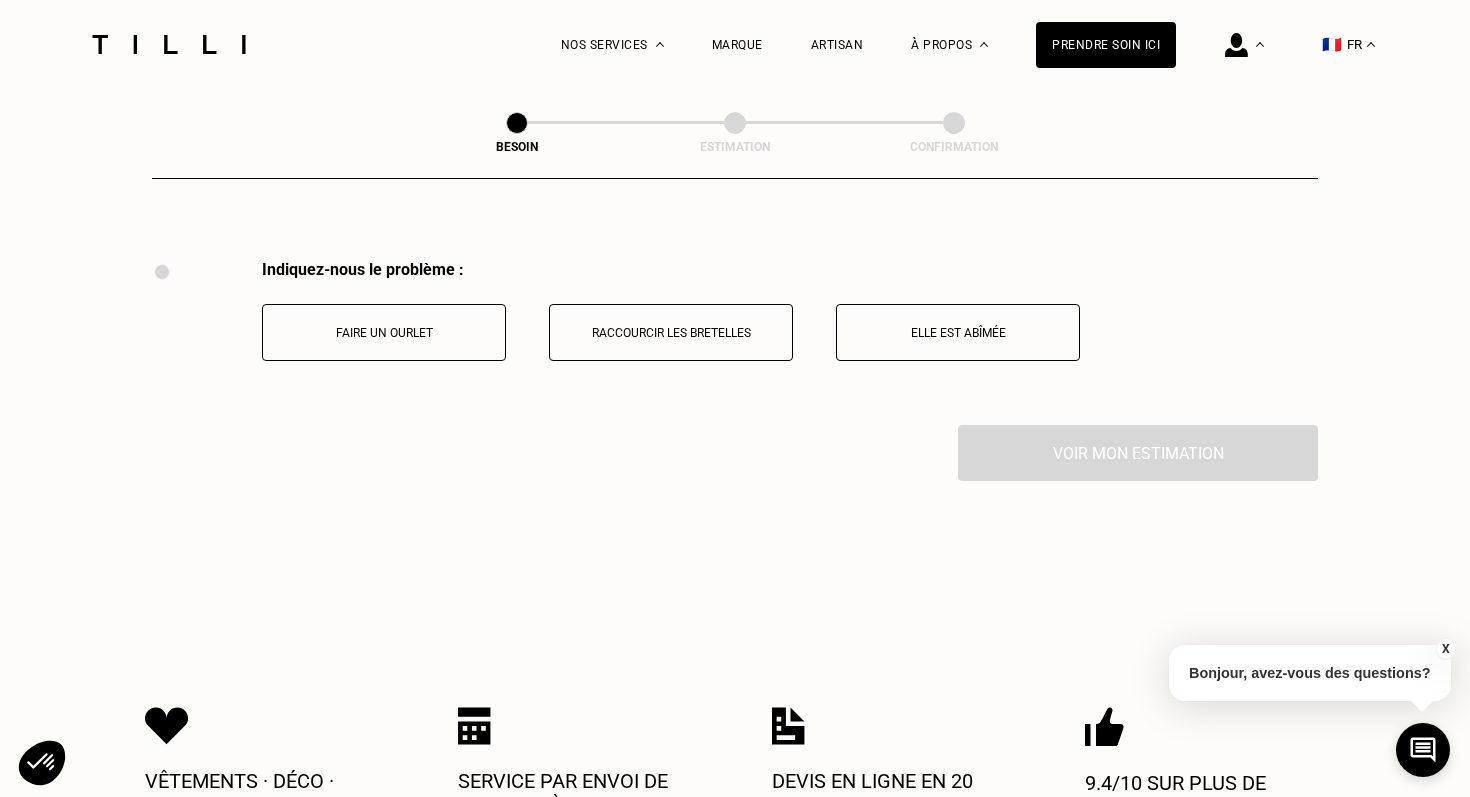 scroll, scrollTop: 3688, scrollLeft: 0, axis: vertical 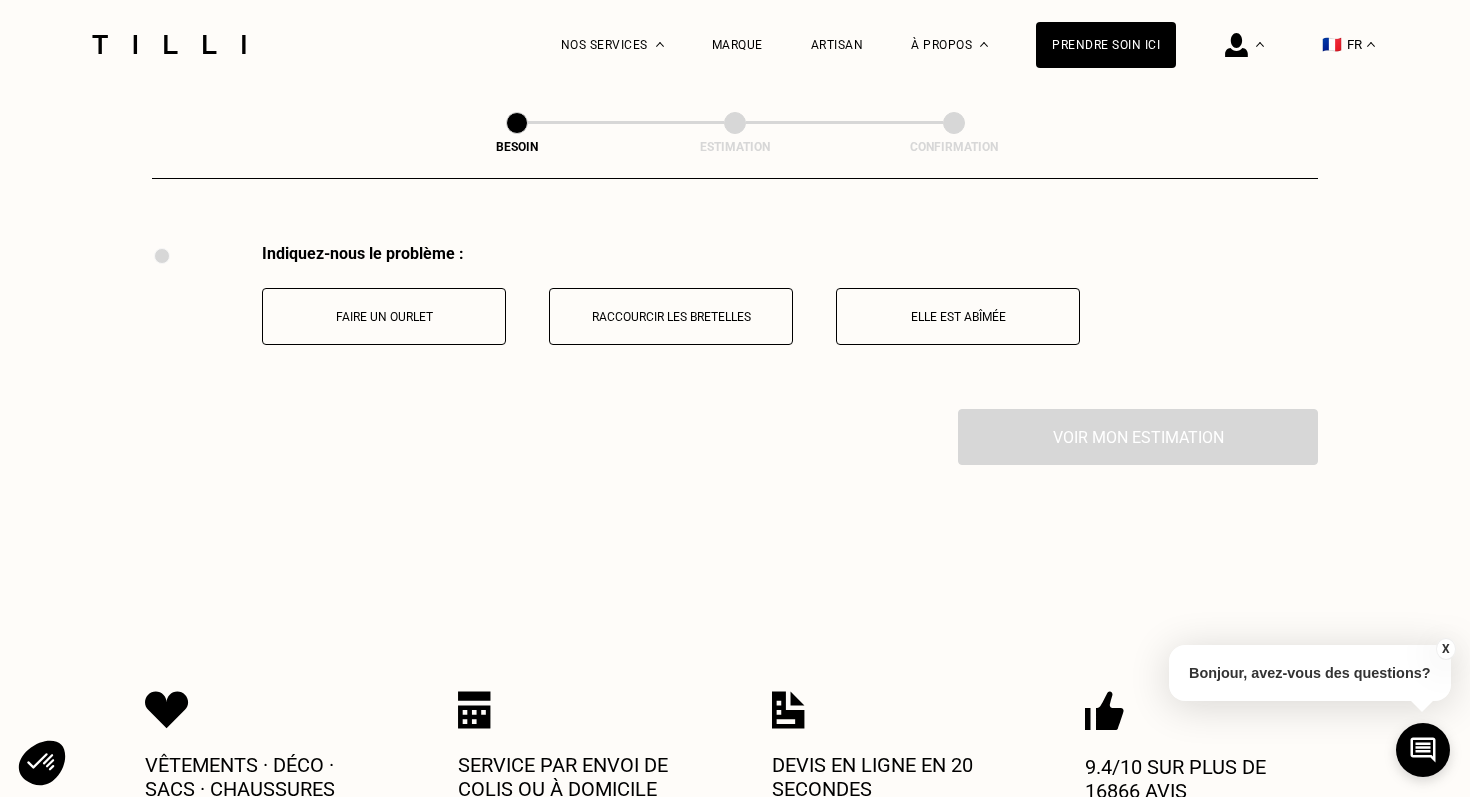 click on "Faire un ourlet" at bounding box center [384, 317] 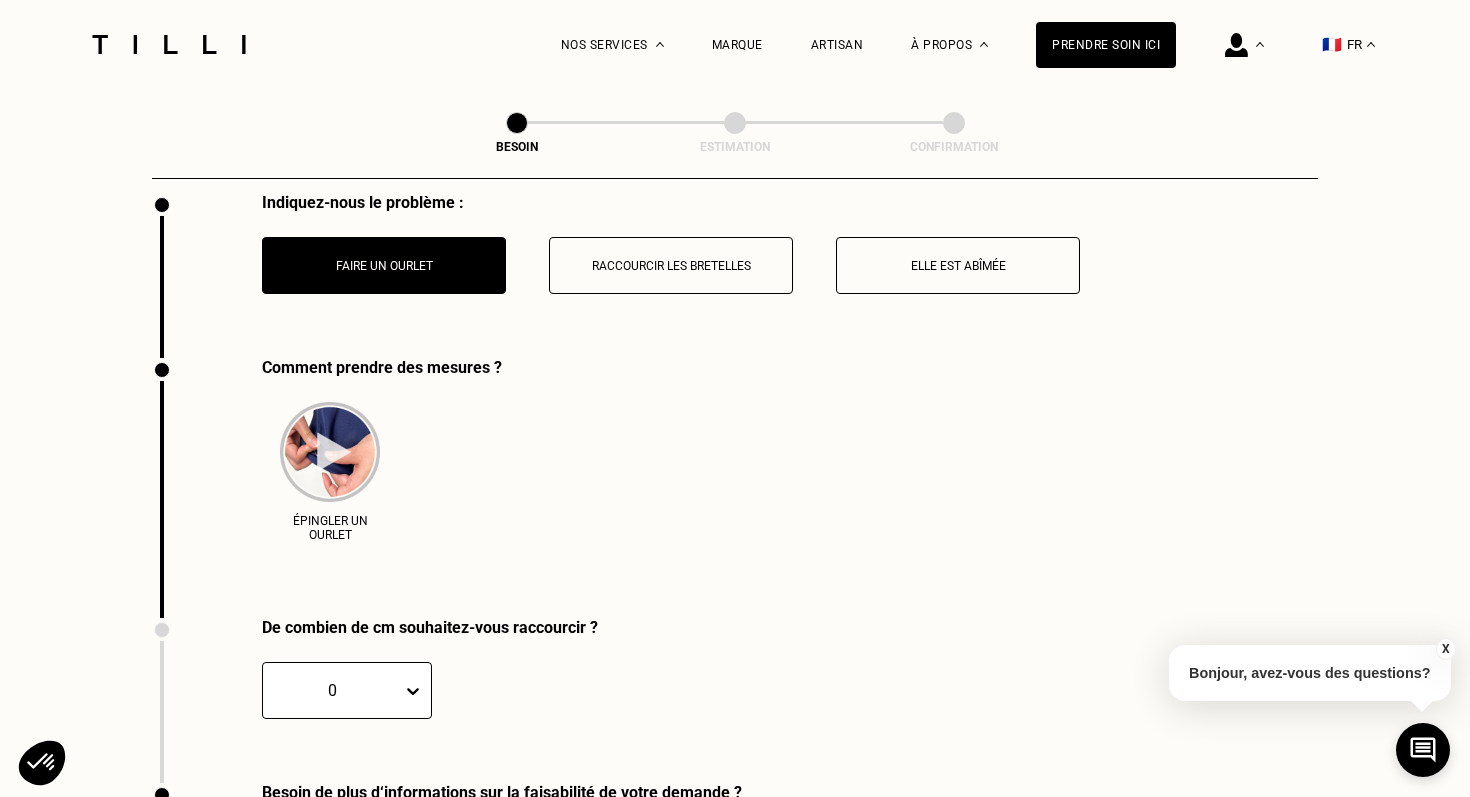 scroll, scrollTop: 3853, scrollLeft: 0, axis: vertical 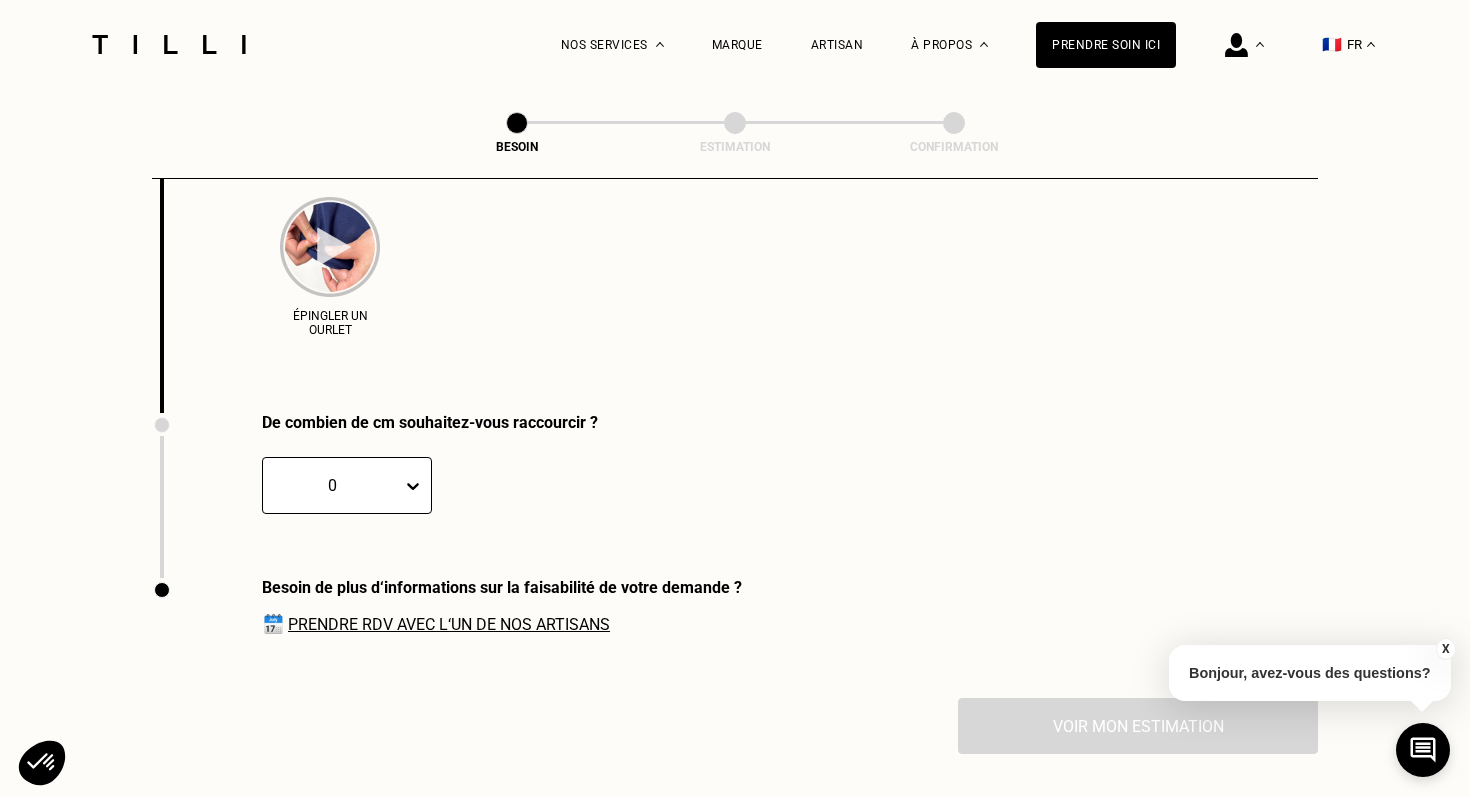 click on "Quelle pièce ? Pantalon Manteau & Veste Robe Haut Tailleur Pull & gilet Combinaison Jupe Robe de mariée Maillot de bain Lingerie Bonnet, écharpe, gants Accessoires Quelle matière ? Certaines matières nécessitent un savoir-faire et des outils spécifiques. Si besoin, nous mobiliserons un spécialiste pour prendre soin de vos pièces. Pas d’inquiétude, le prix reste le même. [PERSON_NAME] ou mousseline Dentelle Maille Attention ! Pour le moment, nous traitons que le cuir léger comme les hauts & pantalons (pas de blouson). Cuir Autre ([GEOGRAPHIC_DATA], [GEOGRAPHIC_DATA]...) Localisation Quel est votre pays ? 🇩🇪   [GEOGRAPHIC_DATA] 🇦🇹   [GEOGRAPHIC_DATA] 🇧🇪   [GEOGRAPHIC_DATA] 🇧🇬   Bulgarie 🇨🇾   Chypre 🇭🇷   Croatie 🇩🇰   [GEOGRAPHIC_DATA] 🇪🇸   [GEOGRAPHIC_DATA] 🇪🇪   [GEOGRAPHIC_DATA] 🇫🇮   [GEOGRAPHIC_DATA] 🇫🇷   [GEOGRAPHIC_DATA] 🇬🇷   [GEOGRAPHIC_DATA] 🇭🇺   [GEOGRAPHIC_DATA] 🇮🇪   [GEOGRAPHIC_DATA] 🇮🇹   [GEOGRAPHIC_DATA] 🇱🇻   [GEOGRAPHIC_DATA] 🇱🇮   [GEOGRAPHIC_DATA] 🇱🇹   [GEOGRAPHIC_DATA] 🇱🇺   [GEOGRAPHIC_DATA] 🇲🇹   [GEOGRAPHIC_DATA] 🇳🇴   [GEOGRAPHIC_DATA] 🇳🇱" at bounding box center (735, -1174) 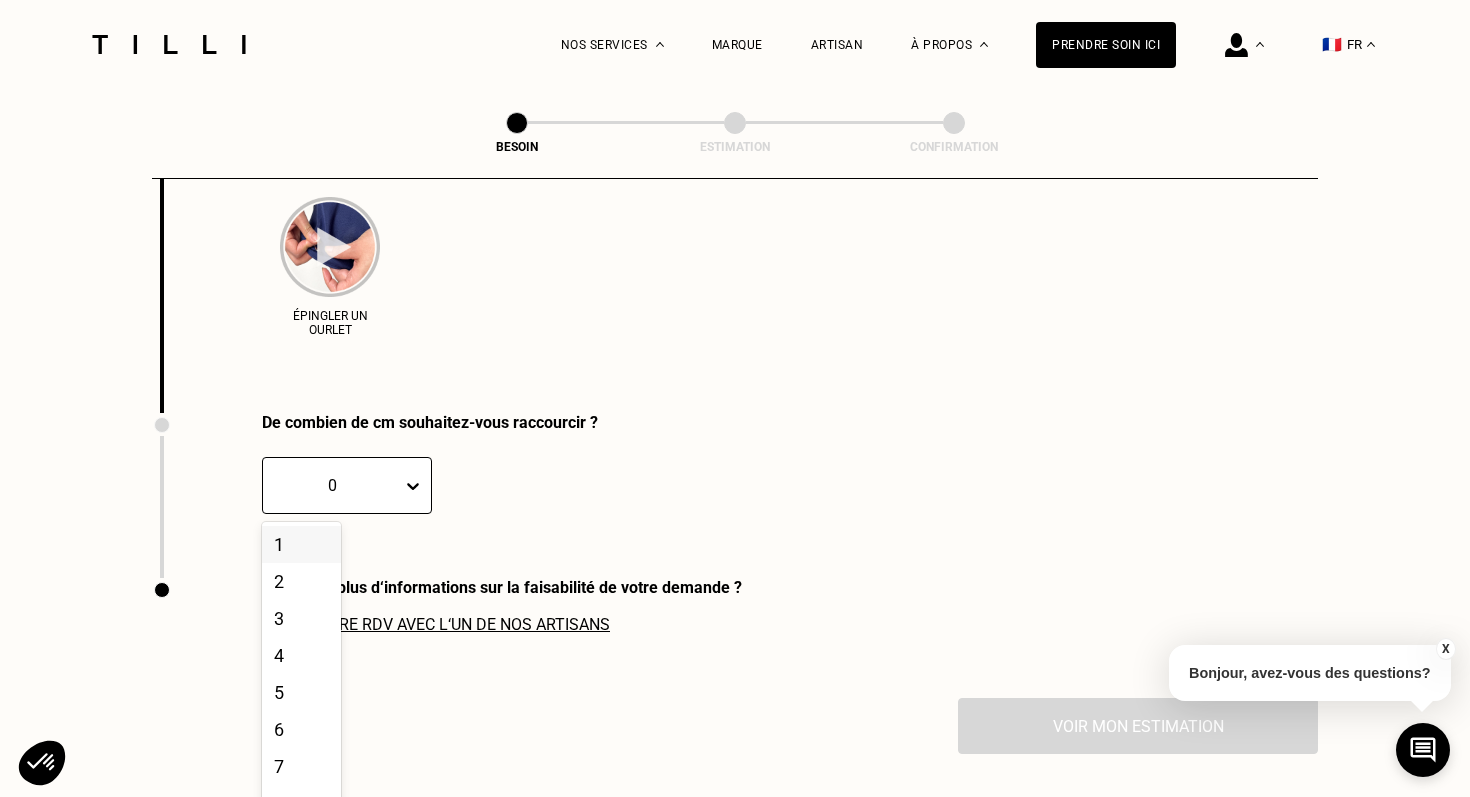 scroll, scrollTop: 3957, scrollLeft: 0, axis: vertical 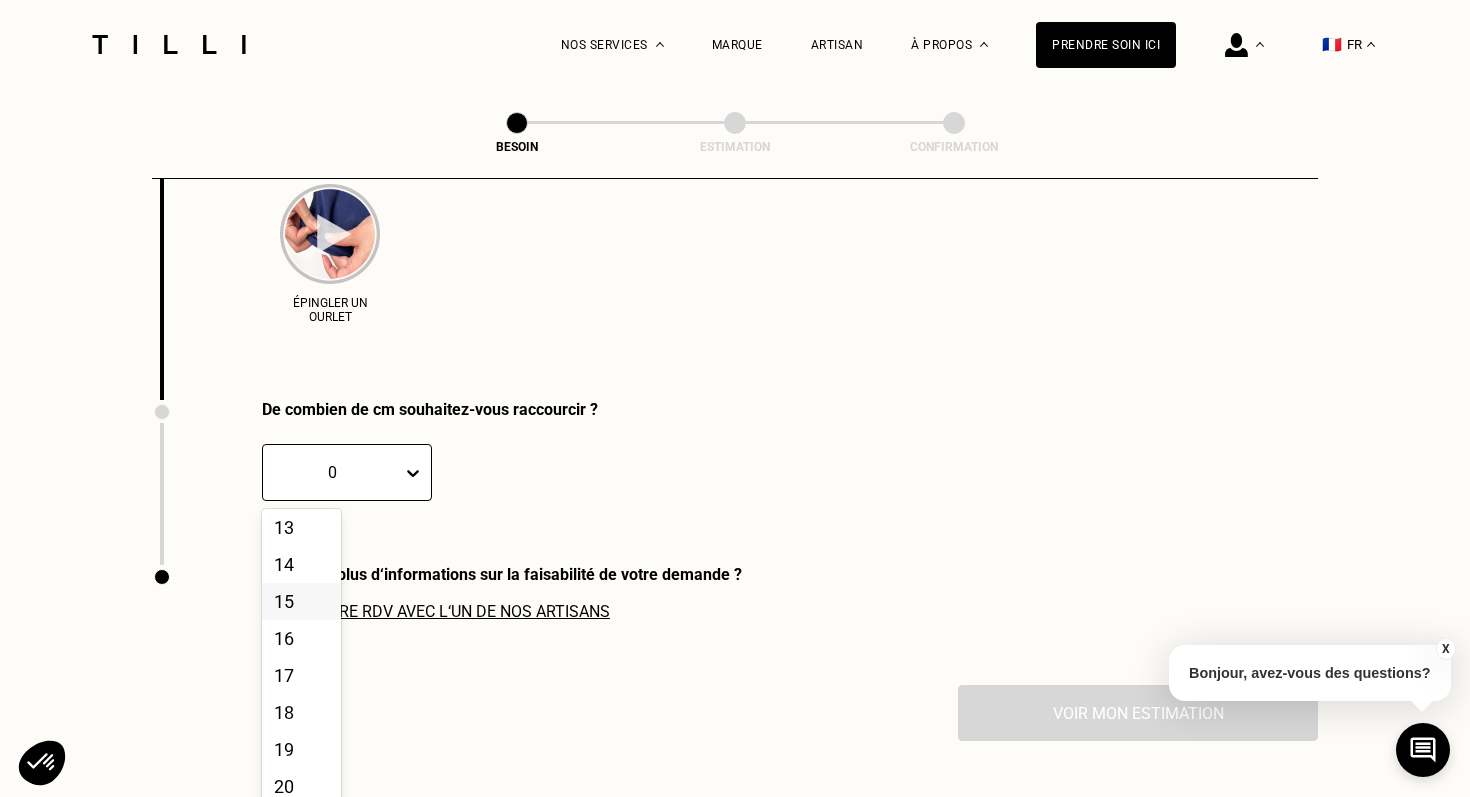 click on "15" at bounding box center [301, 601] 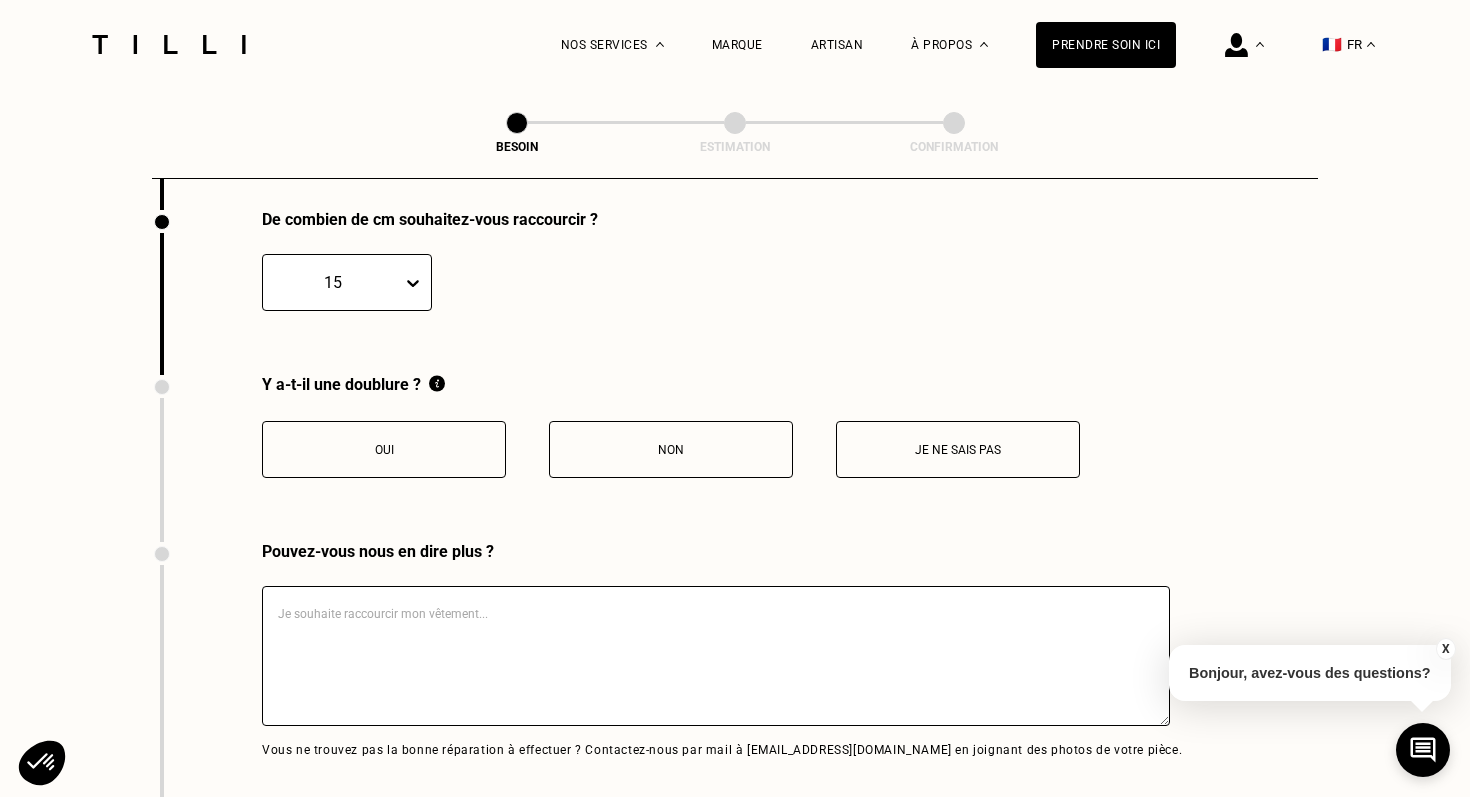 scroll, scrollTop: 4132, scrollLeft: 0, axis: vertical 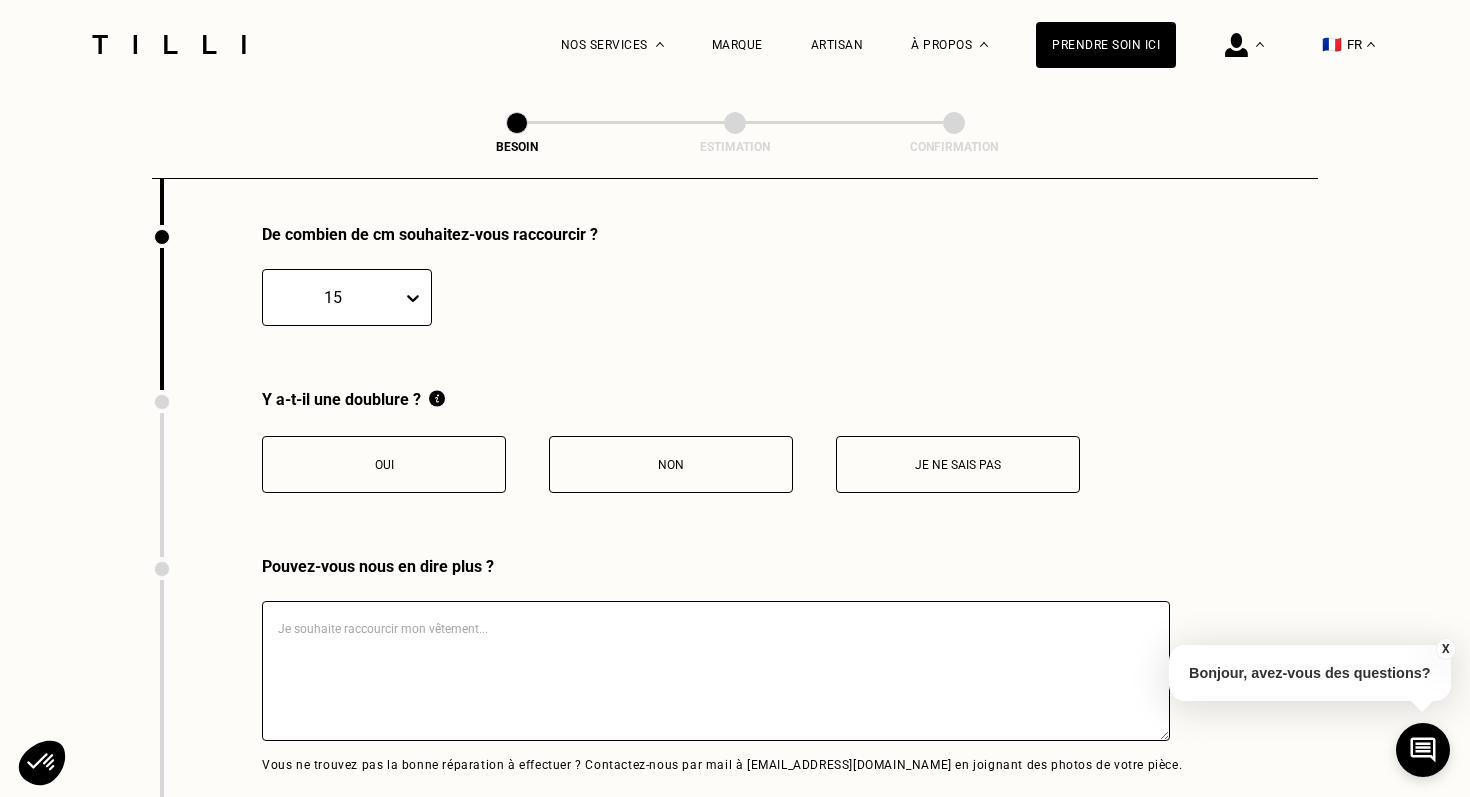 click on "Non" at bounding box center [671, 465] 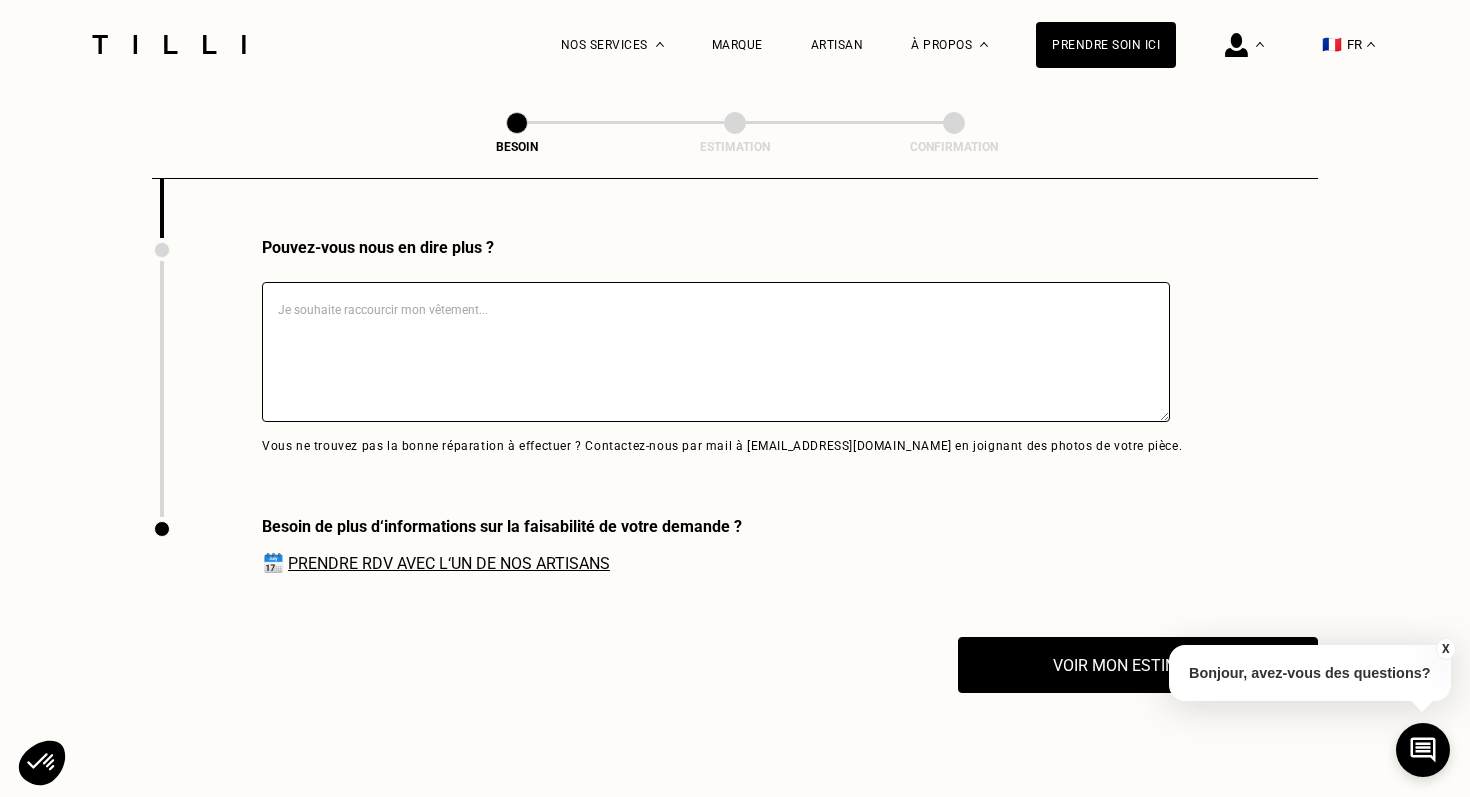 scroll, scrollTop: 4456, scrollLeft: 0, axis: vertical 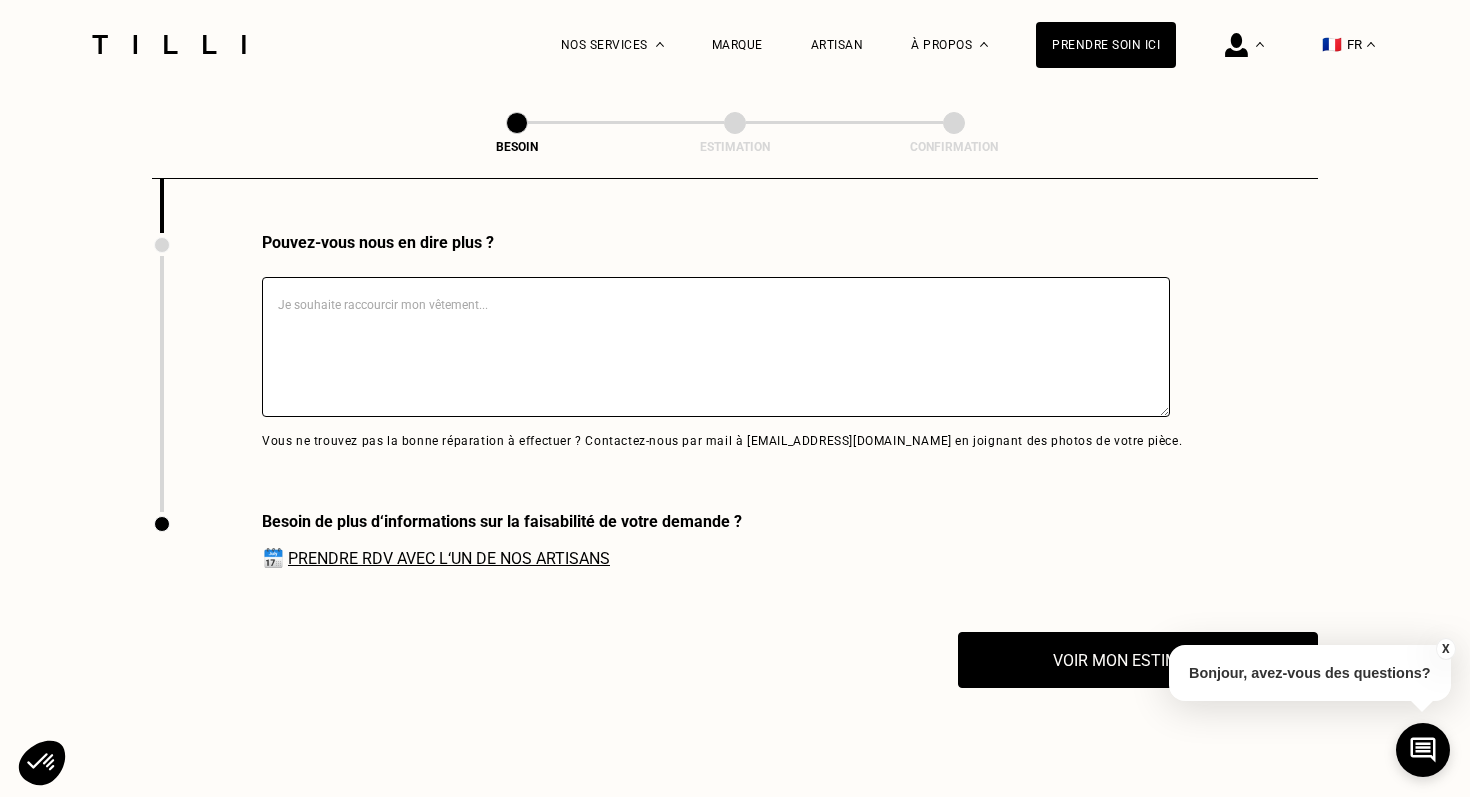 click on "Prendre RDV avec l‘un de nos artisans" at bounding box center [449, 558] 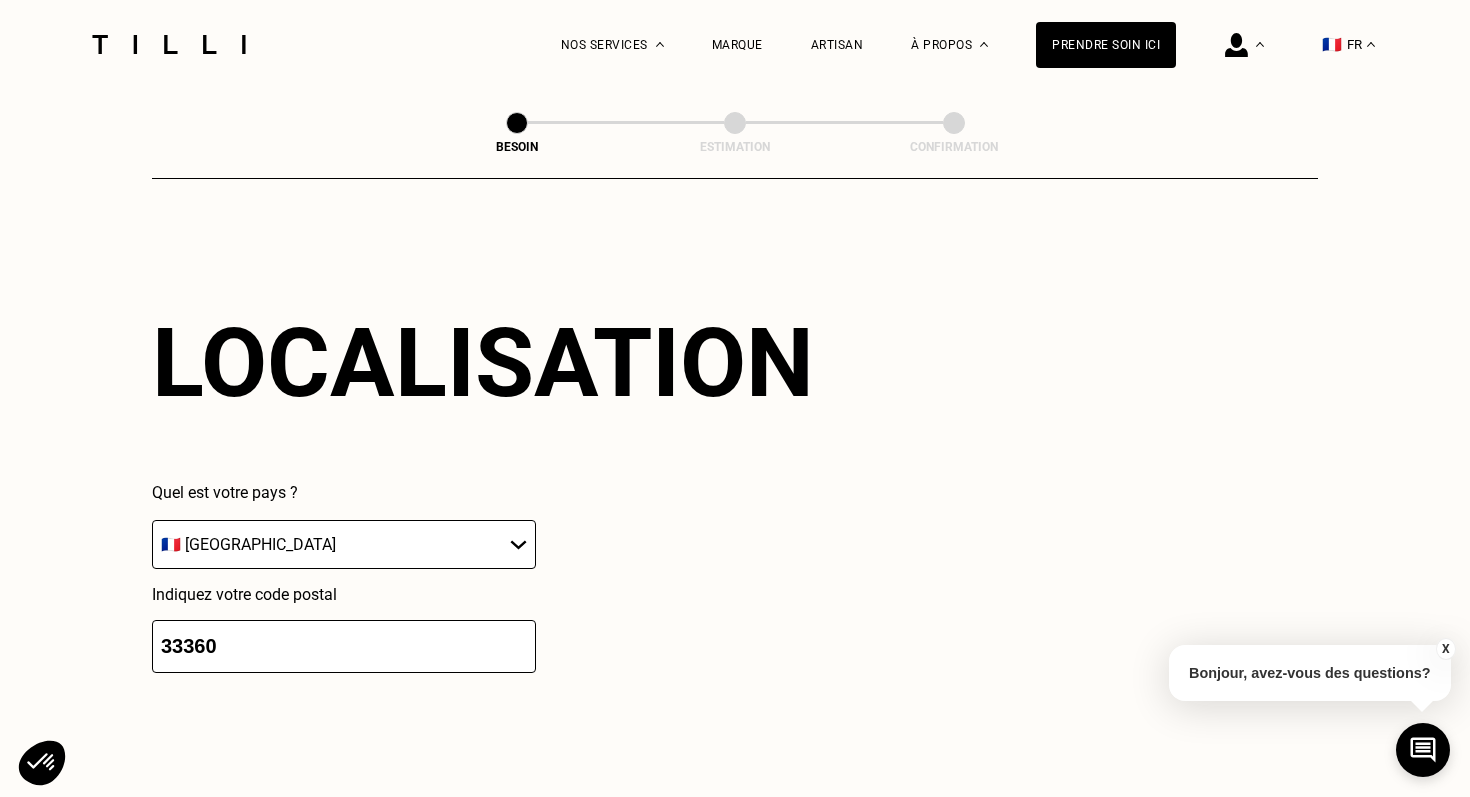 scroll, scrollTop: 2744, scrollLeft: 0, axis: vertical 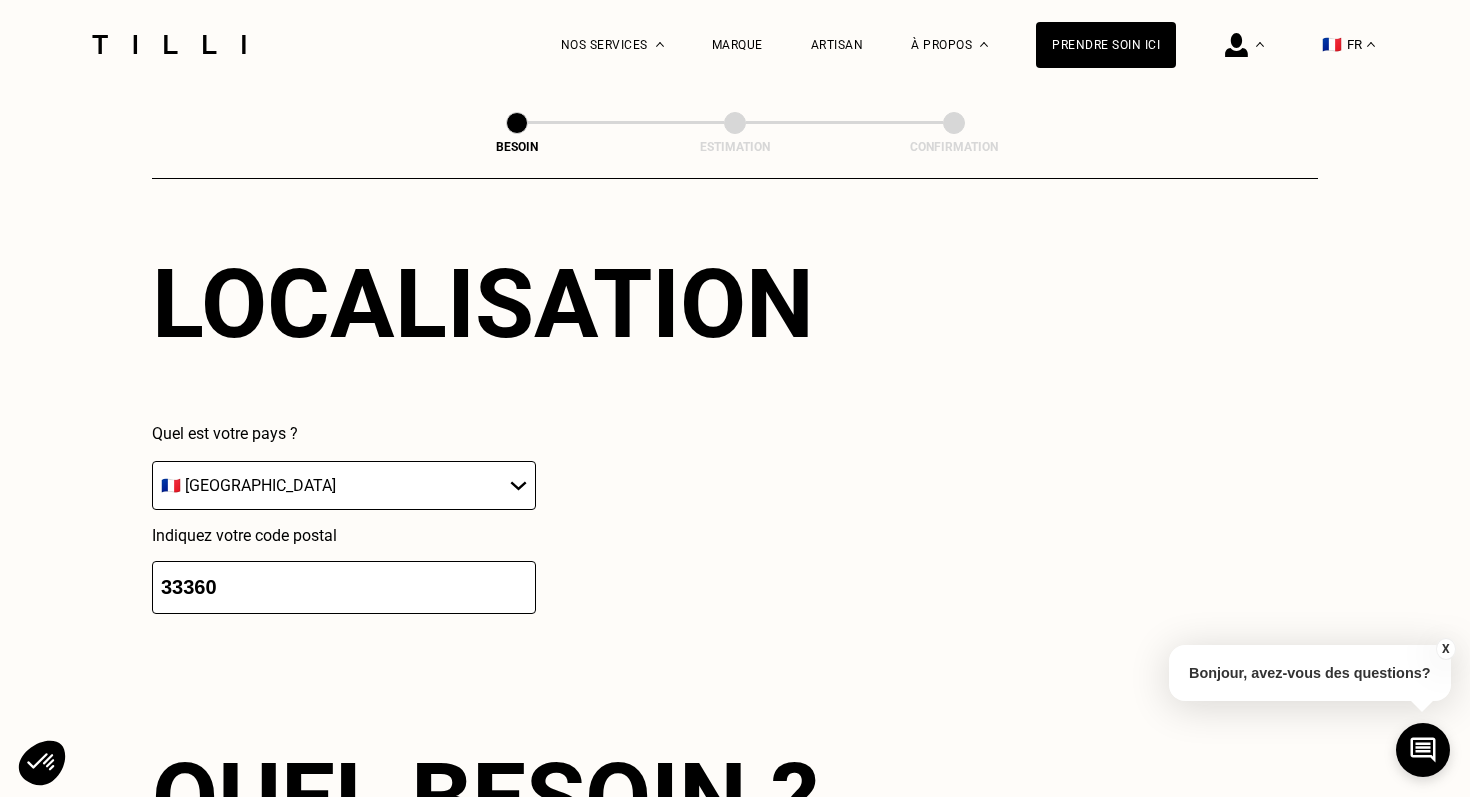 click on "33360" at bounding box center [344, 587] 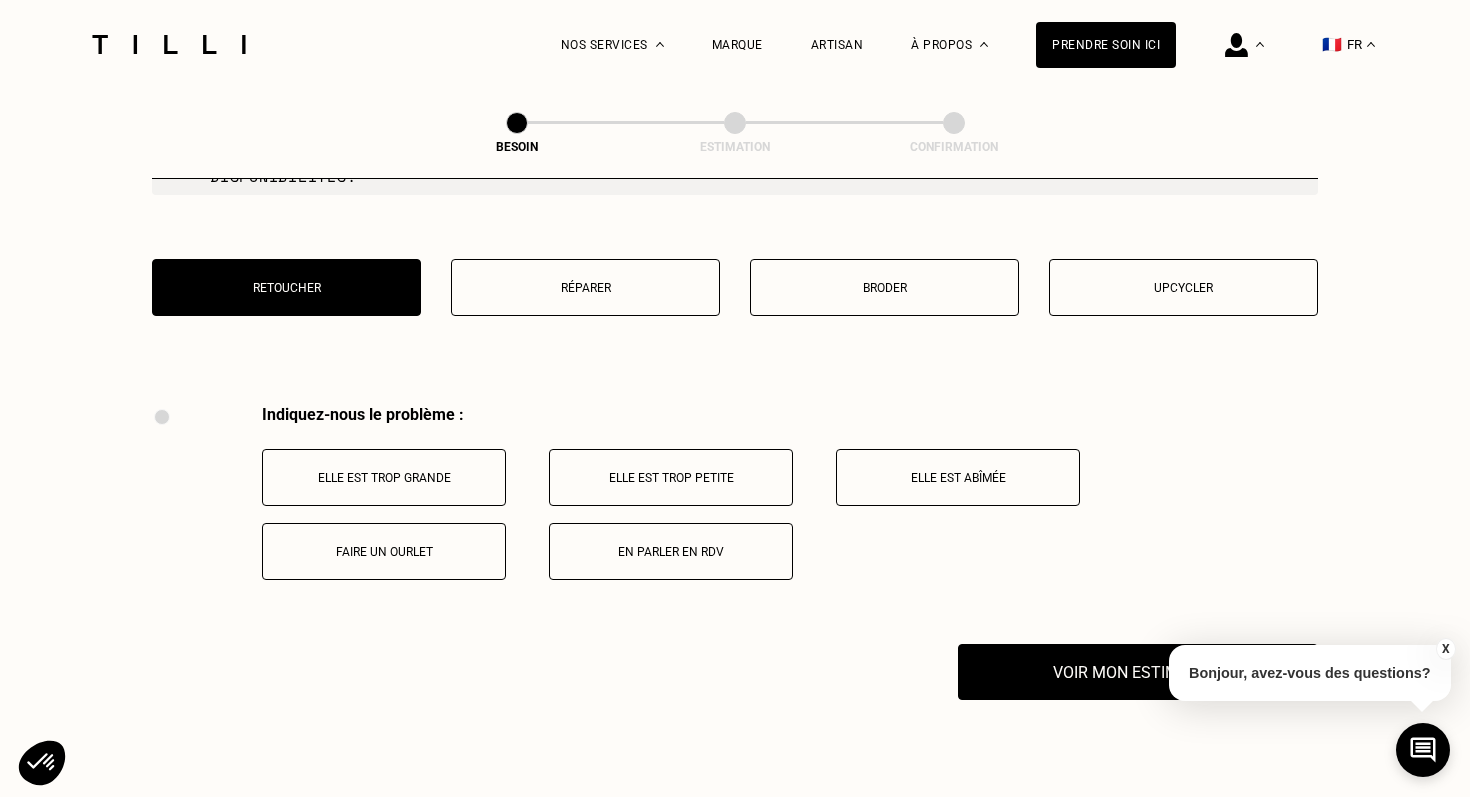 scroll, scrollTop: 3566, scrollLeft: 0, axis: vertical 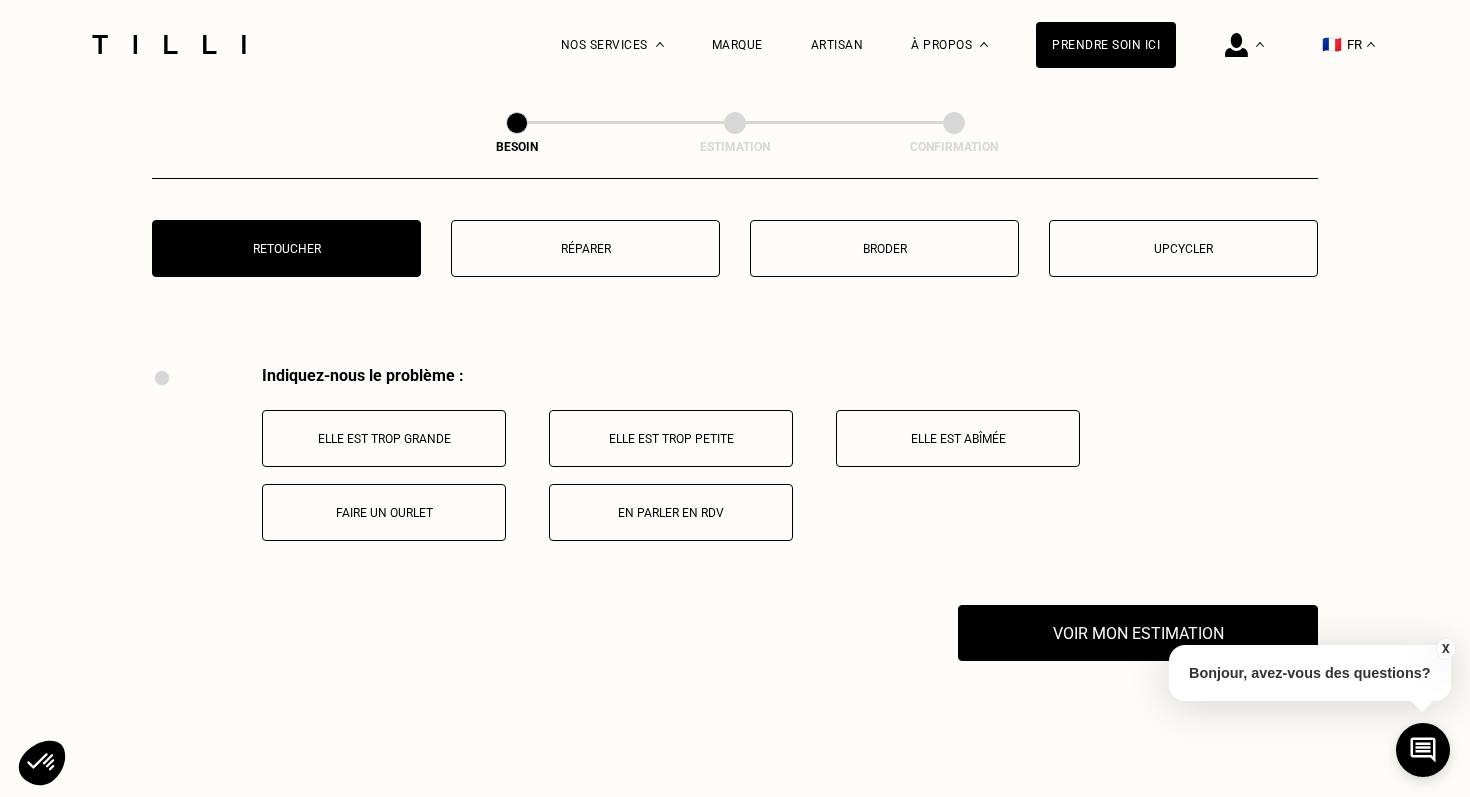 click on "Faire un ourlet" at bounding box center [384, 513] 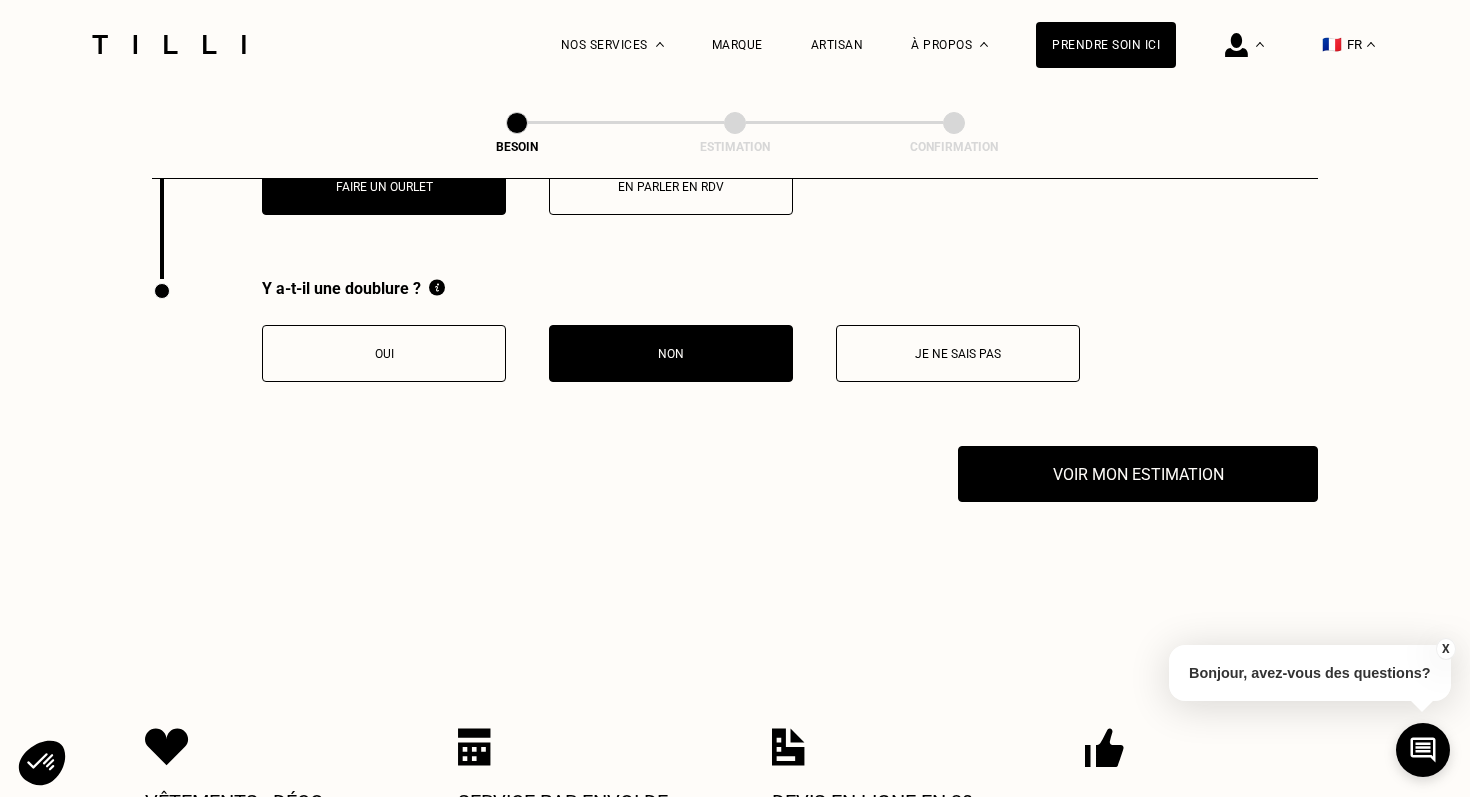 scroll, scrollTop: 3927, scrollLeft: 0, axis: vertical 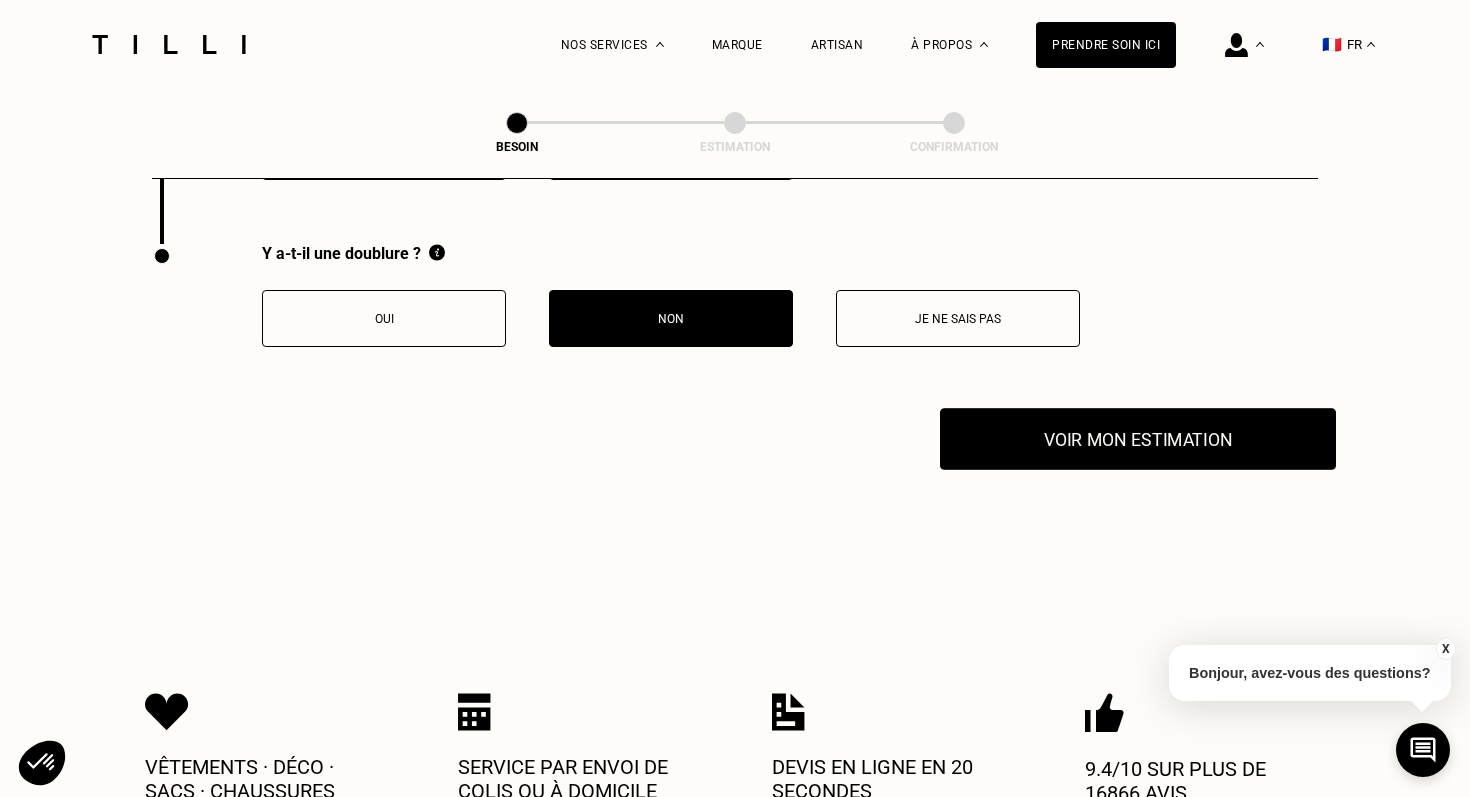 click on "Voir mon estimation" at bounding box center (1138, 439) 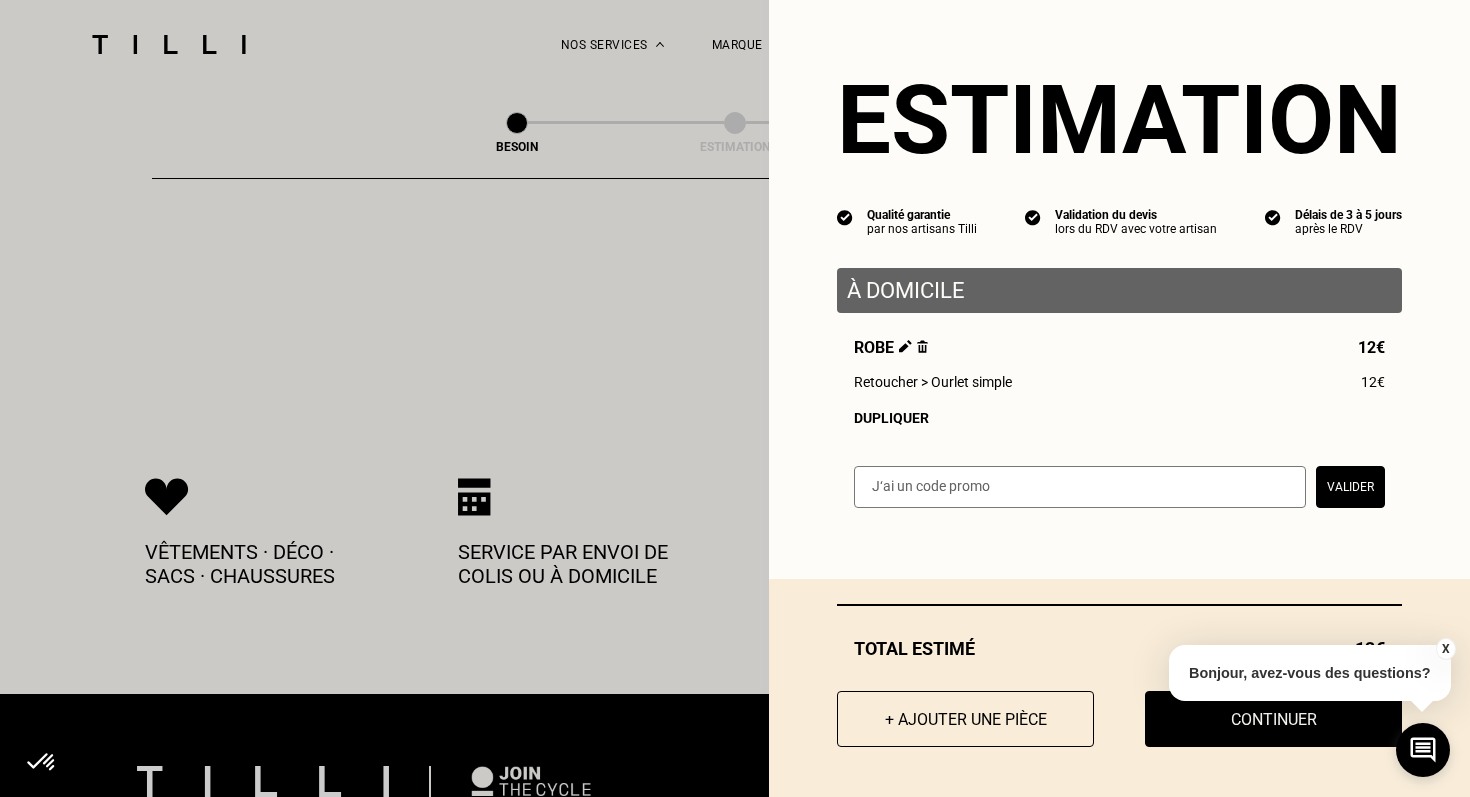 scroll, scrollTop: 4144, scrollLeft: 0, axis: vertical 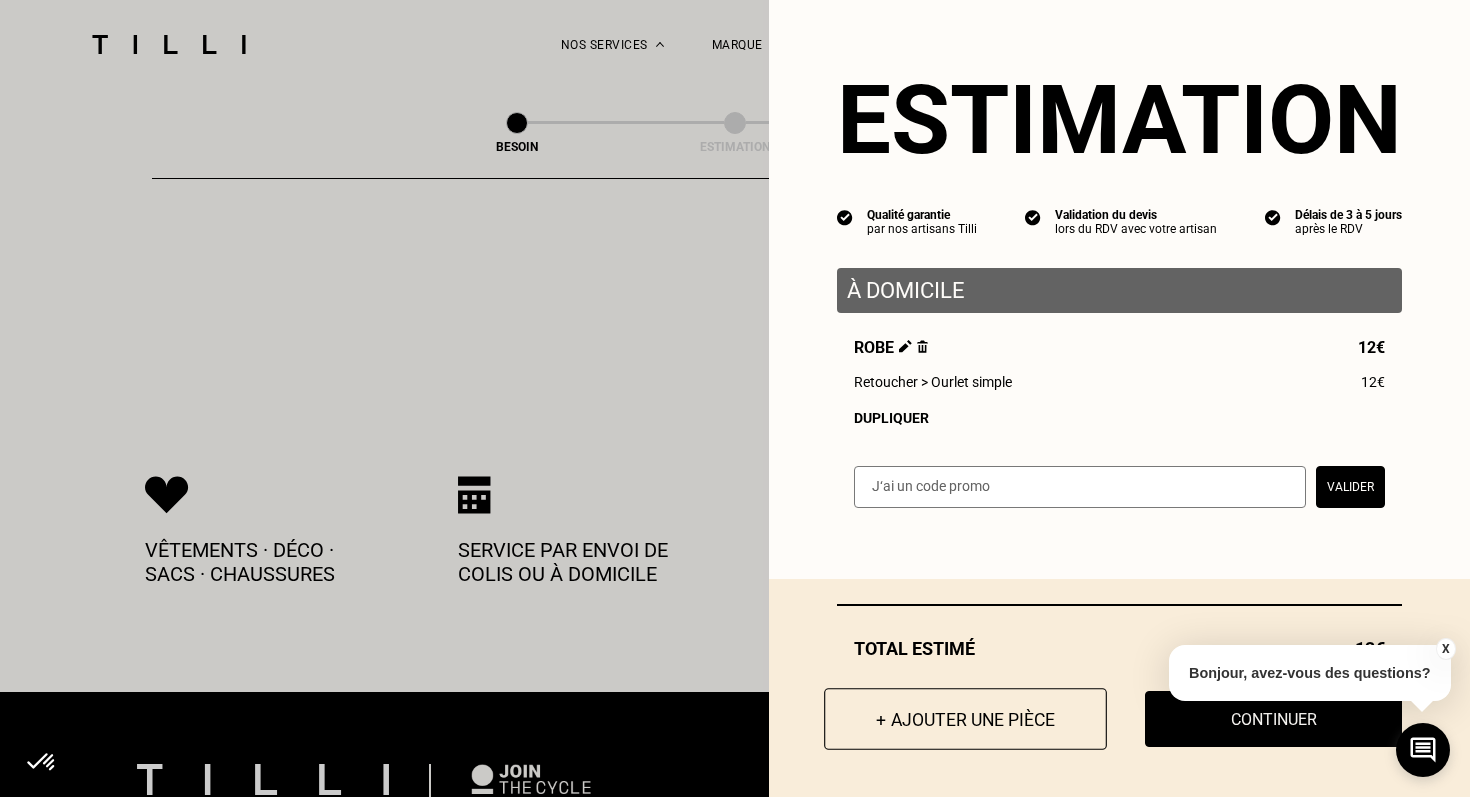click on "+ Ajouter une pièce" at bounding box center (965, 719) 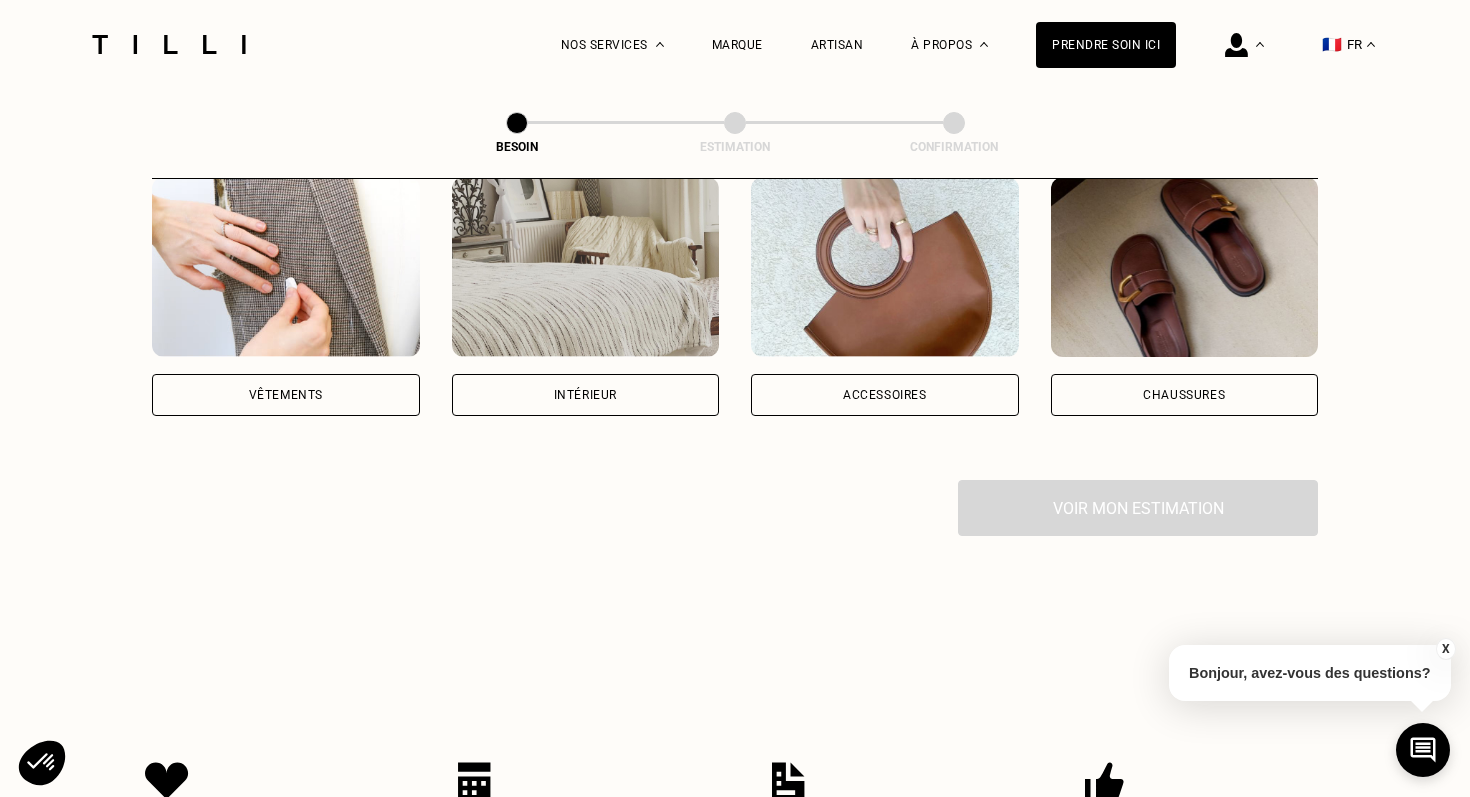 scroll, scrollTop: 440, scrollLeft: 0, axis: vertical 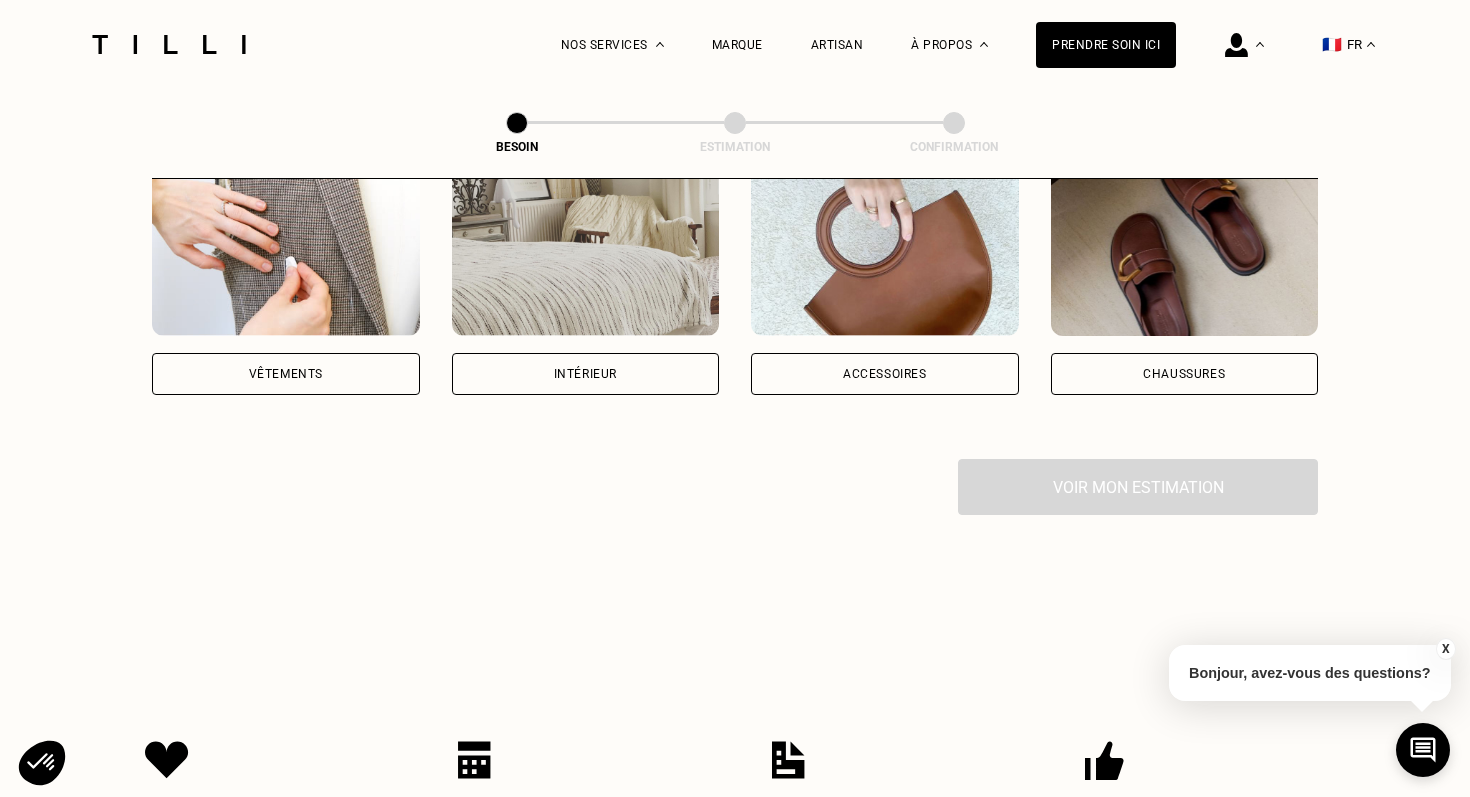 click on "Vêtements" at bounding box center [286, 374] 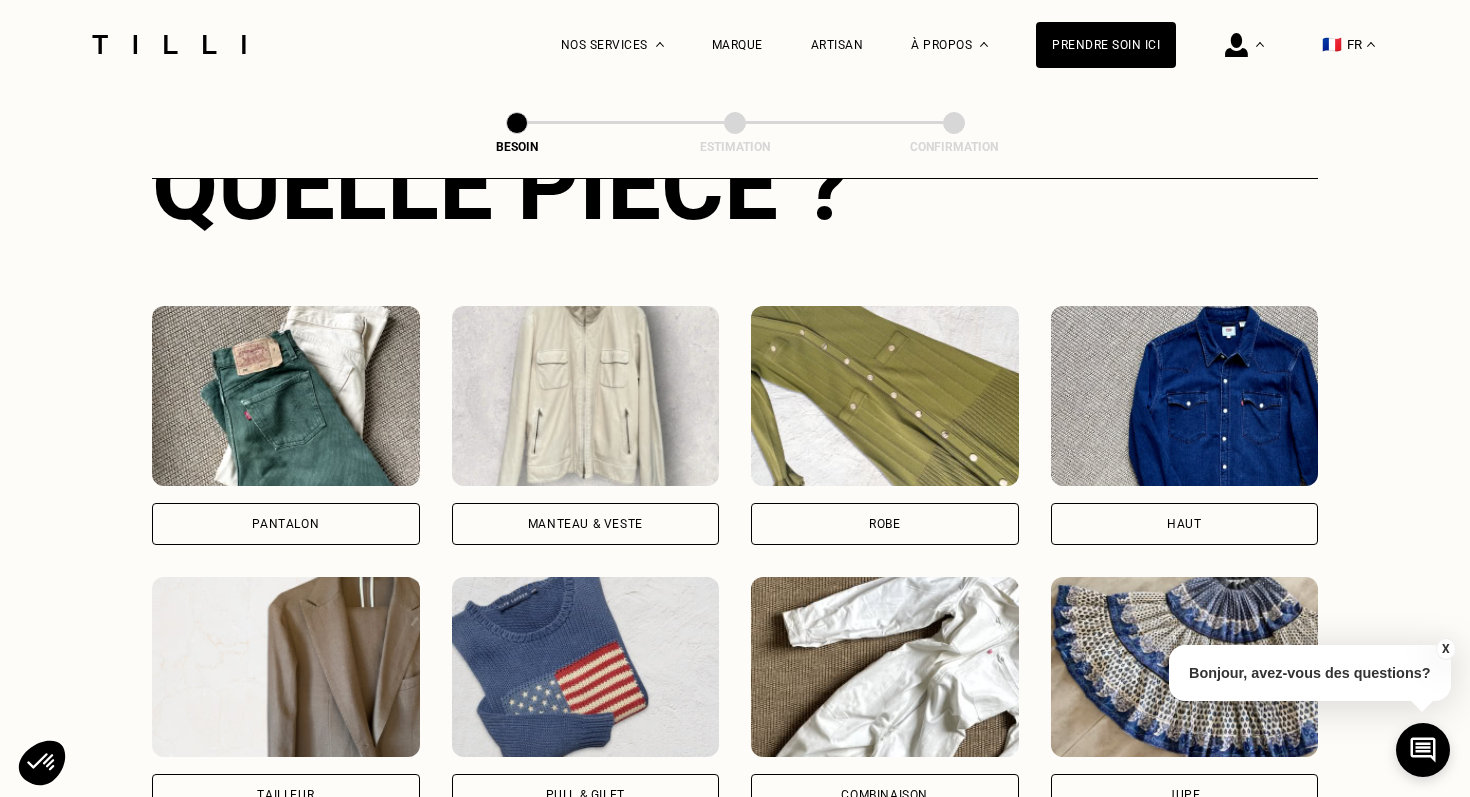 scroll, scrollTop: 831, scrollLeft: 0, axis: vertical 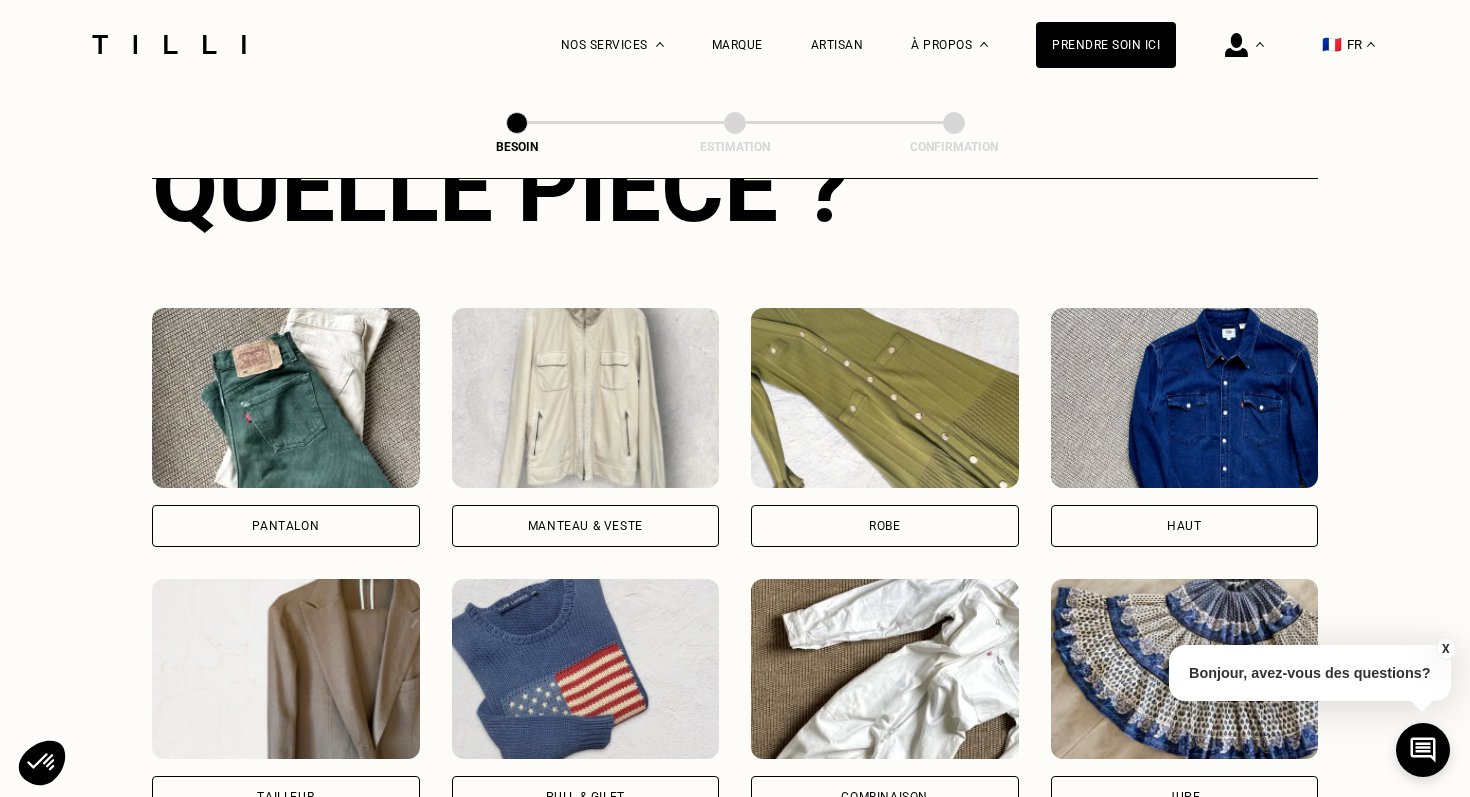 click on "Robe" at bounding box center (884, 526) 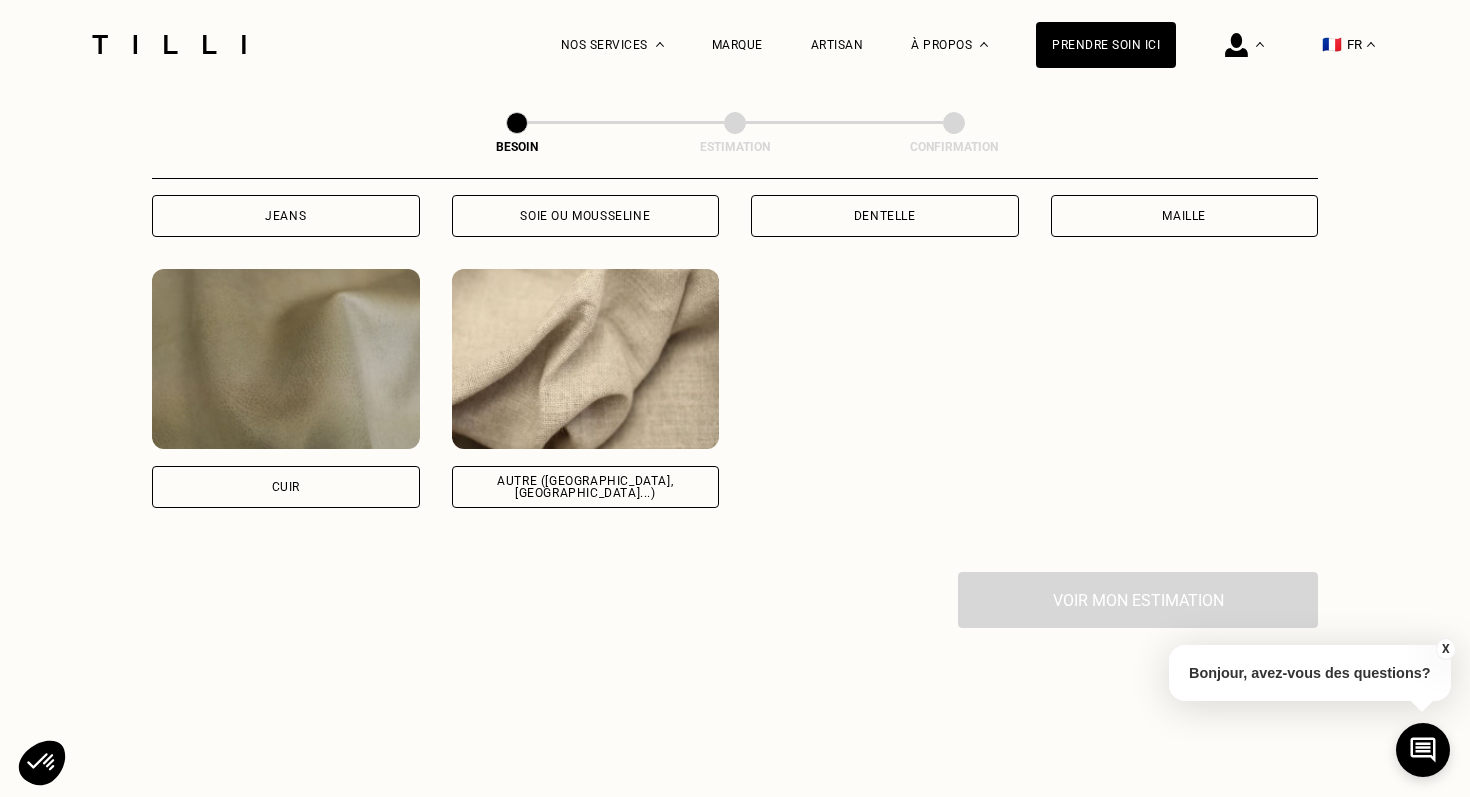 scroll, scrollTop: 2360, scrollLeft: 0, axis: vertical 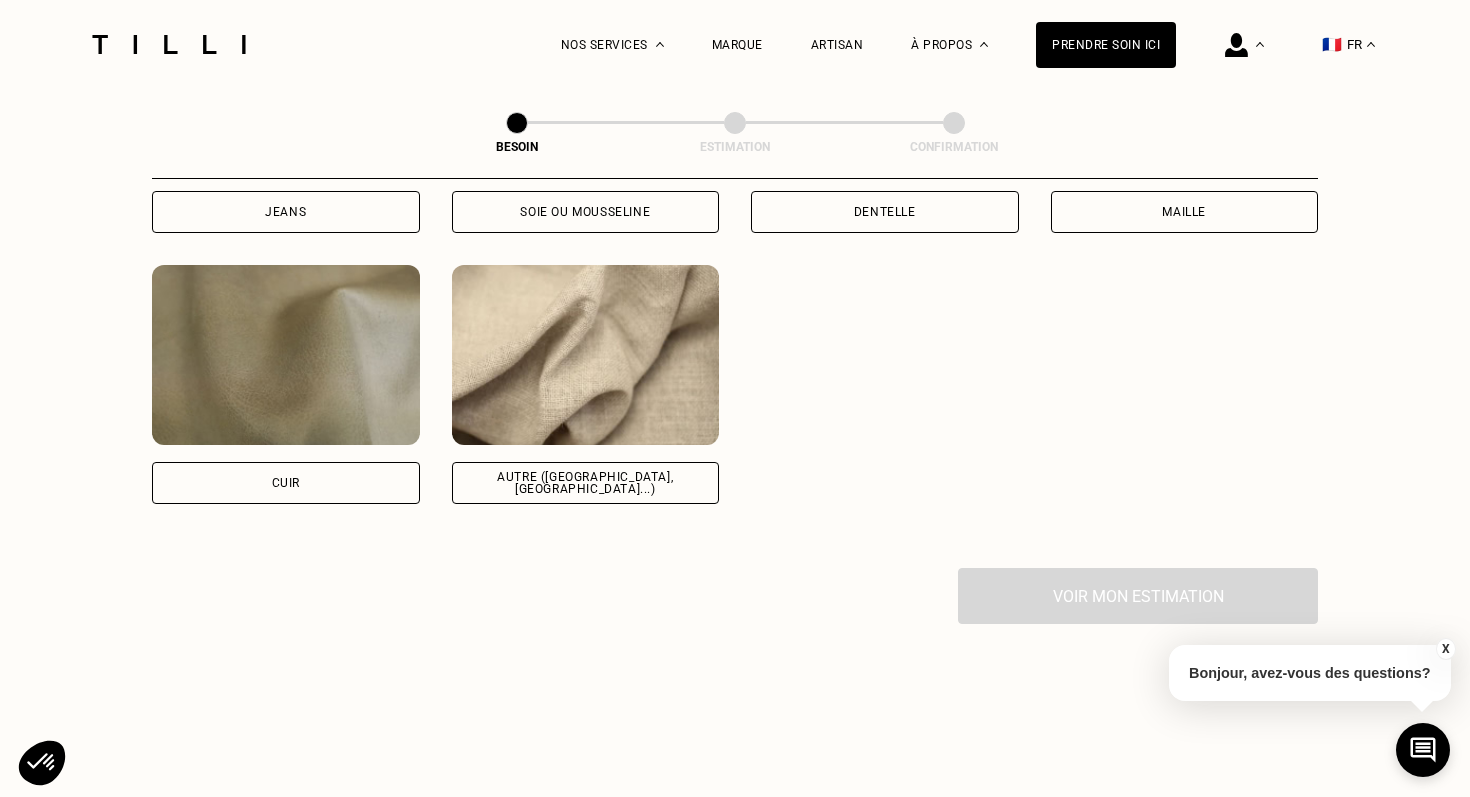 click on "Autre ([GEOGRAPHIC_DATA], [GEOGRAPHIC_DATA]...)" at bounding box center [586, 483] 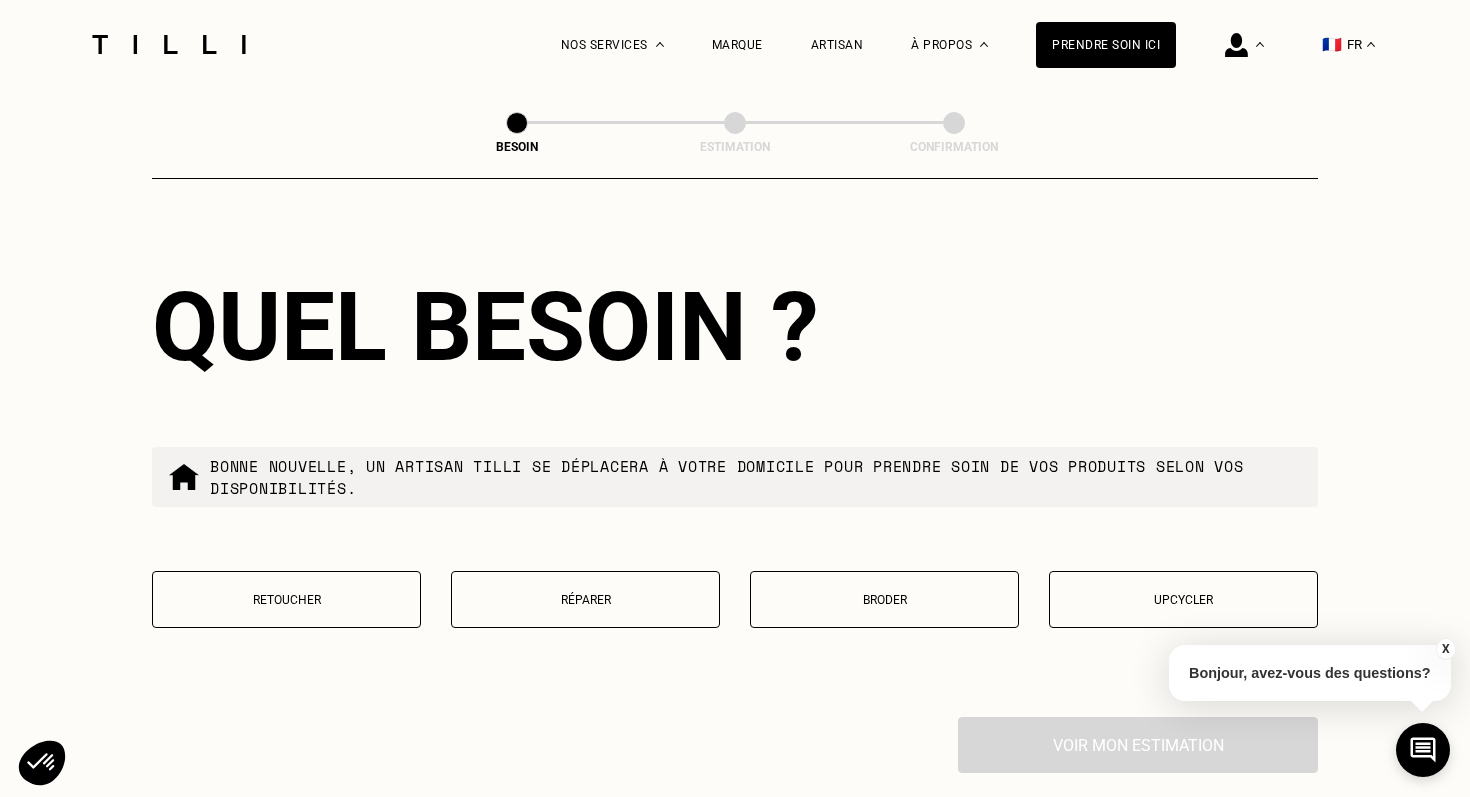 scroll, scrollTop: 3223, scrollLeft: 0, axis: vertical 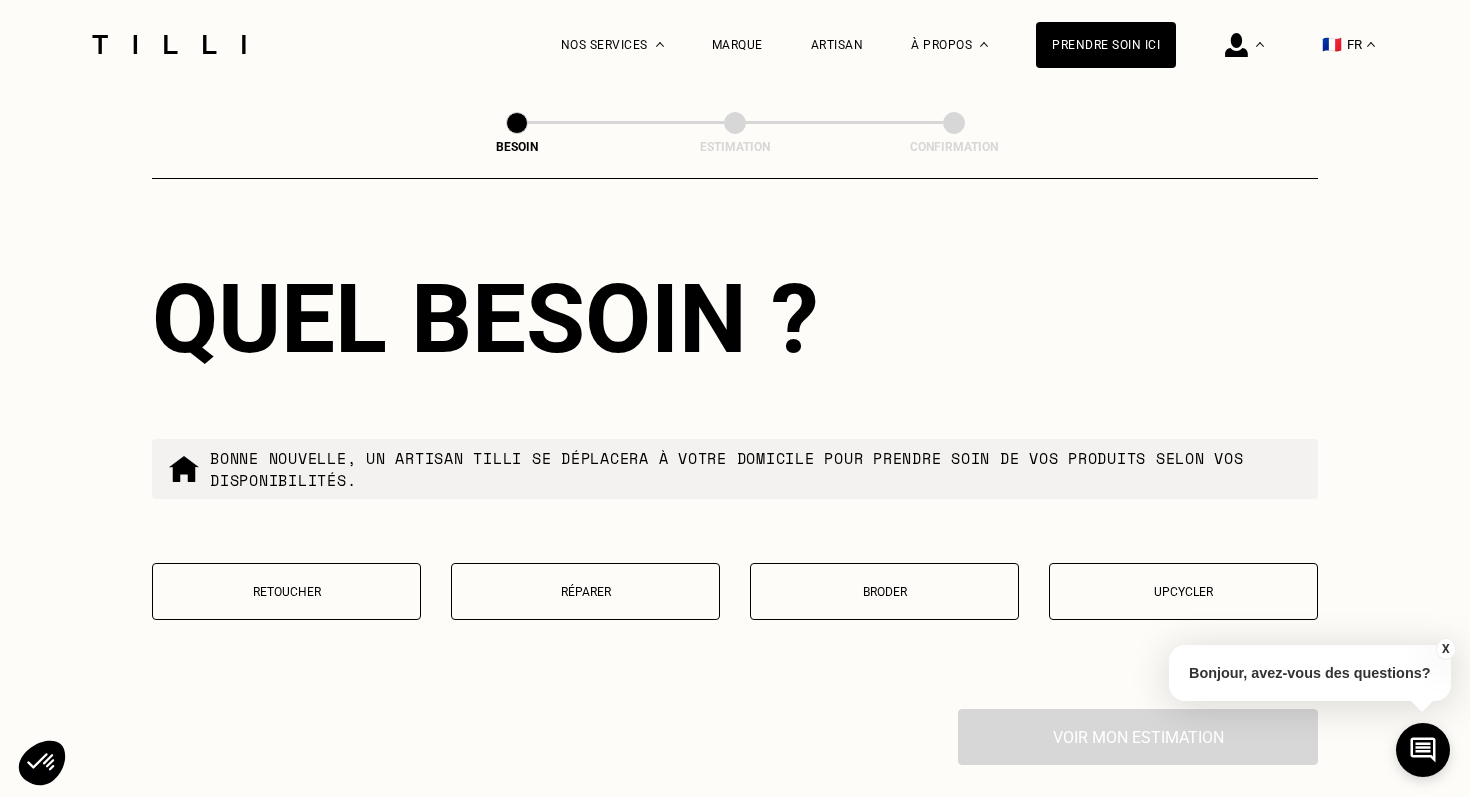 click on "Retoucher" at bounding box center (286, 591) 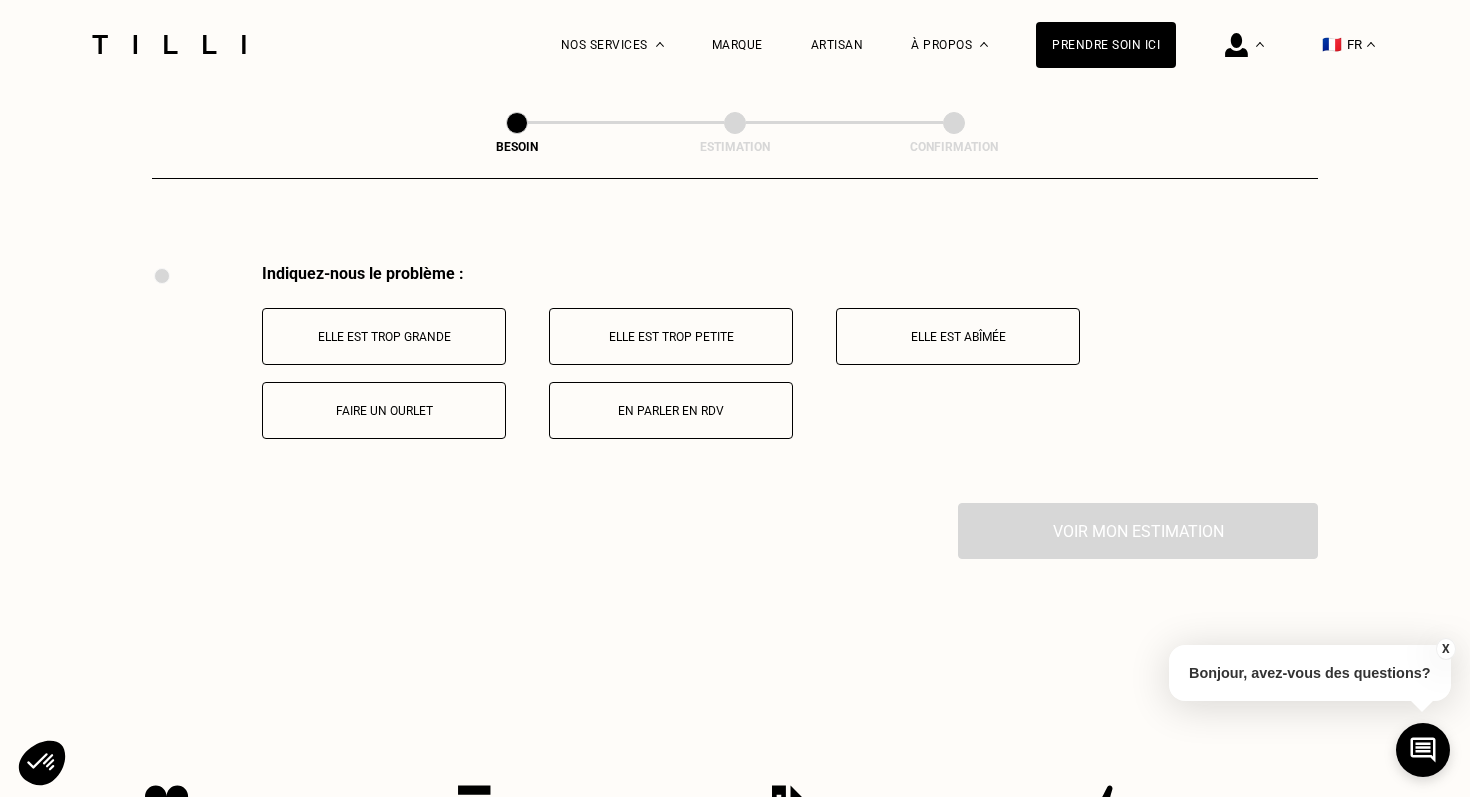 scroll, scrollTop: 3688, scrollLeft: 0, axis: vertical 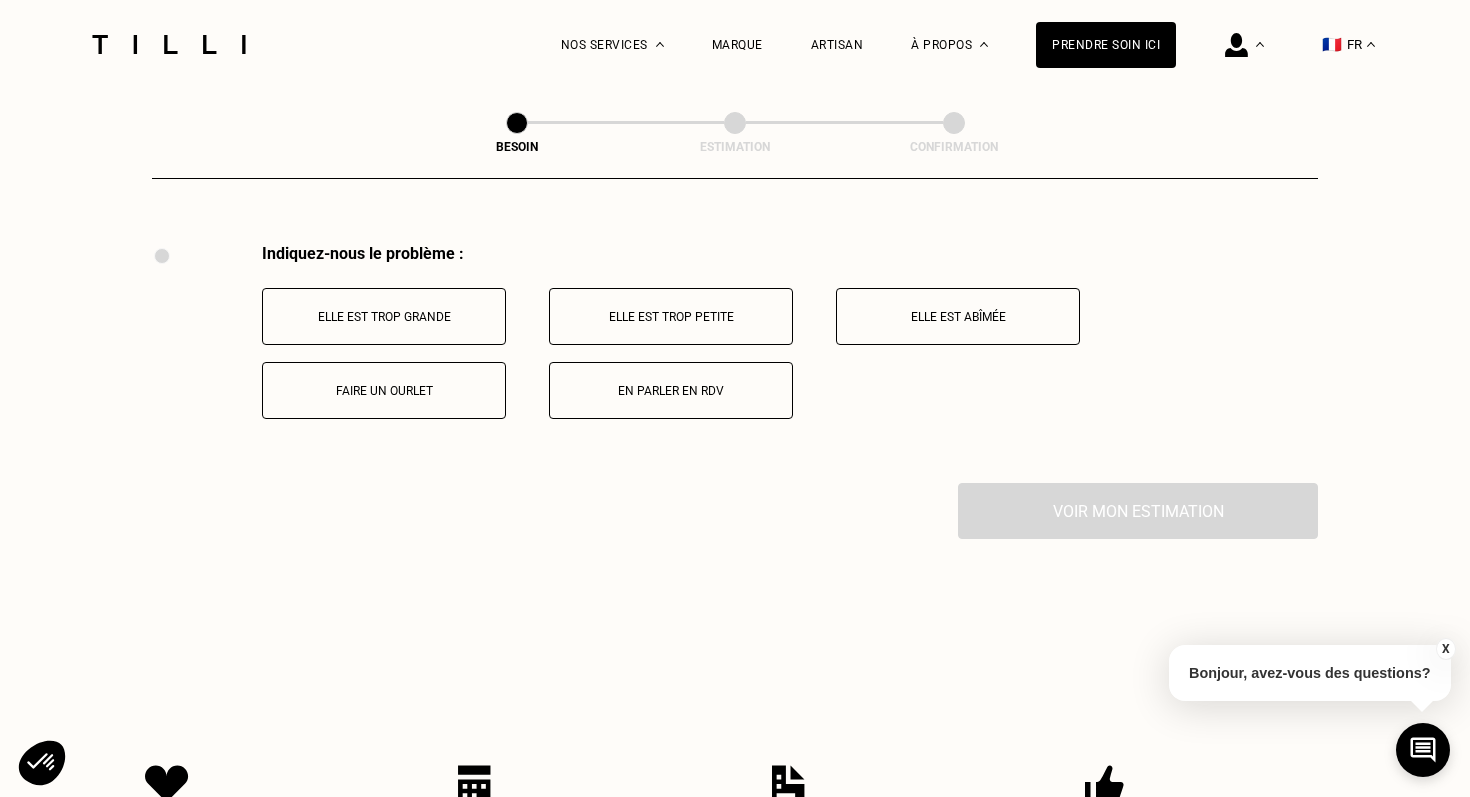 click on "Faire un ourlet" at bounding box center [384, 390] 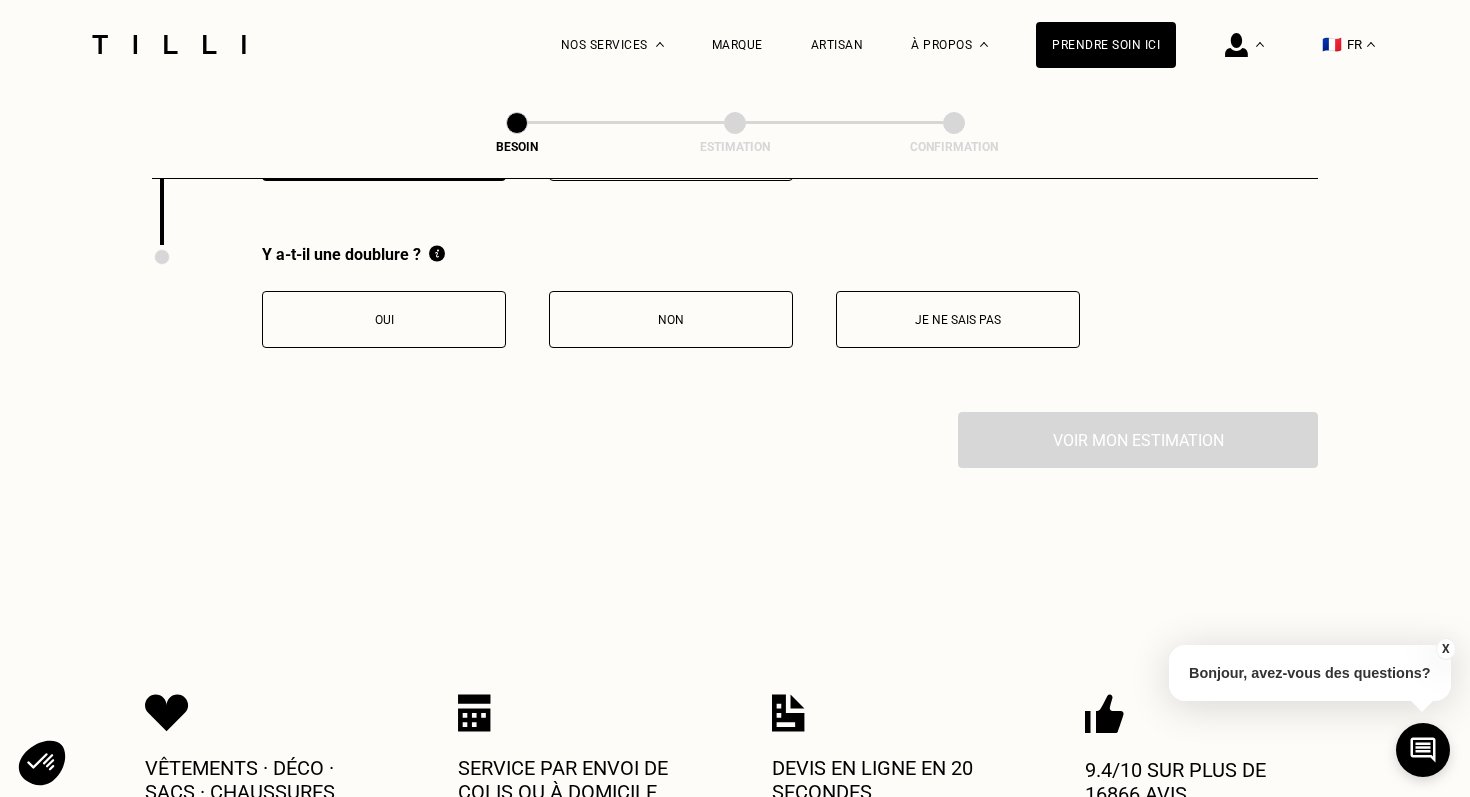 scroll, scrollTop: 3927, scrollLeft: 0, axis: vertical 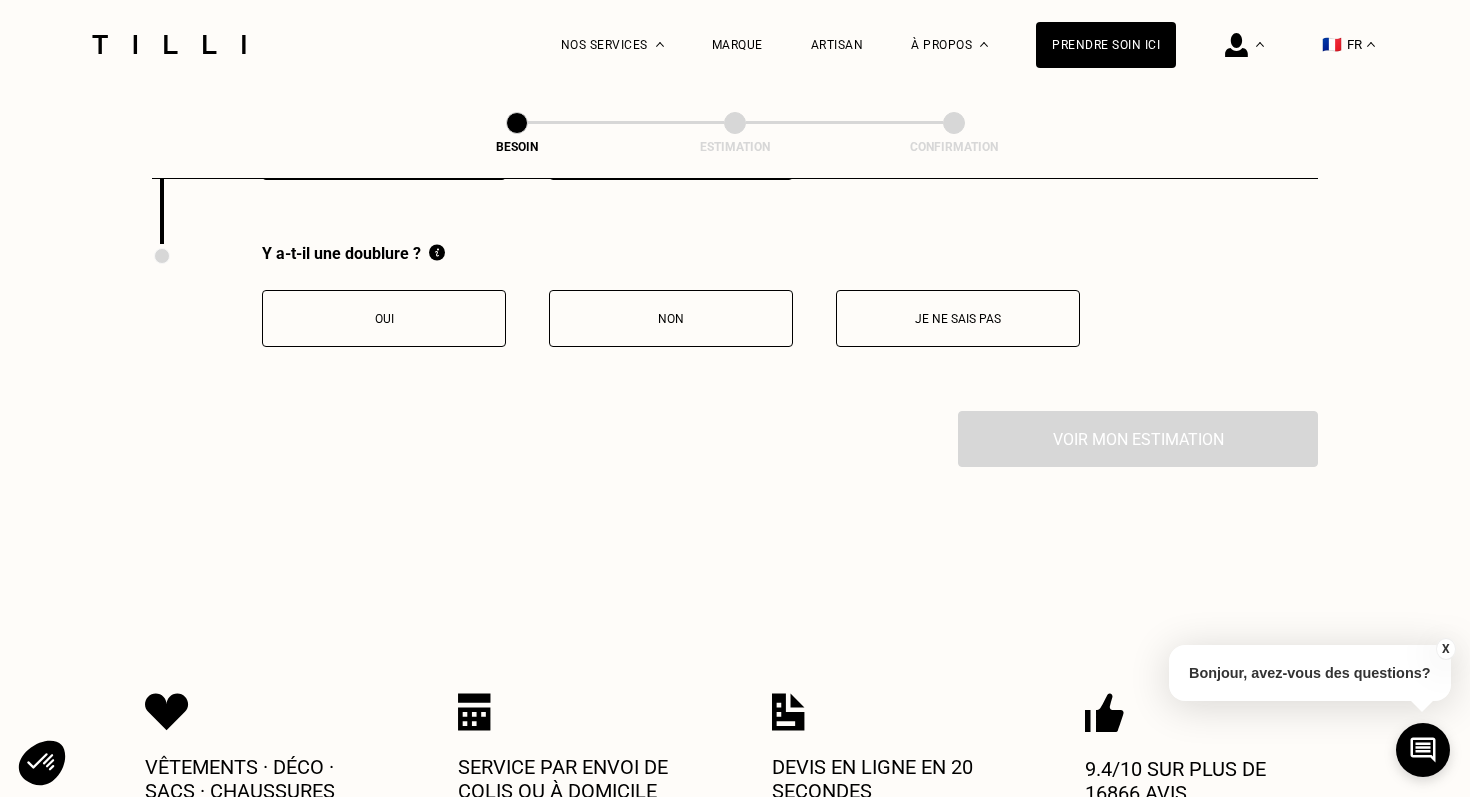 click on "Non" at bounding box center [671, 318] 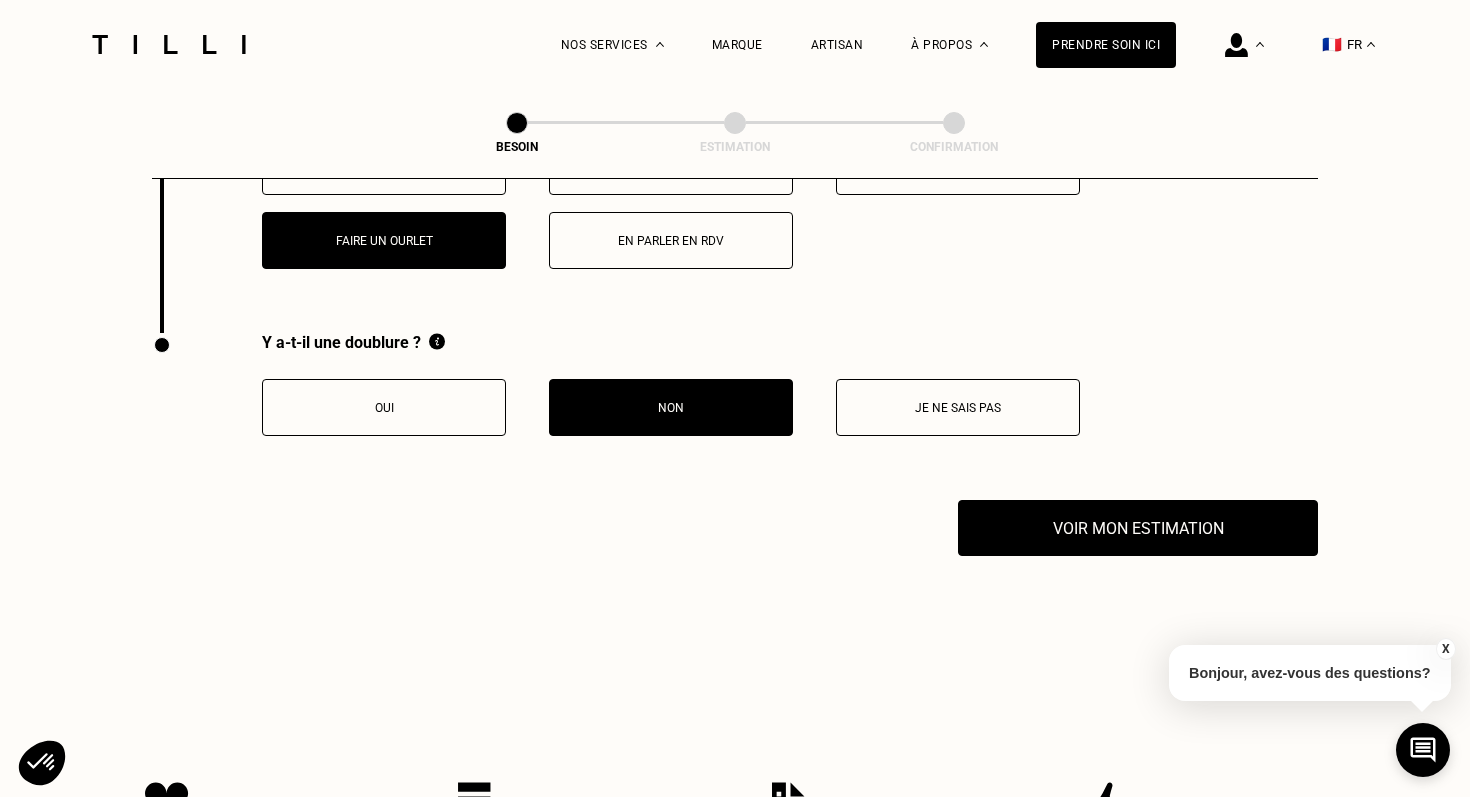 scroll, scrollTop: 3879, scrollLeft: 0, axis: vertical 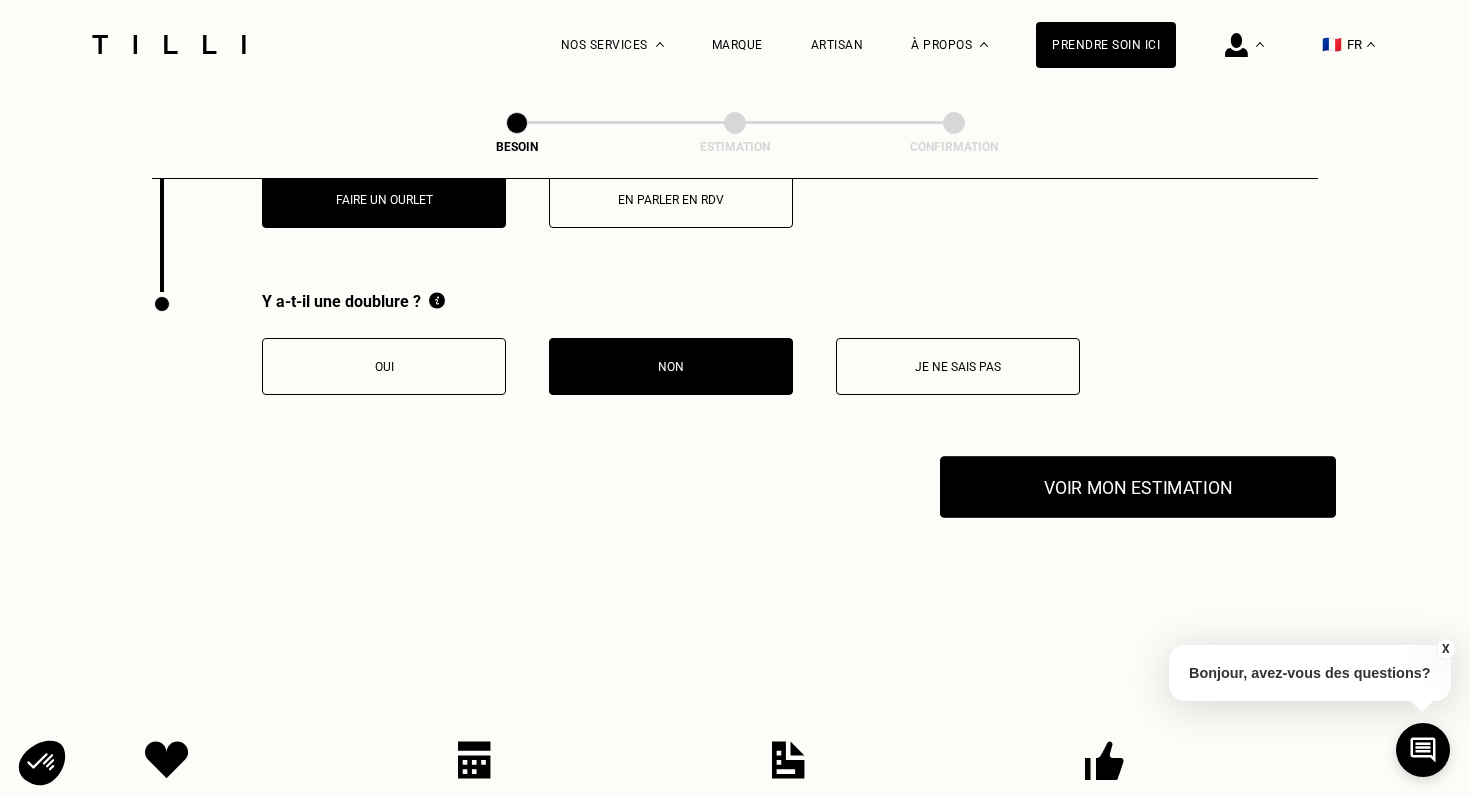 click on "Voir mon estimation" at bounding box center [1138, 487] 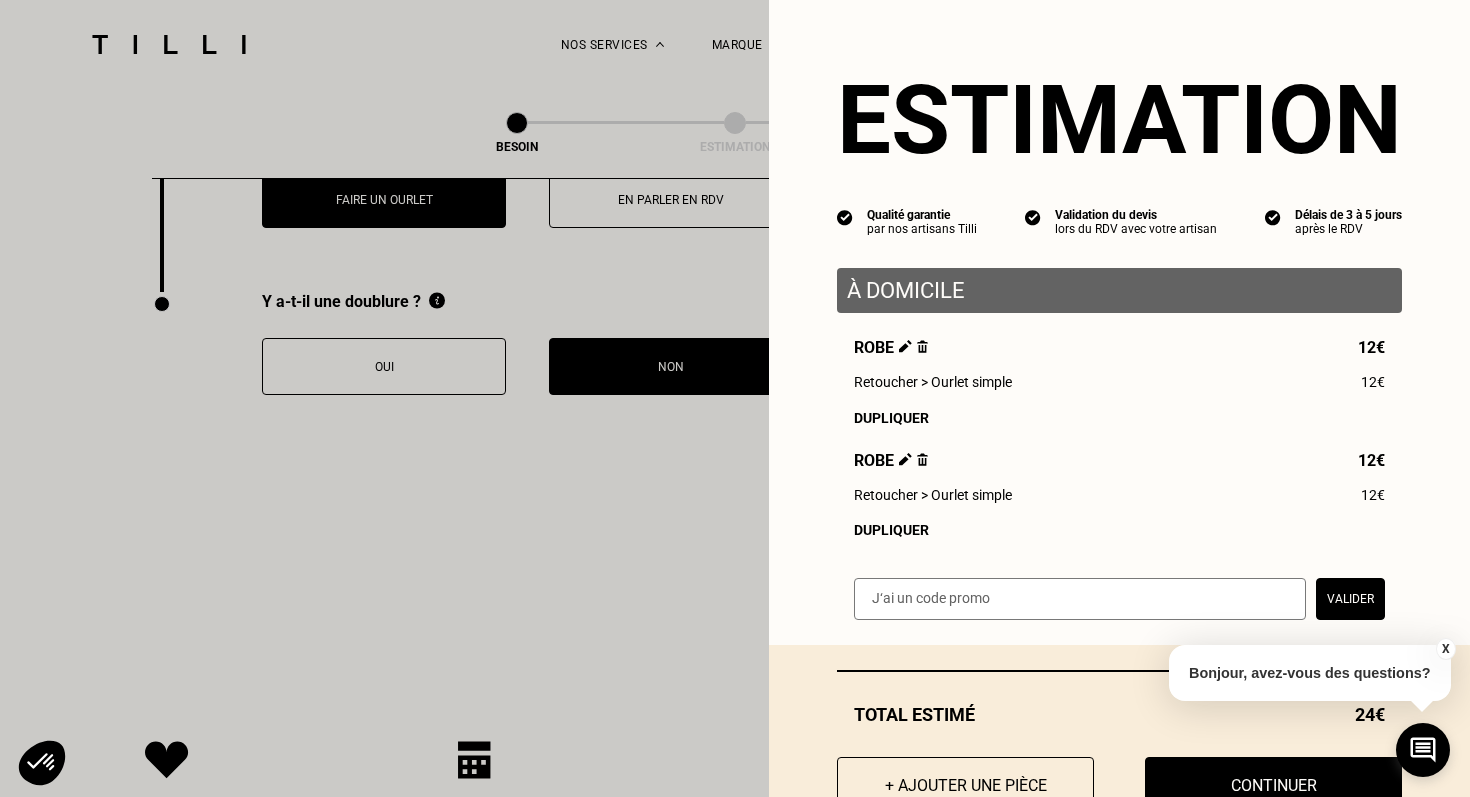scroll, scrollTop: 68, scrollLeft: 0, axis: vertical 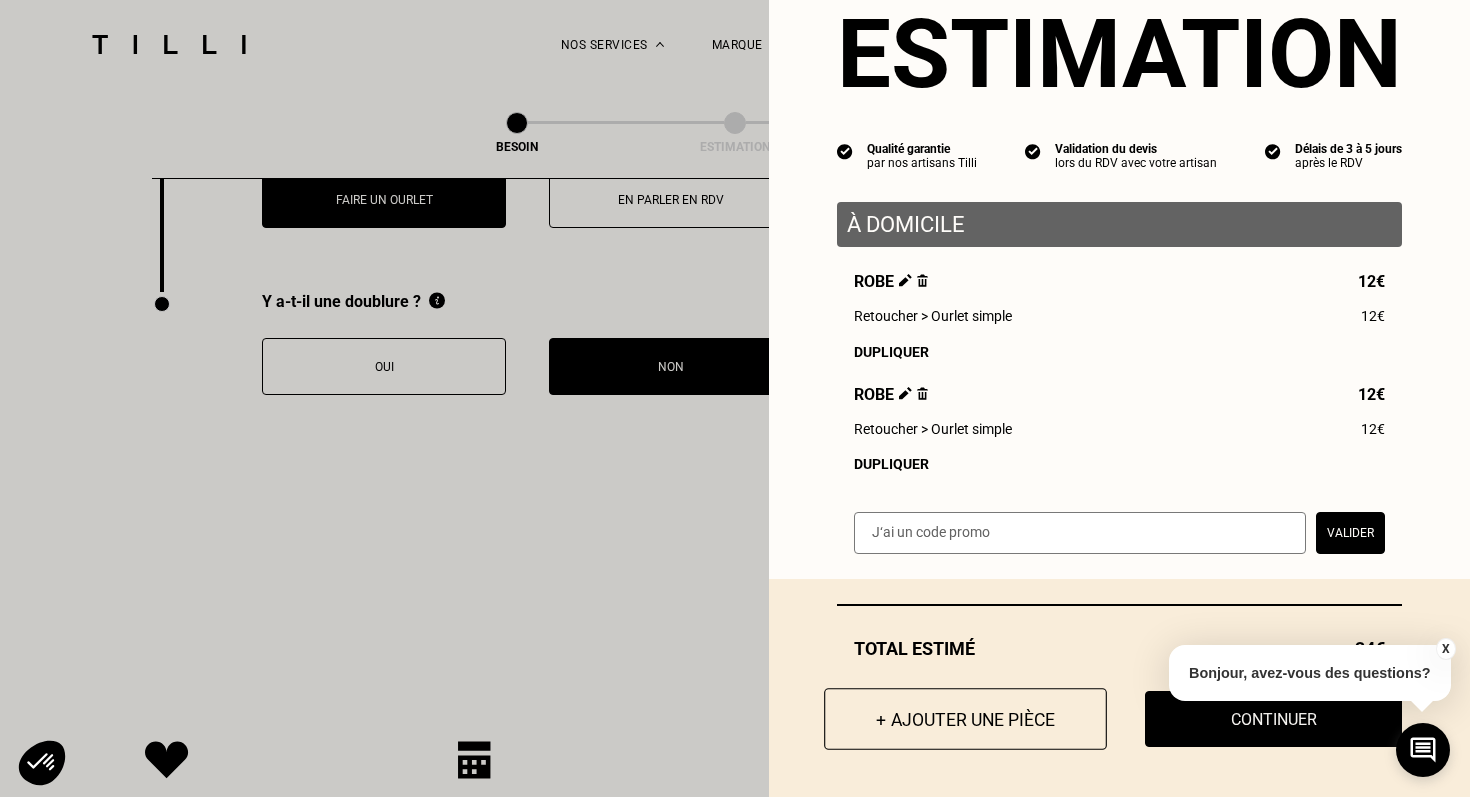 click on "+ Ajouter une pièce" at bounding box center [965, 719] 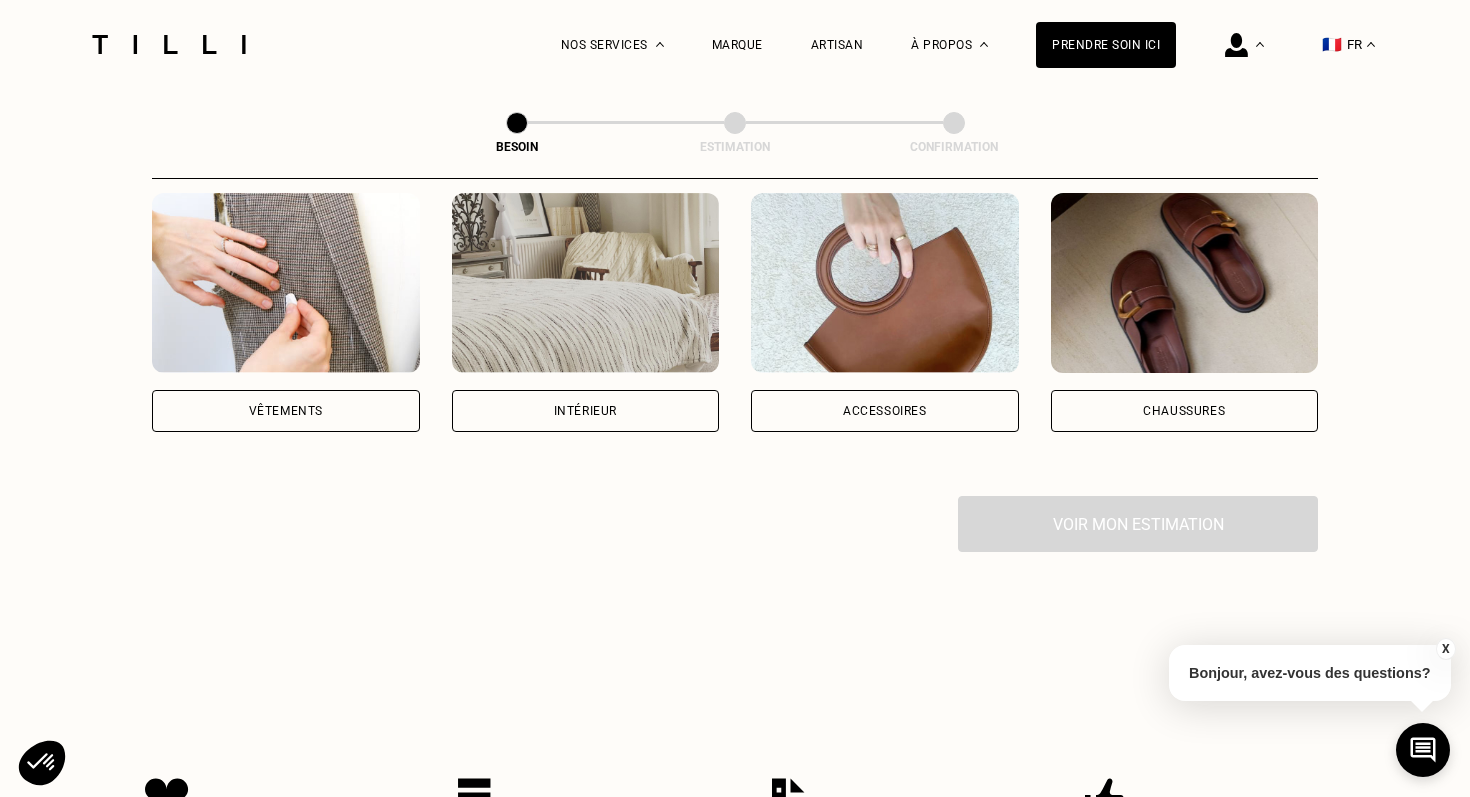 scroll, scrollTop: 406, scrollLeft: 0, axis: vertical 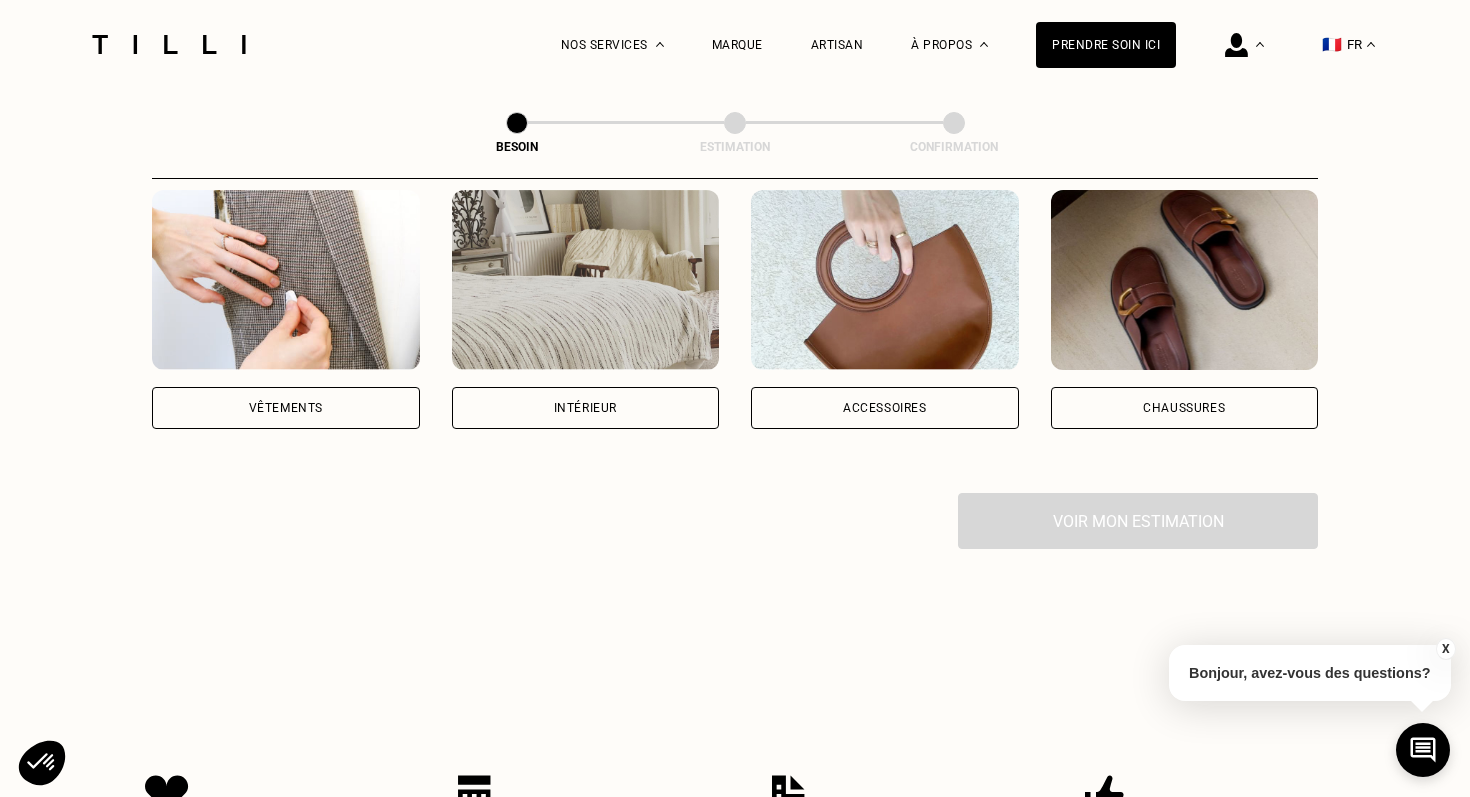 click on "Vêtements" at bounding box center (286, 408) 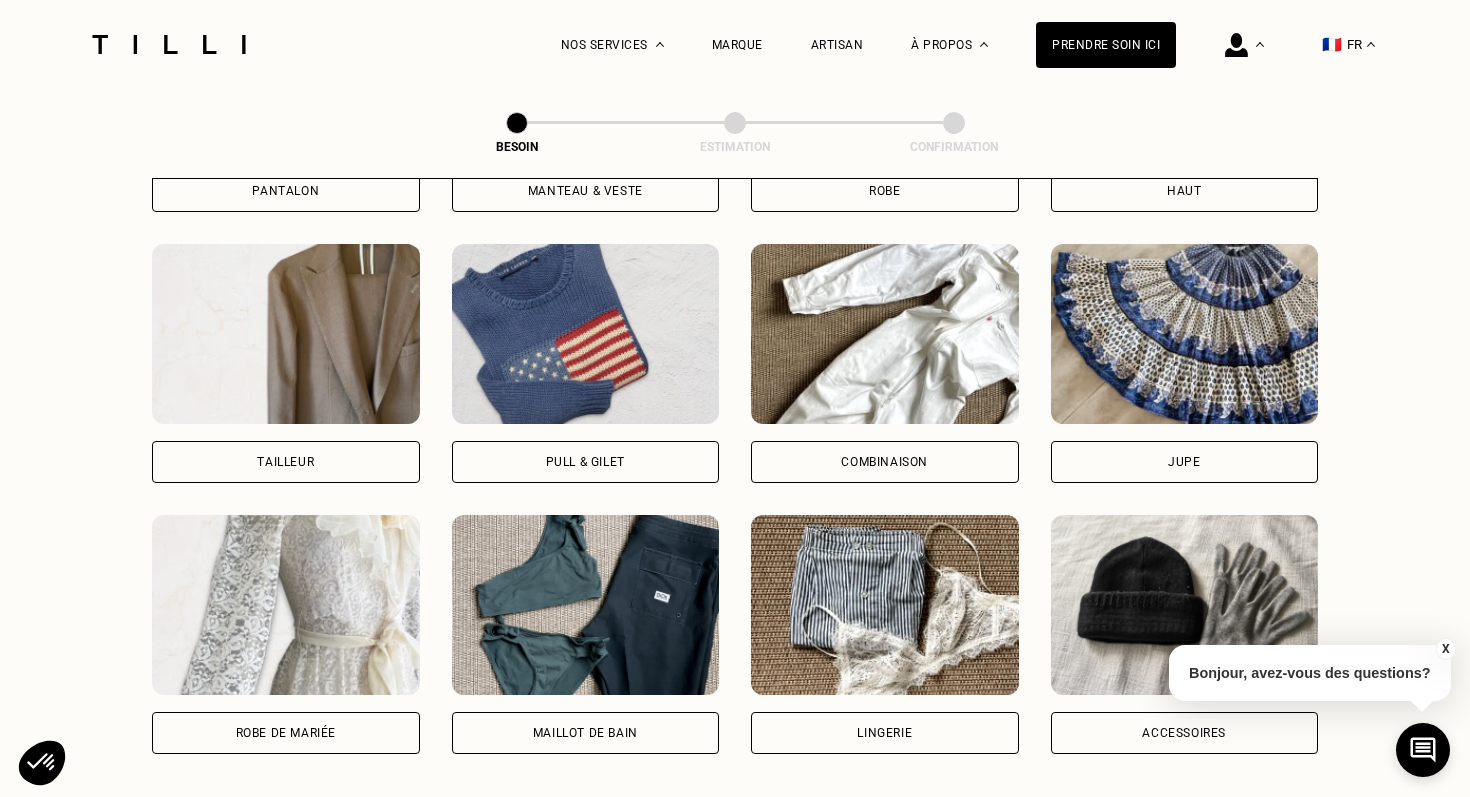scroll, scrollTop: 1176, scrollLeft: 0, axis: vertical 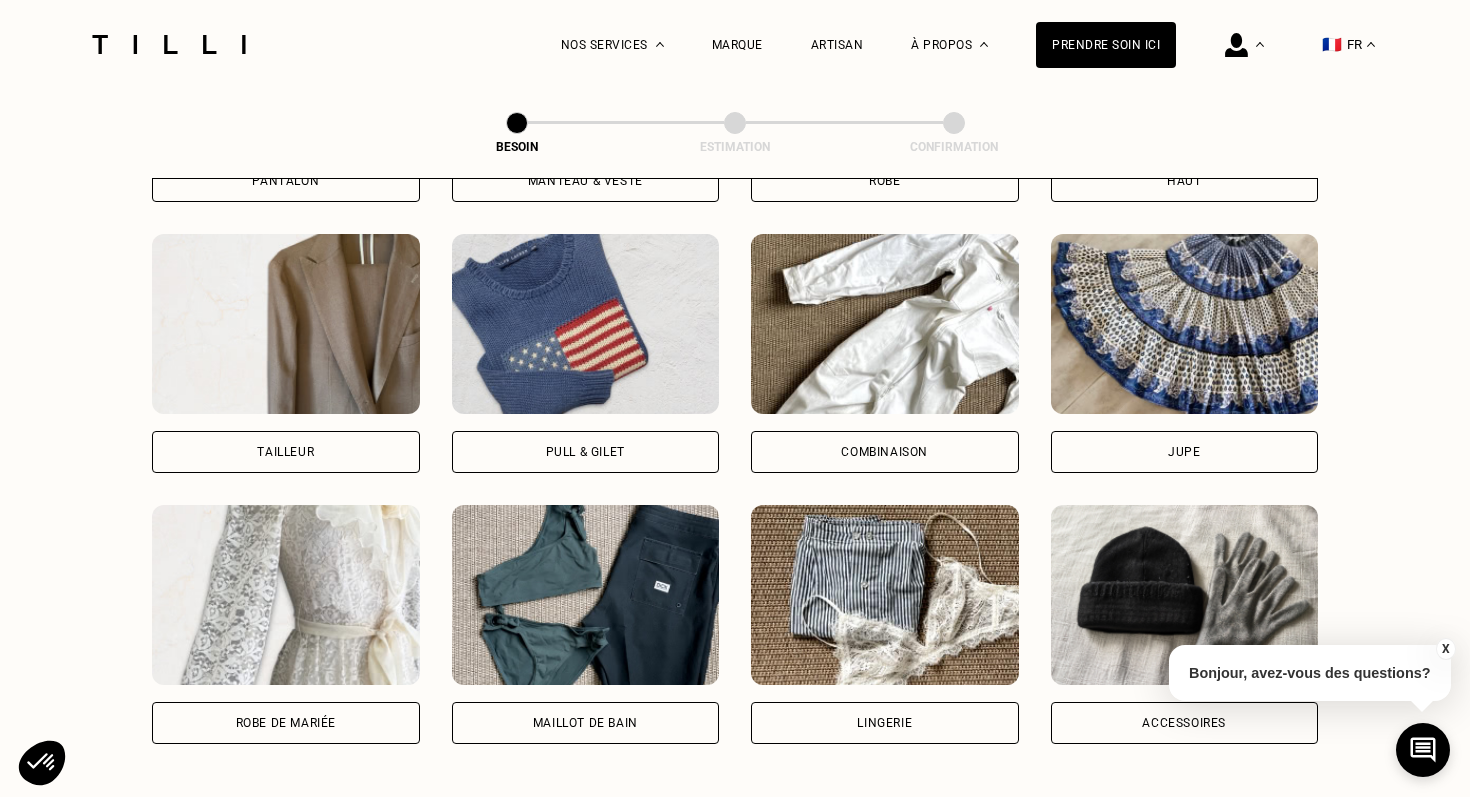 click on "Jupe" at bounding box center (1184, 452) 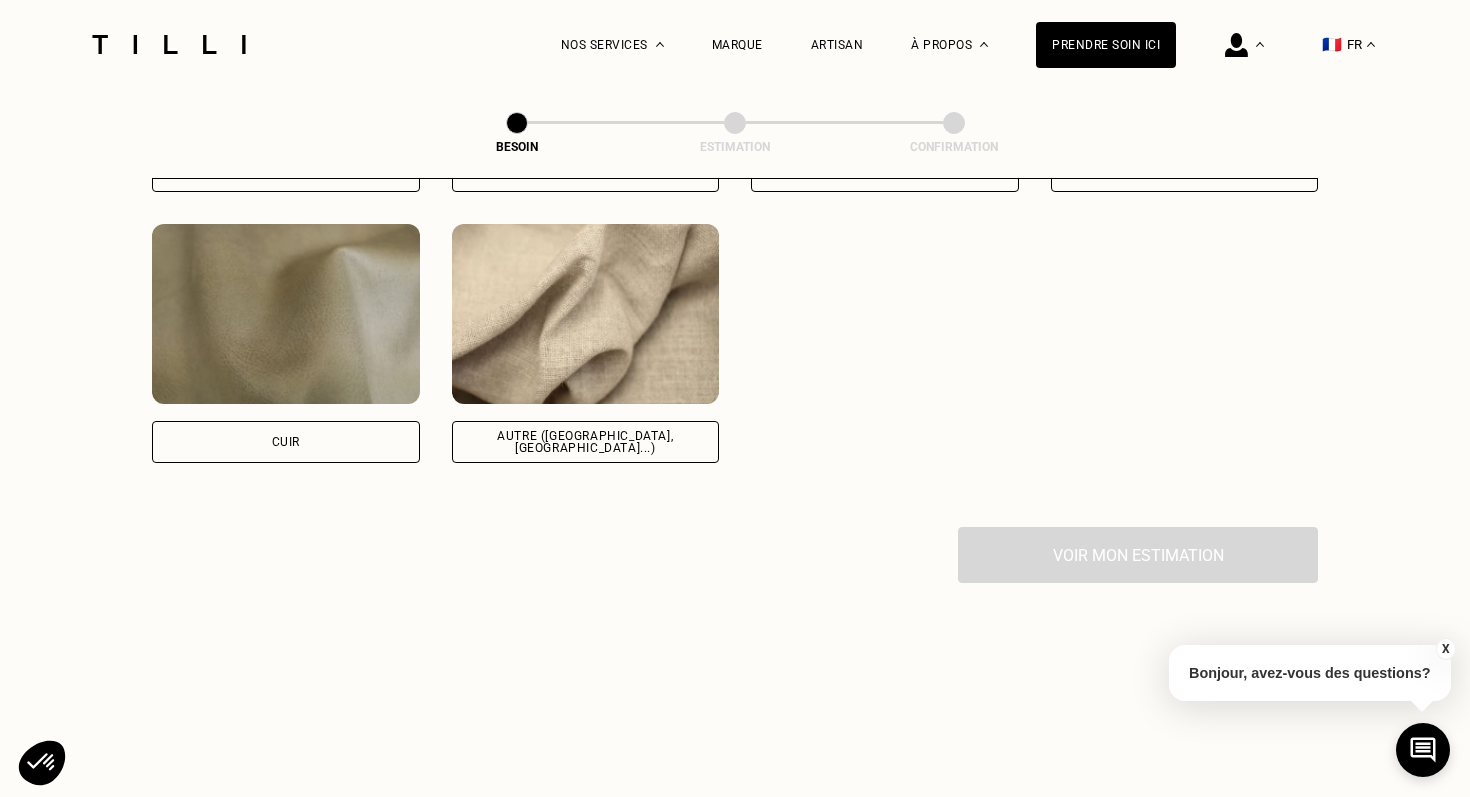 scroll, scrollTop: 2423, scrollLeft: 0, axis: vertical 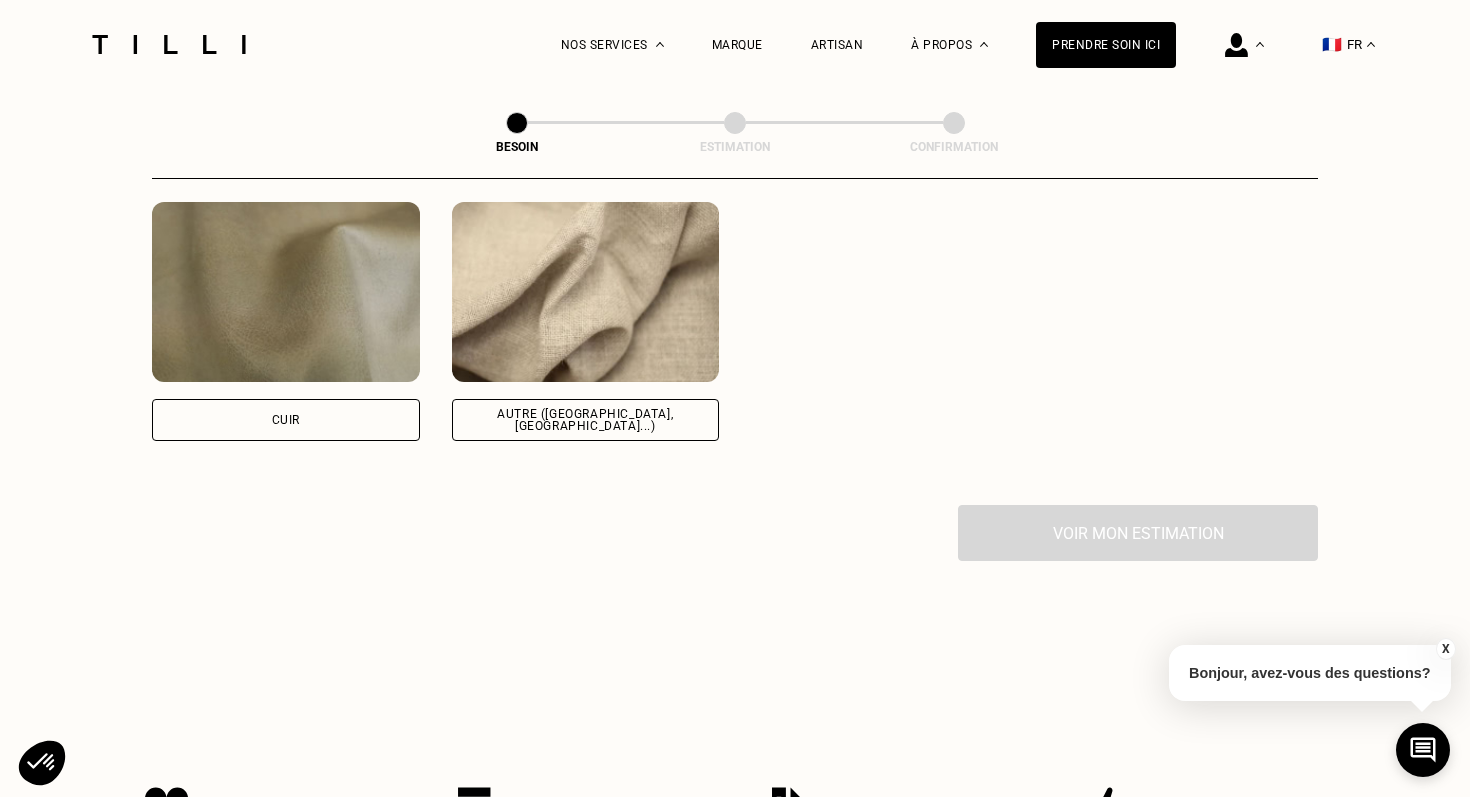click on "Autre ([GEOGRAPHIC_DATA], [GEOGRAPHIC_DATA]...)" at bounding box center (586, 420) 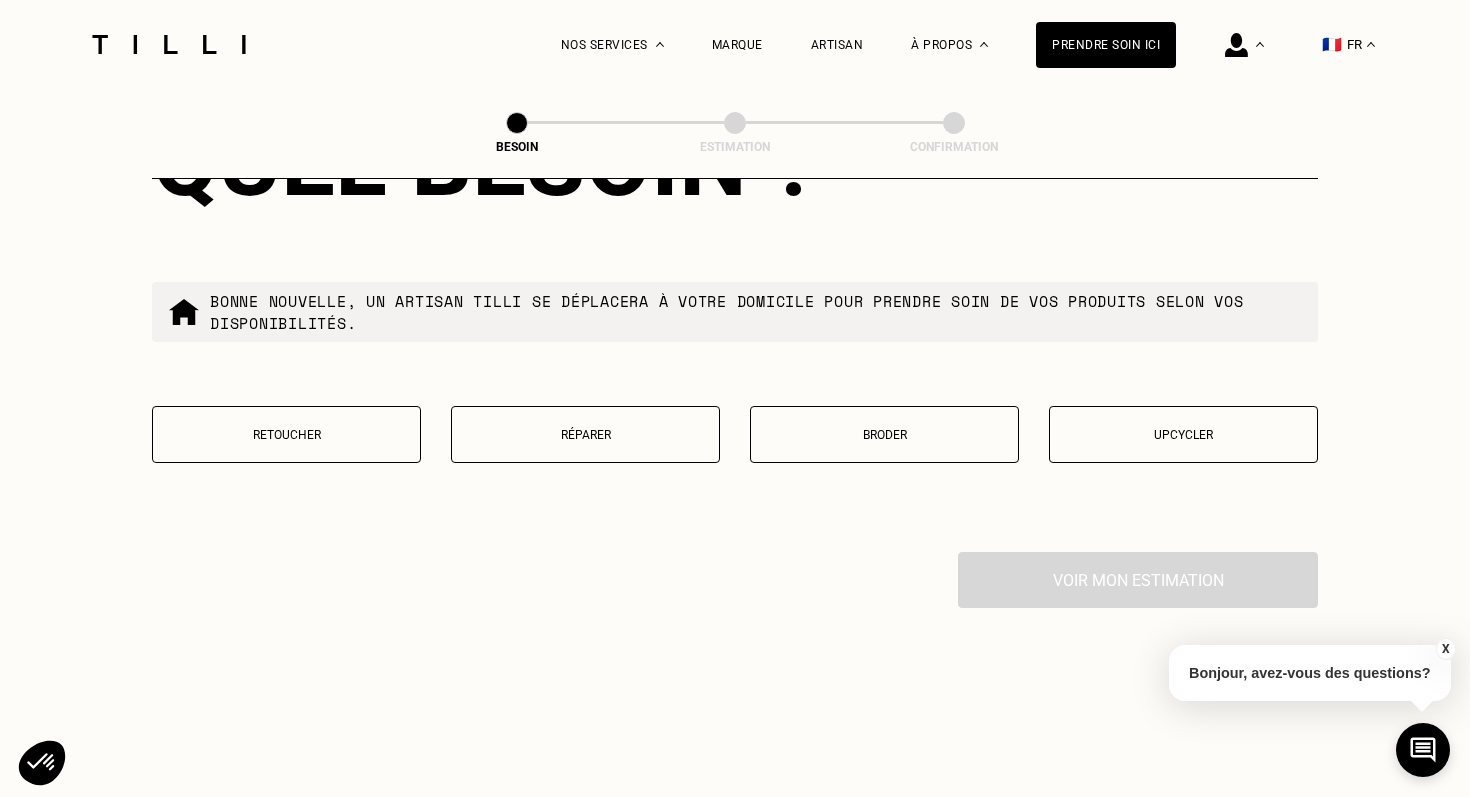 scroll, scrollTop: 3401, scrollLeft: 0, axis: vertical 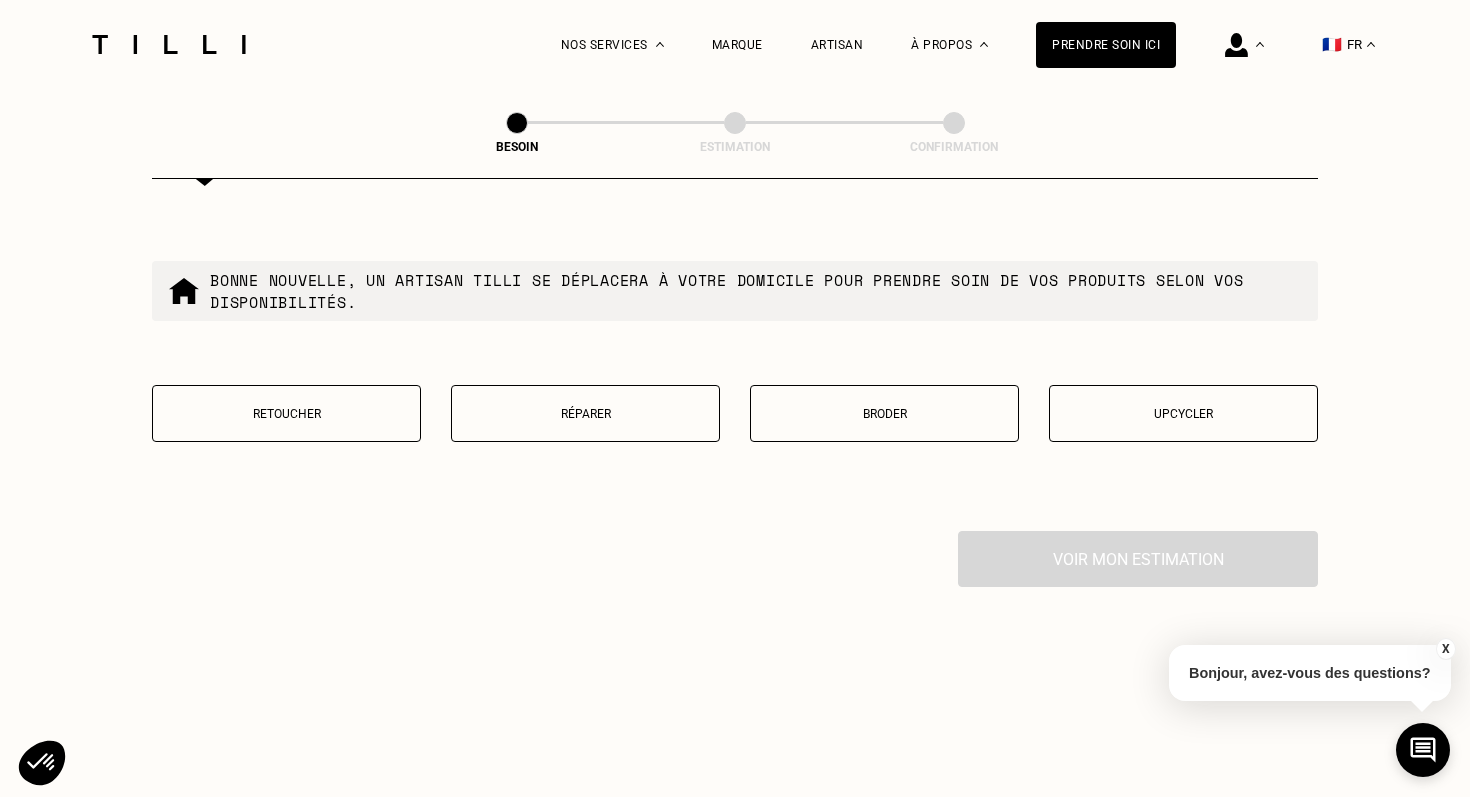 click on "Retoucher" at bounding box center (286, 413) 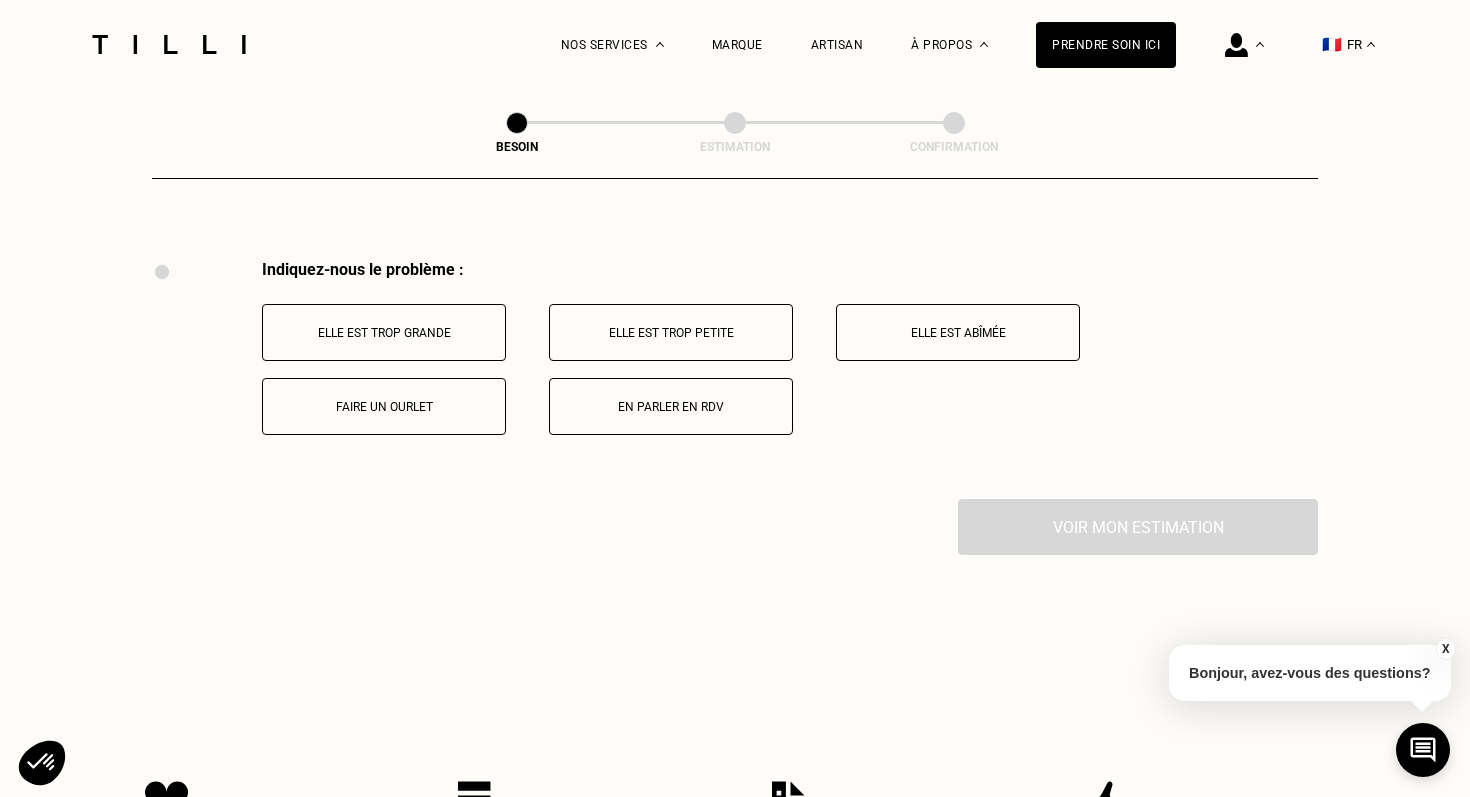 scroll, scrollTop: 3688, scrollLeft: 0, axis: vertical 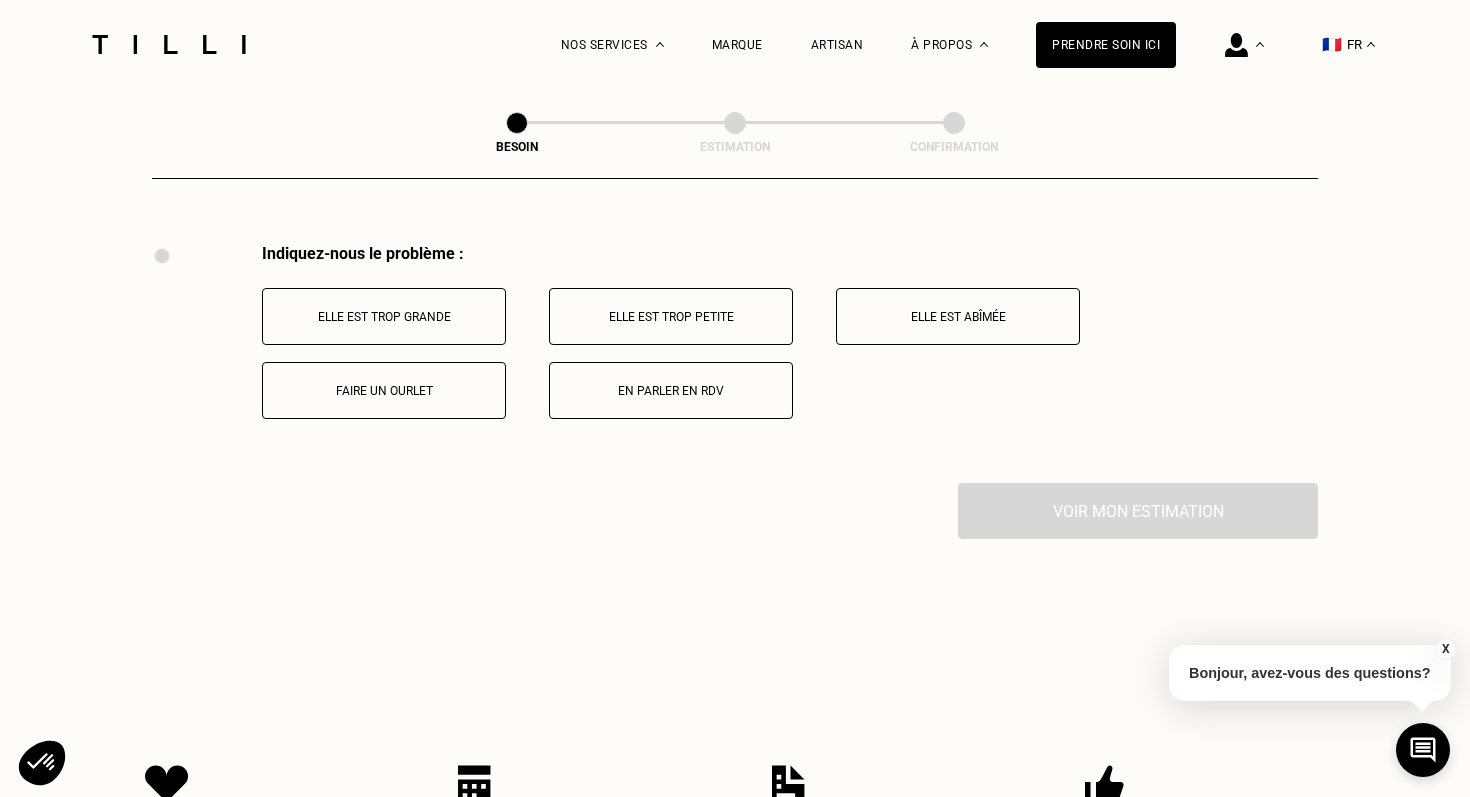 click on "Faire un ourlet" at bounding box center (384, 391) 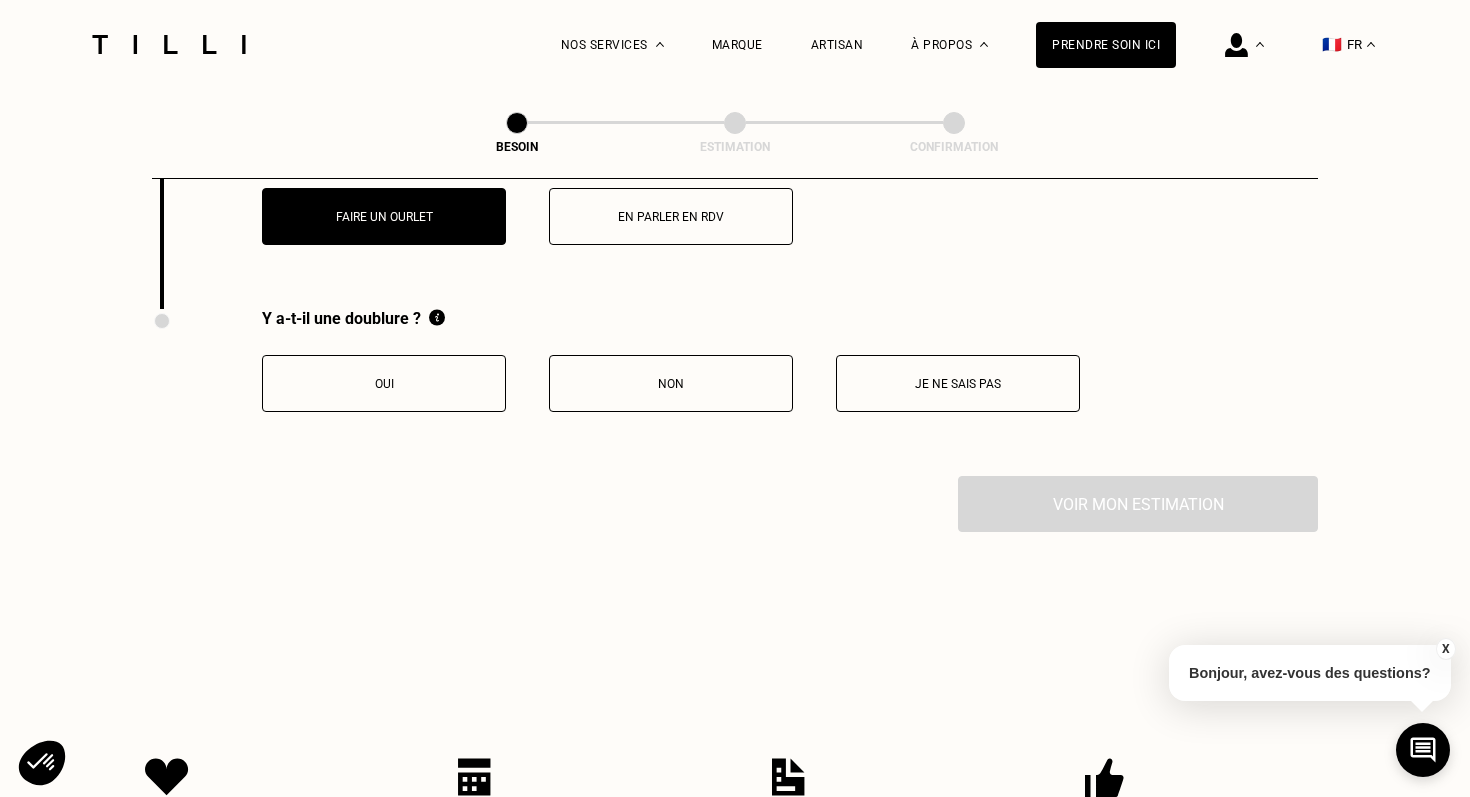 scroll, scrollTop: 3927, scrollLeft: 0, axis: vertical 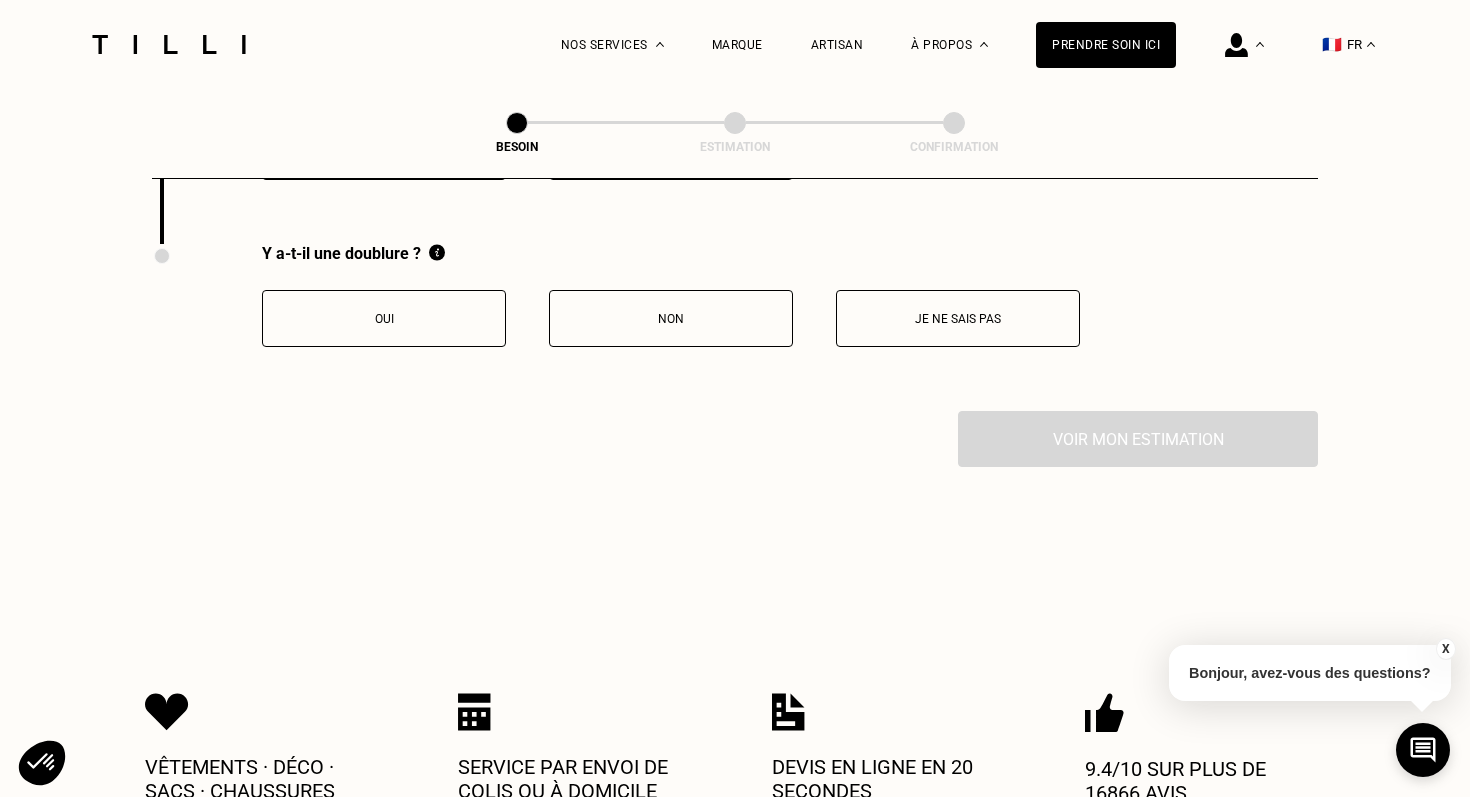 click on "Non" at bounding box center (671, 319) 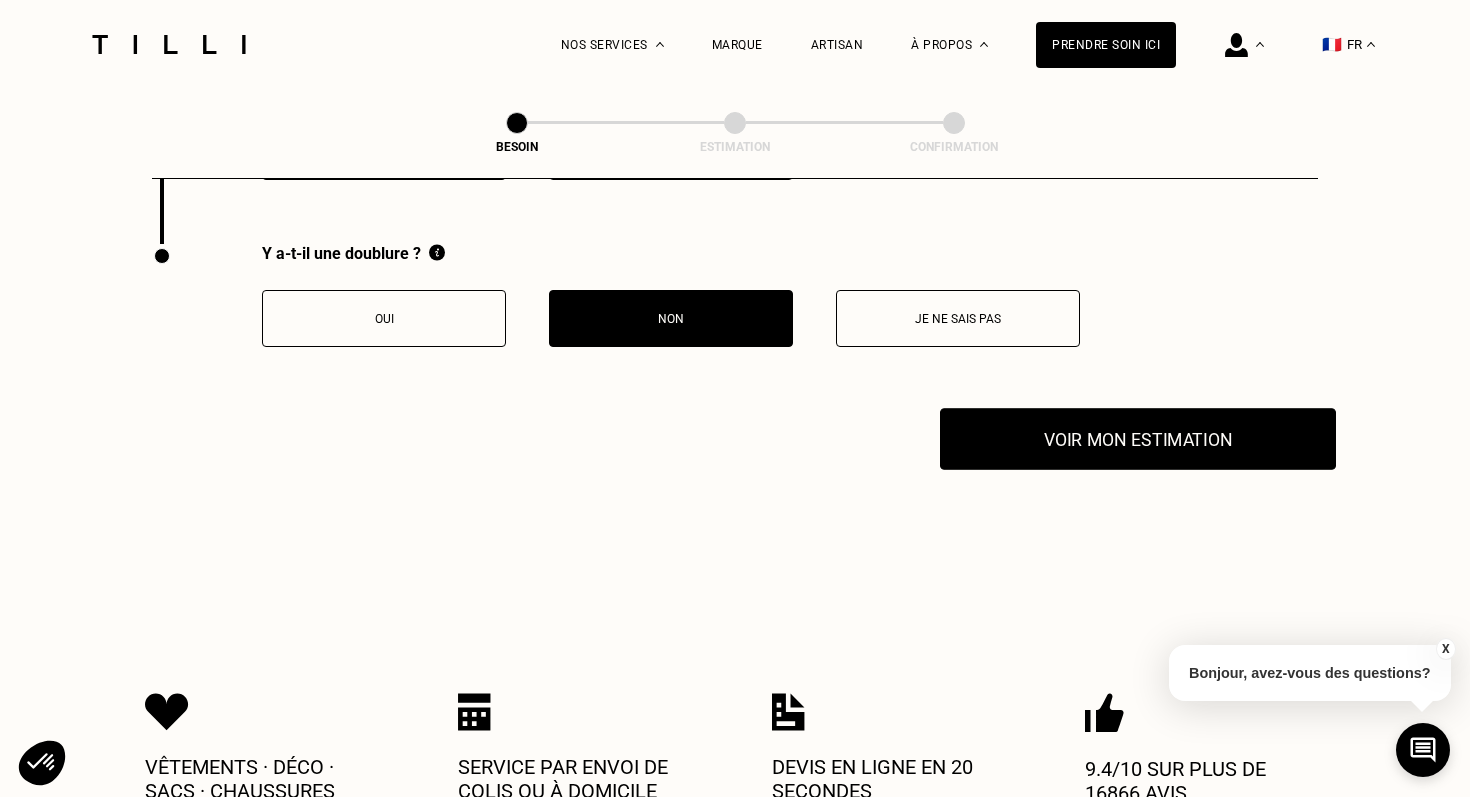 click on "Voir mon estimation" at bounding box center (1138, 439) 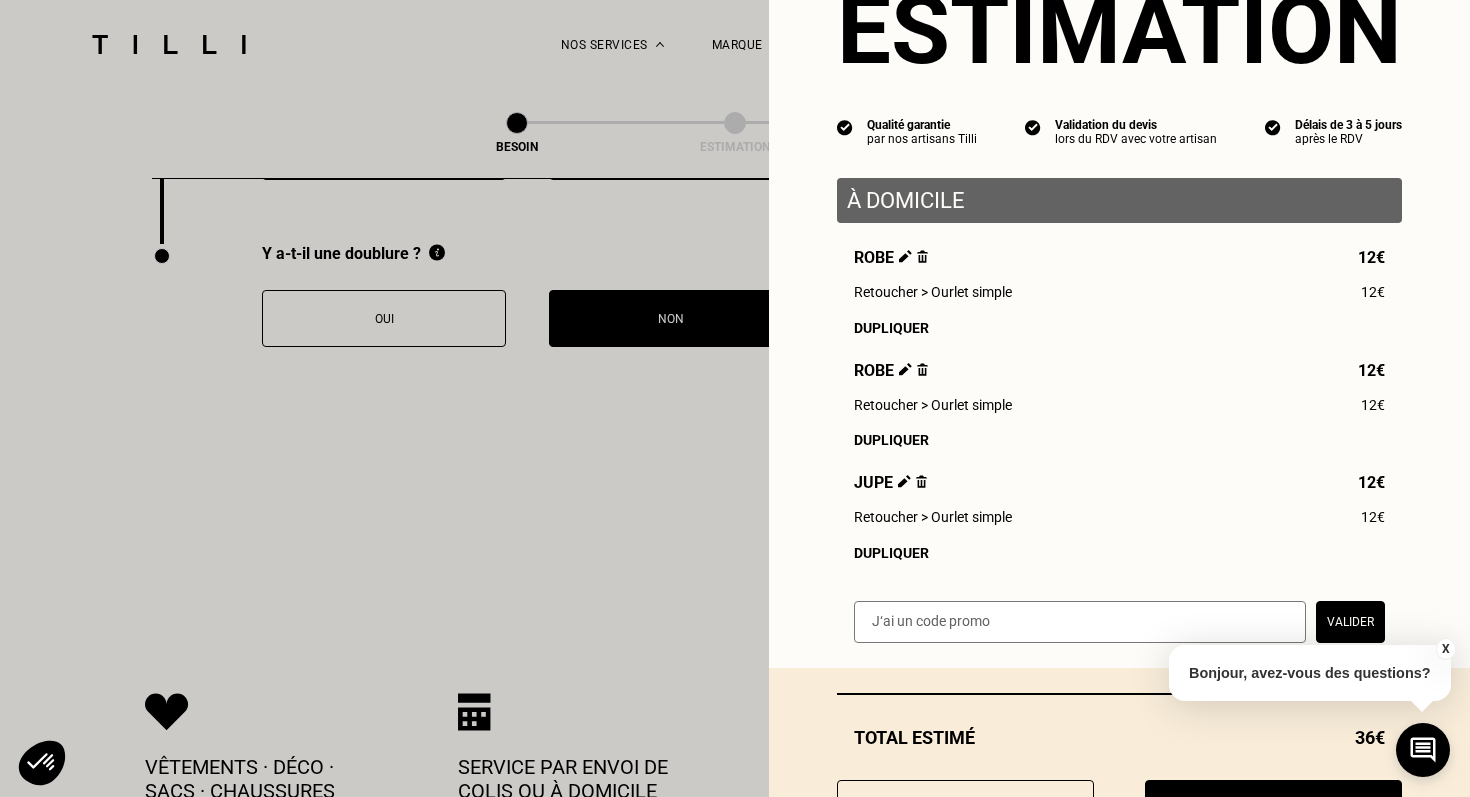 scroll, scrollTop: 182, scrollLeft: 0, axis: vertical 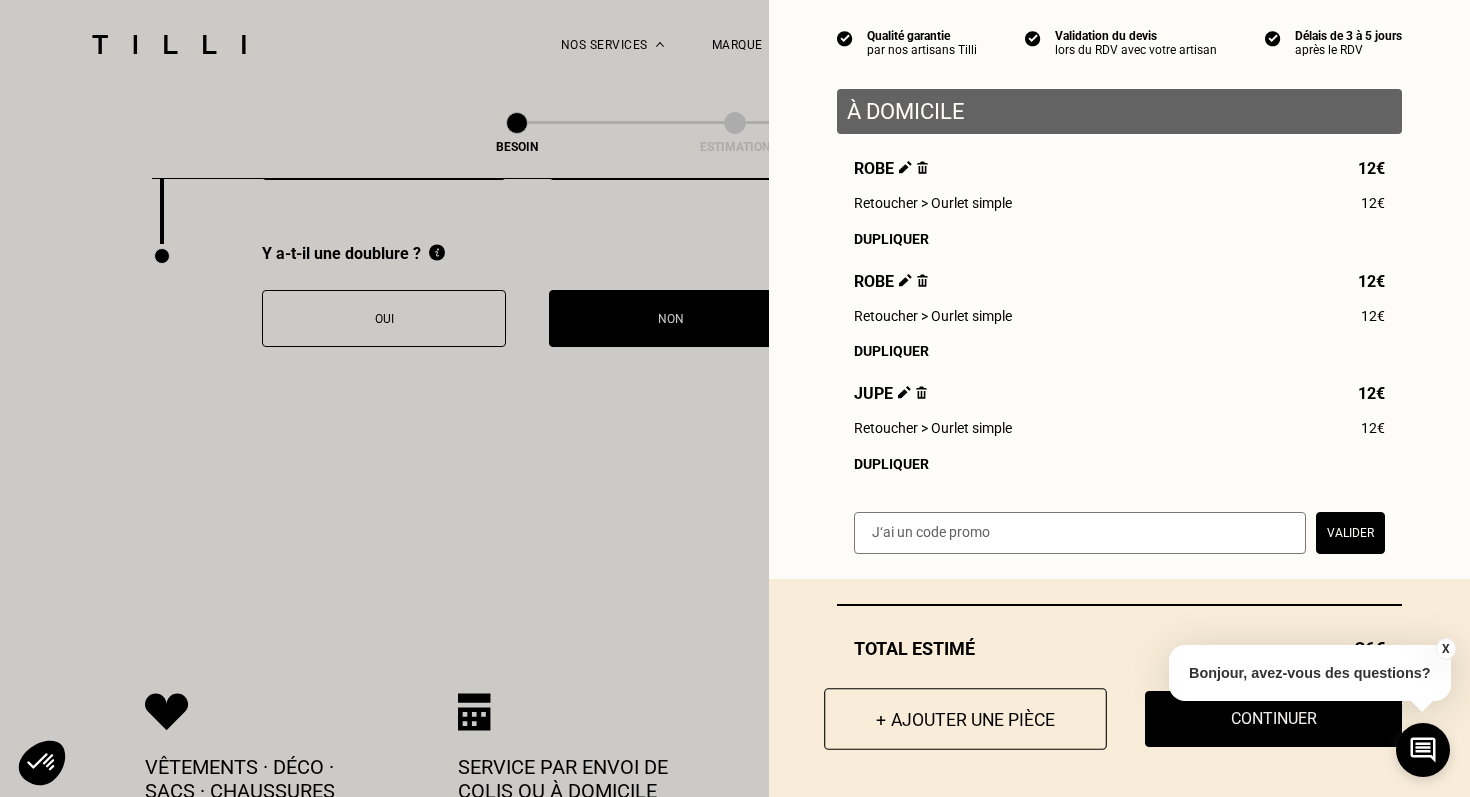click on "+ Ajouter une pièce" at bounding box center (965, 719) 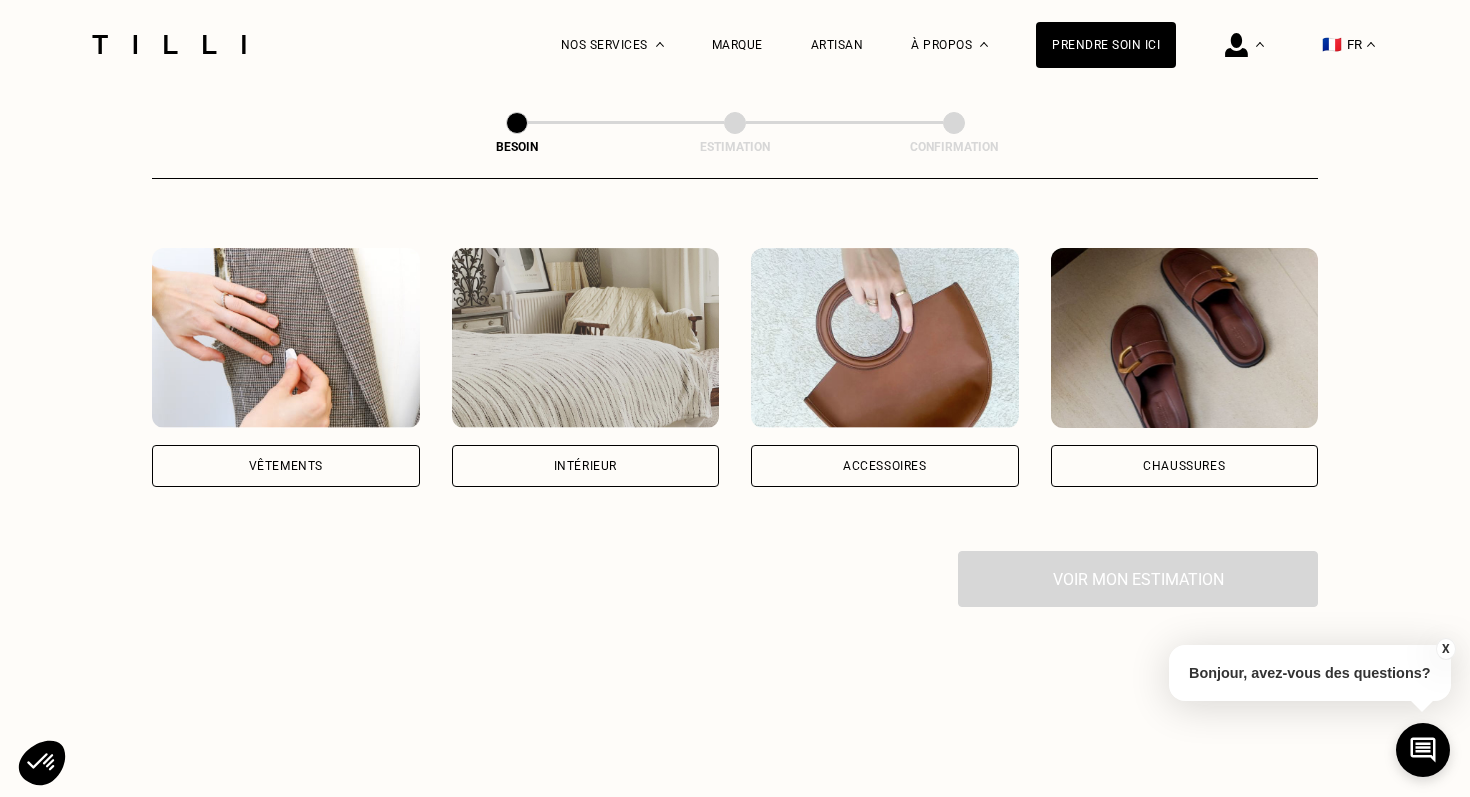 scroll, scrollTop: 356, scrollLeft: 0, axis: vertical 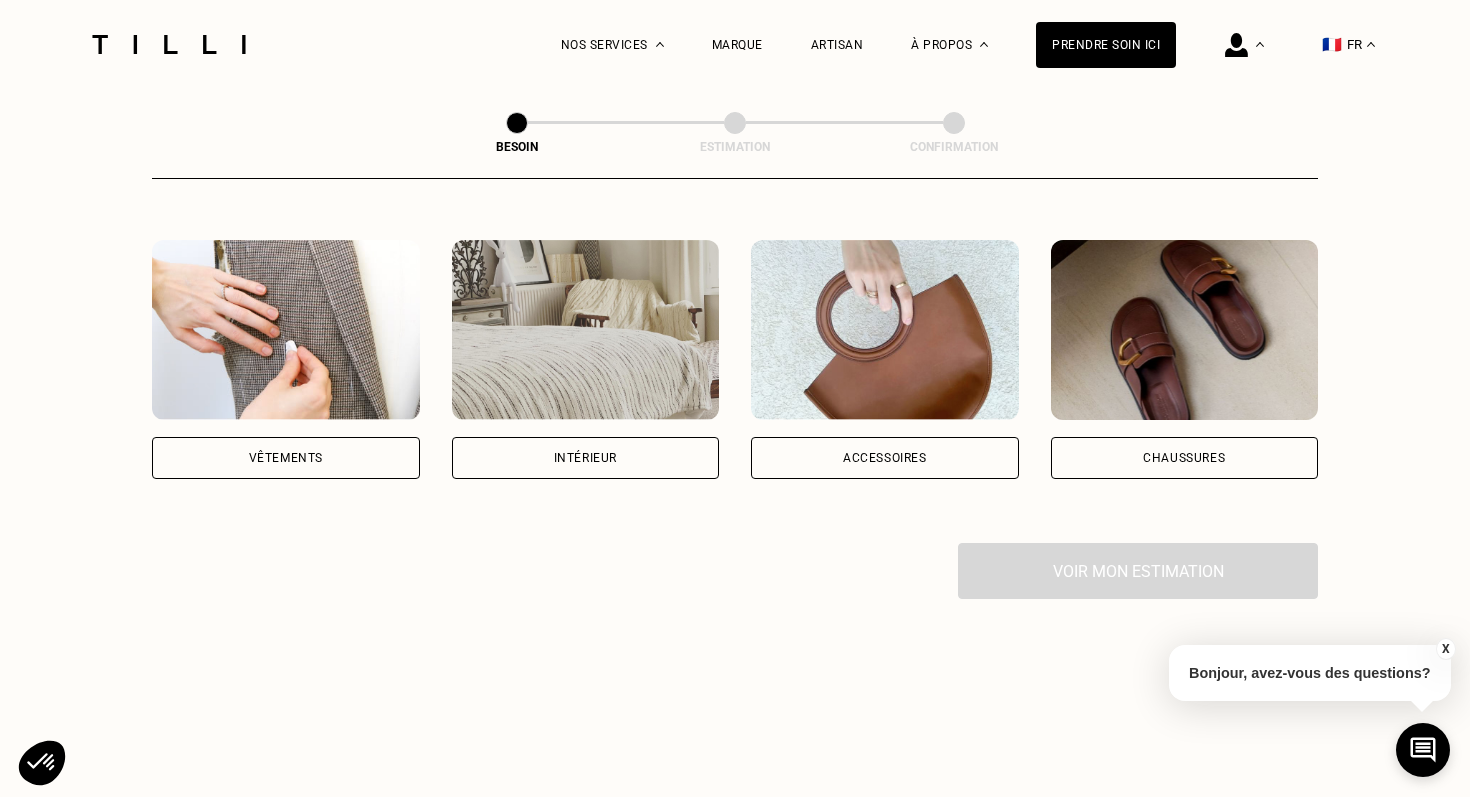 click on "Vêtements" at bounding box center [286, 458] 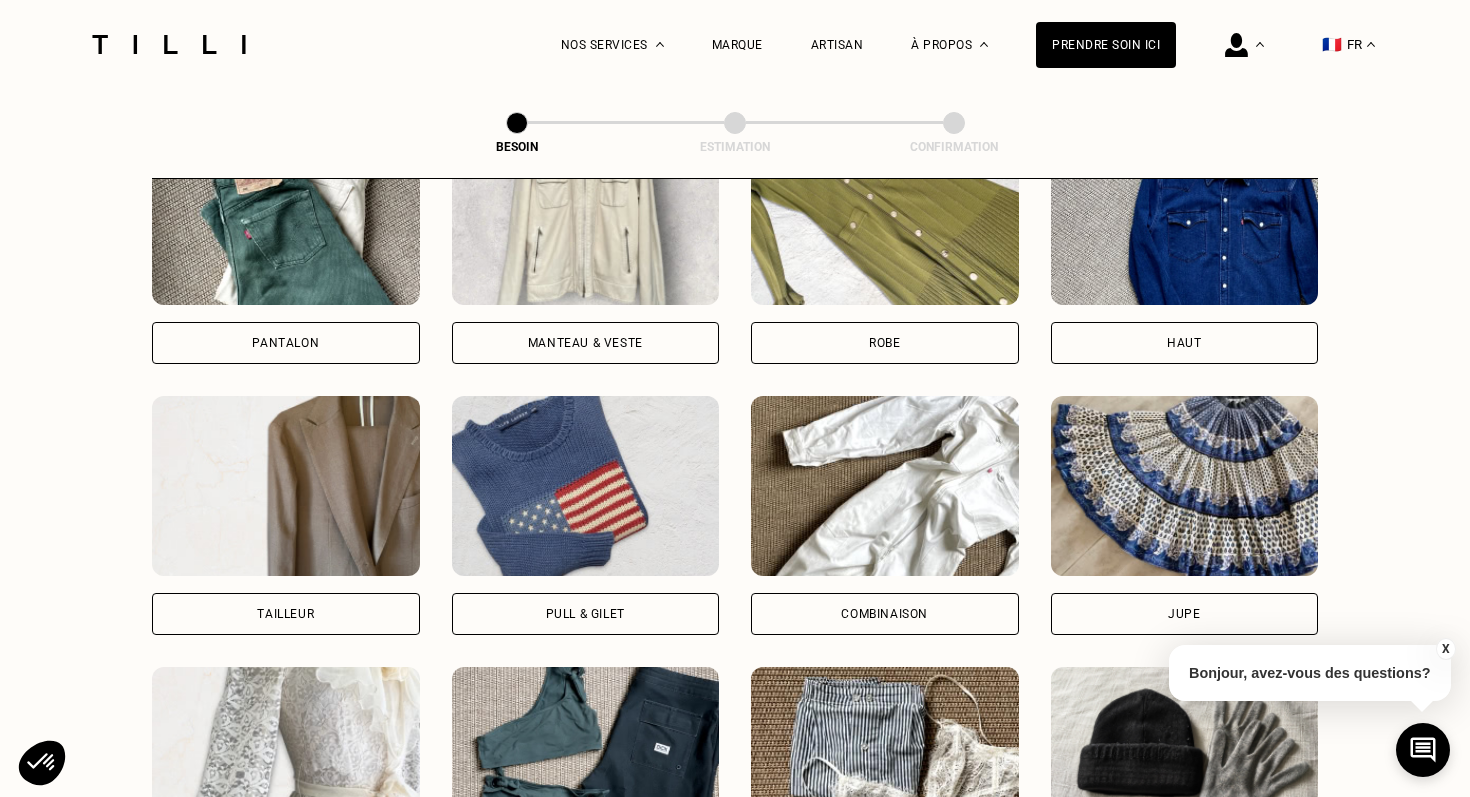 scroll, scrollTop: 1020, scrollLeft: 0, axis: vertical 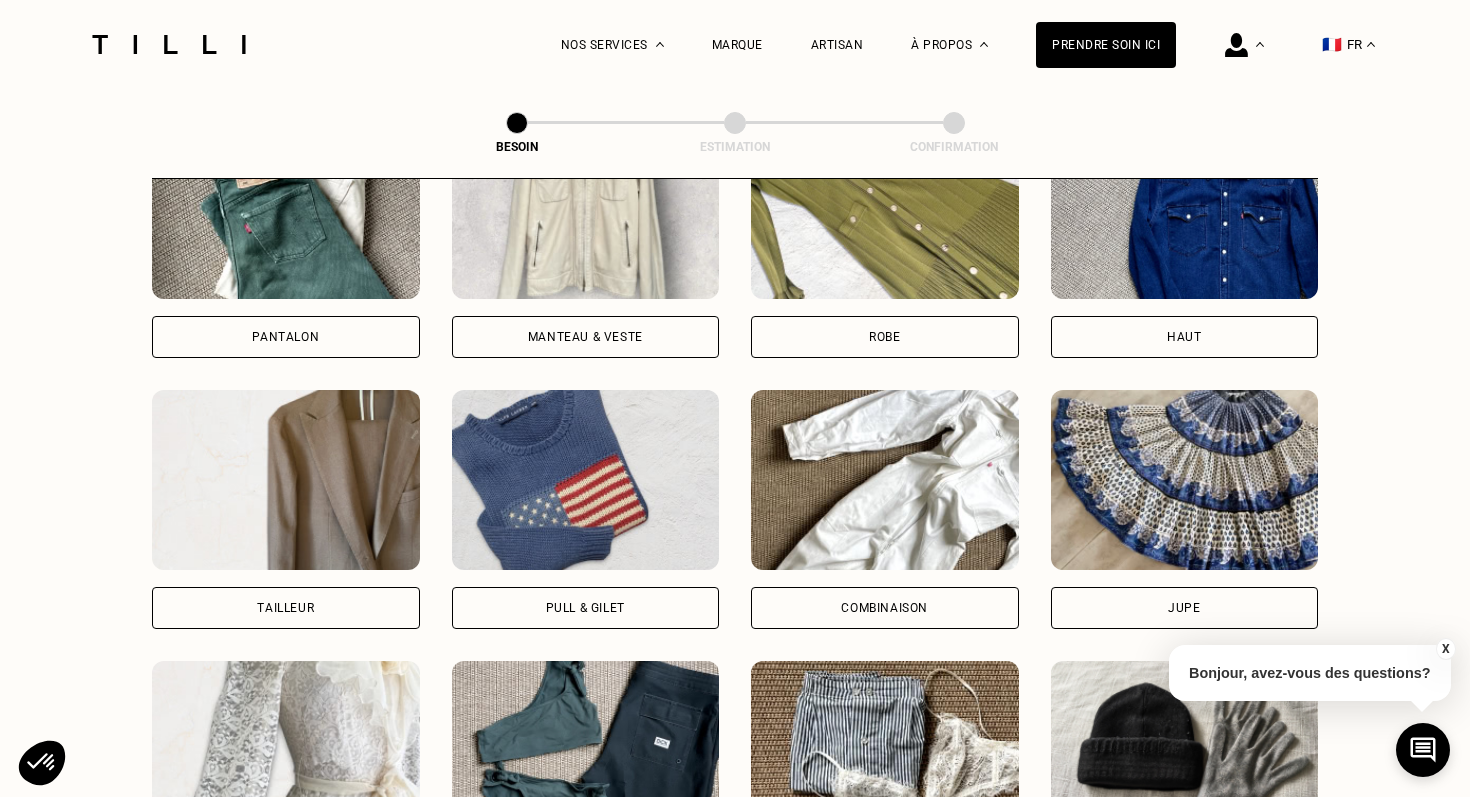click on "Robe" at bounding box center (884, 337) 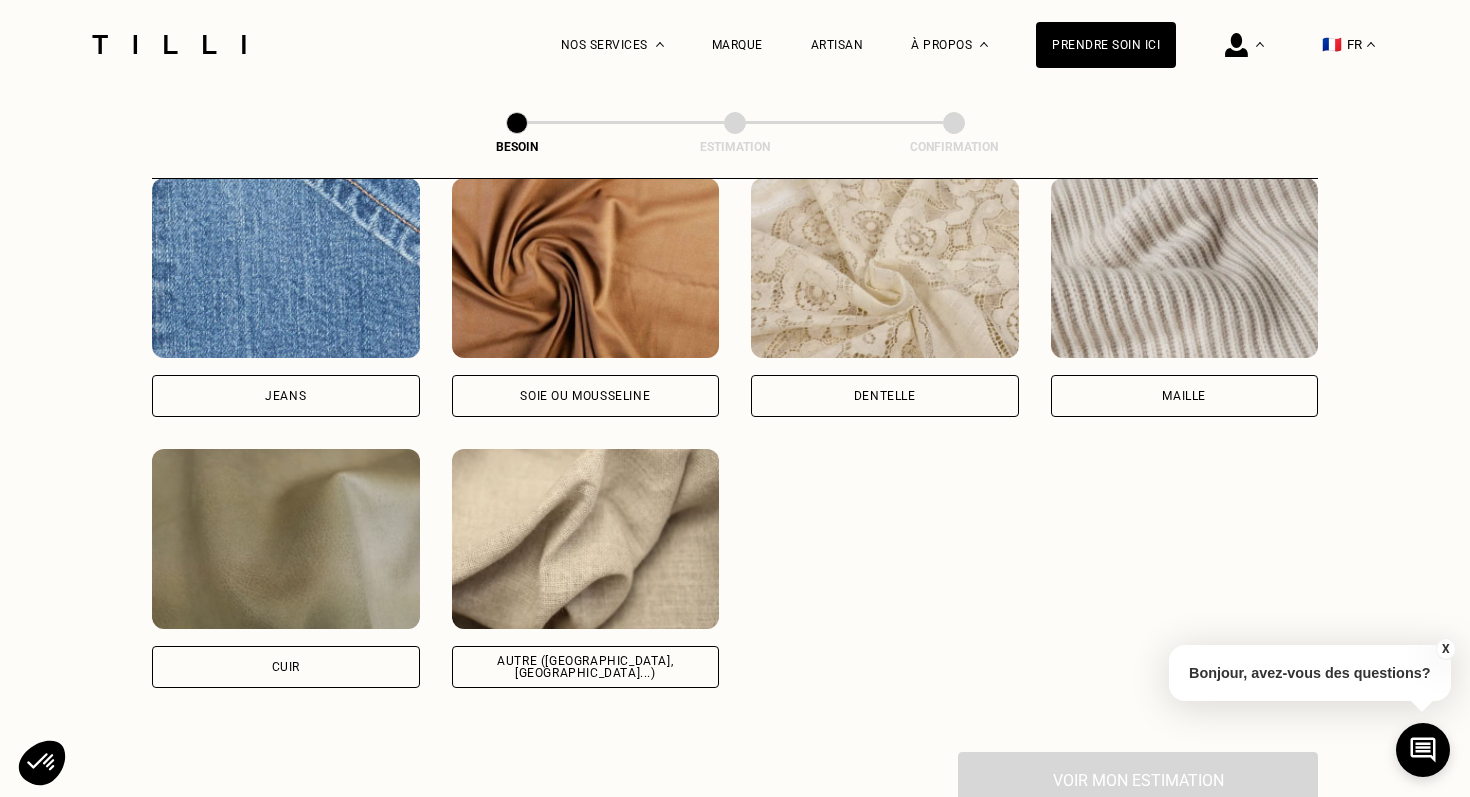 scroll, scrollTop: 2180, scrollLeft: 0, axis: vertical 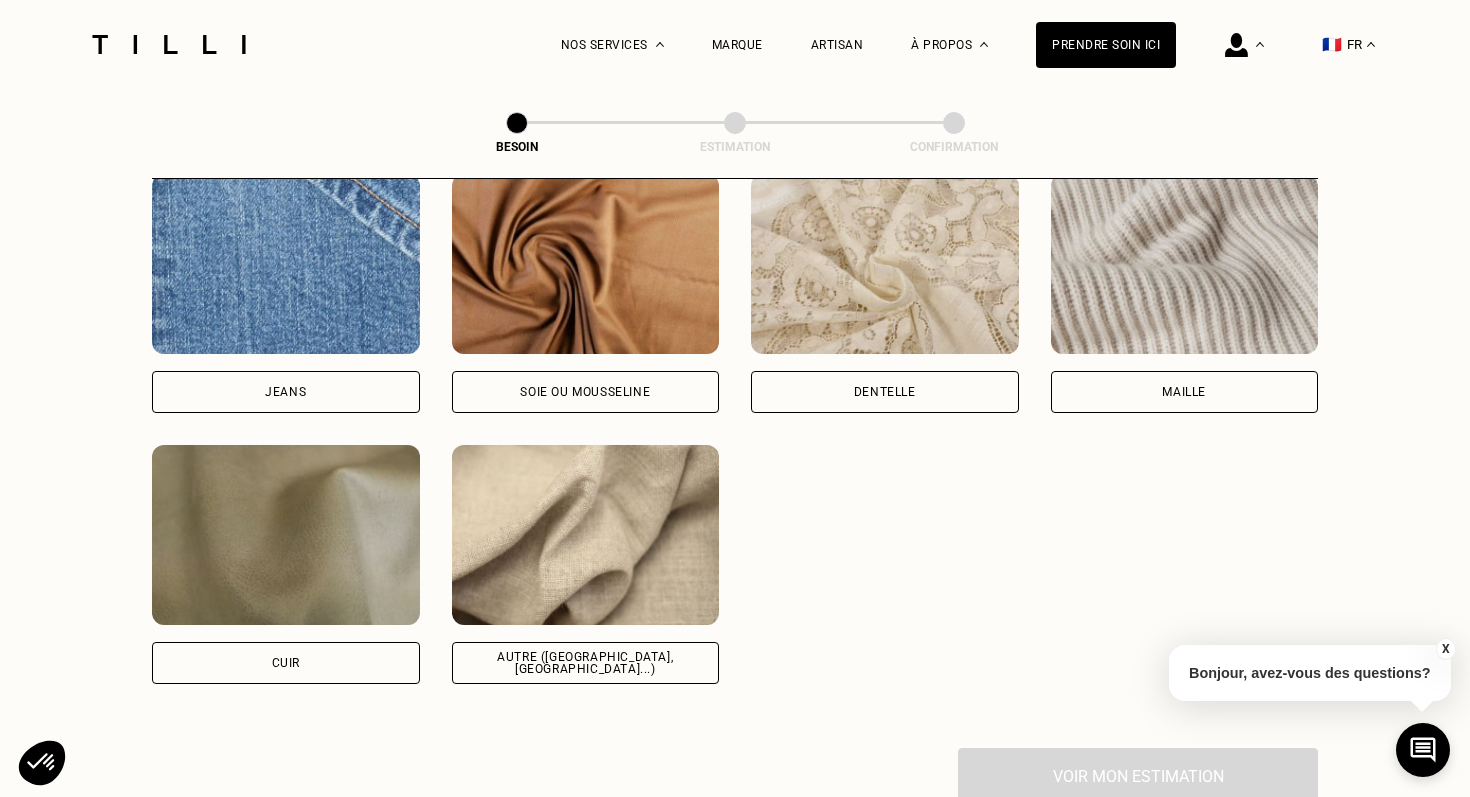 click on "Autre ([GEOGRAPHIC_DATA], [GEOGRAPHIC_DATA]...)" at bounding box center [586, 663] 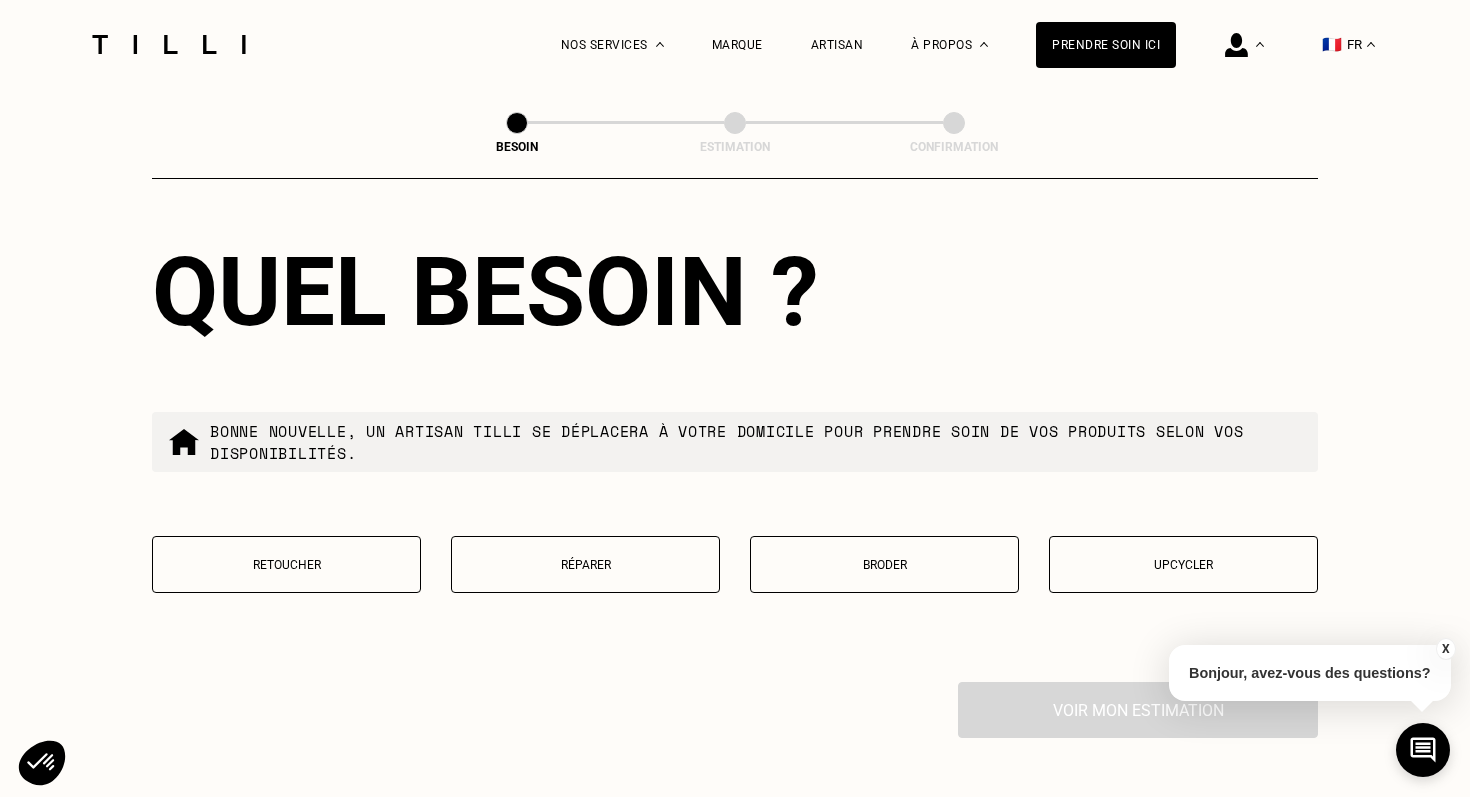 scroll, scrollTop: 3256, scrollLeft: 0, axis: vertical 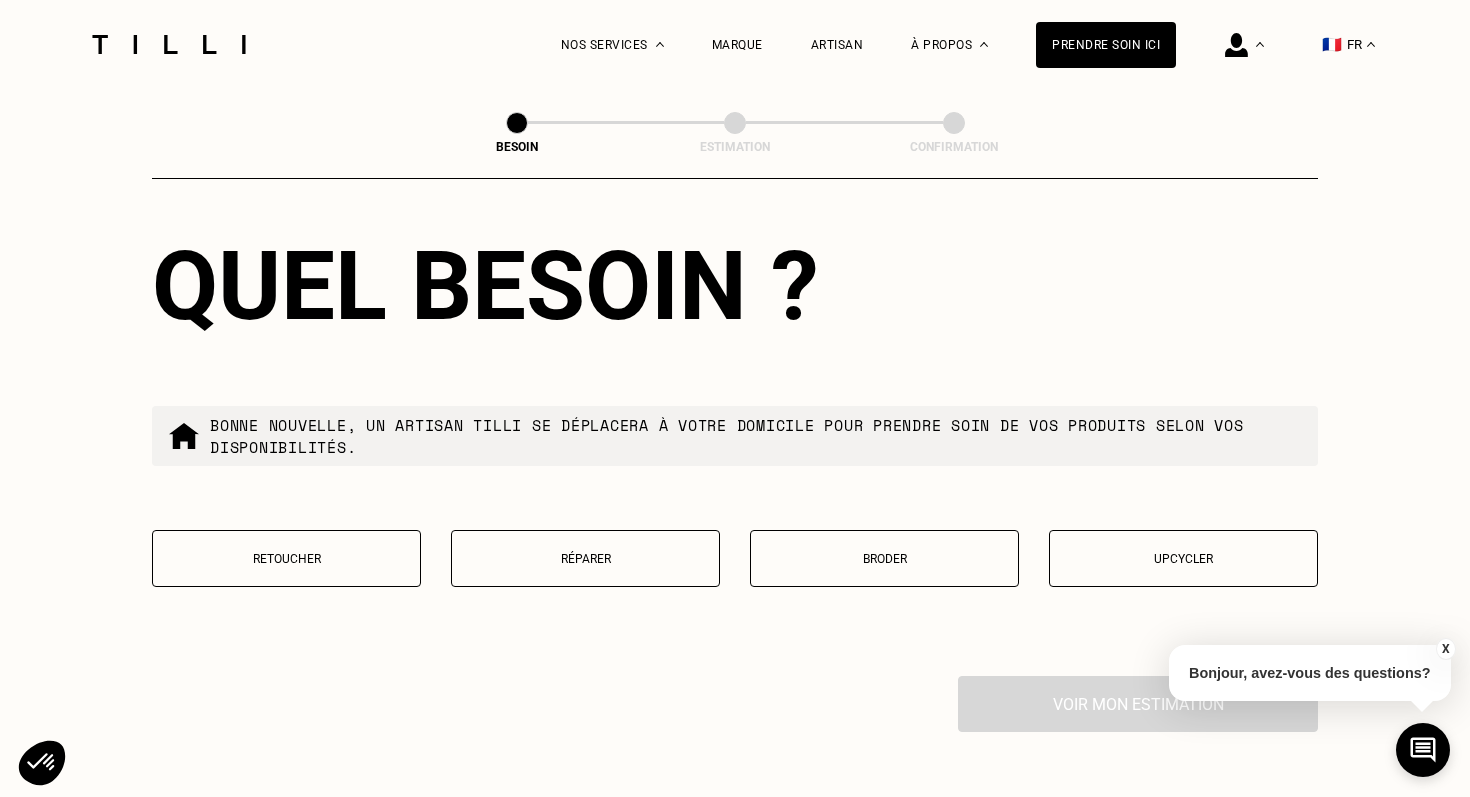 click on "Retoucher" at bounding box center [286, 558] 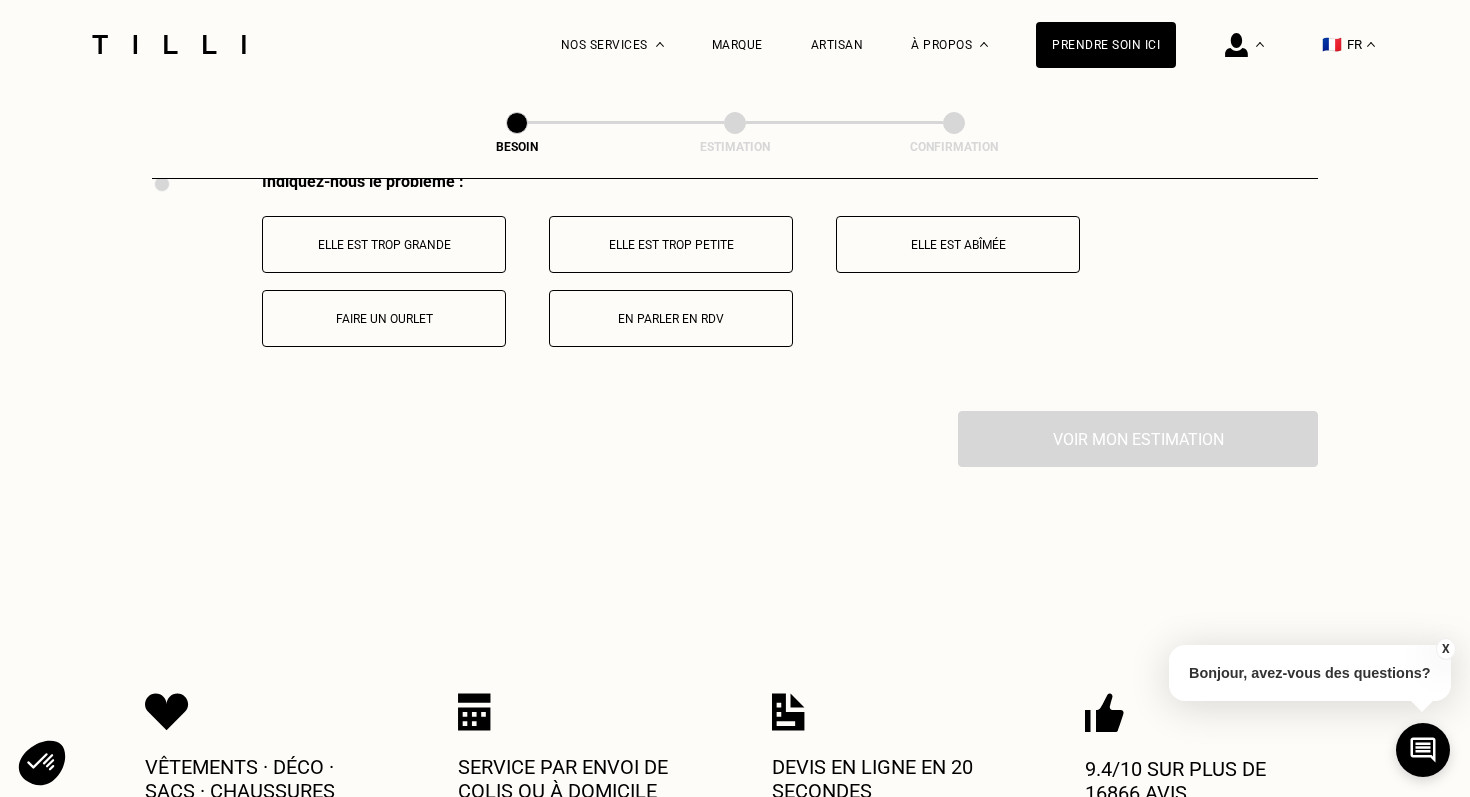 scroll, scrollTop: 3762, scrollLeft: 0, axis: vertical 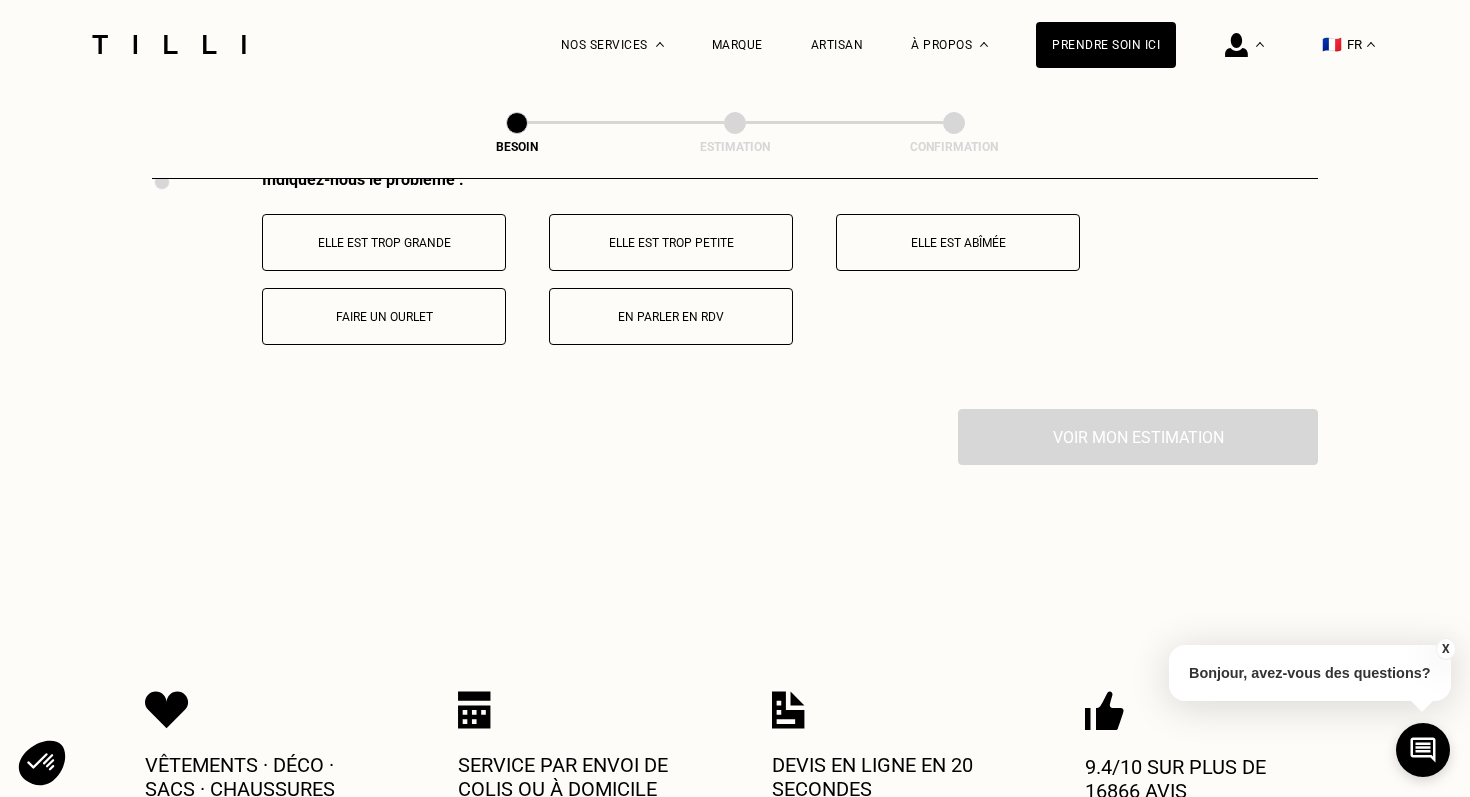 click on "Faire un ourlet" at bounding box center (384, 316) 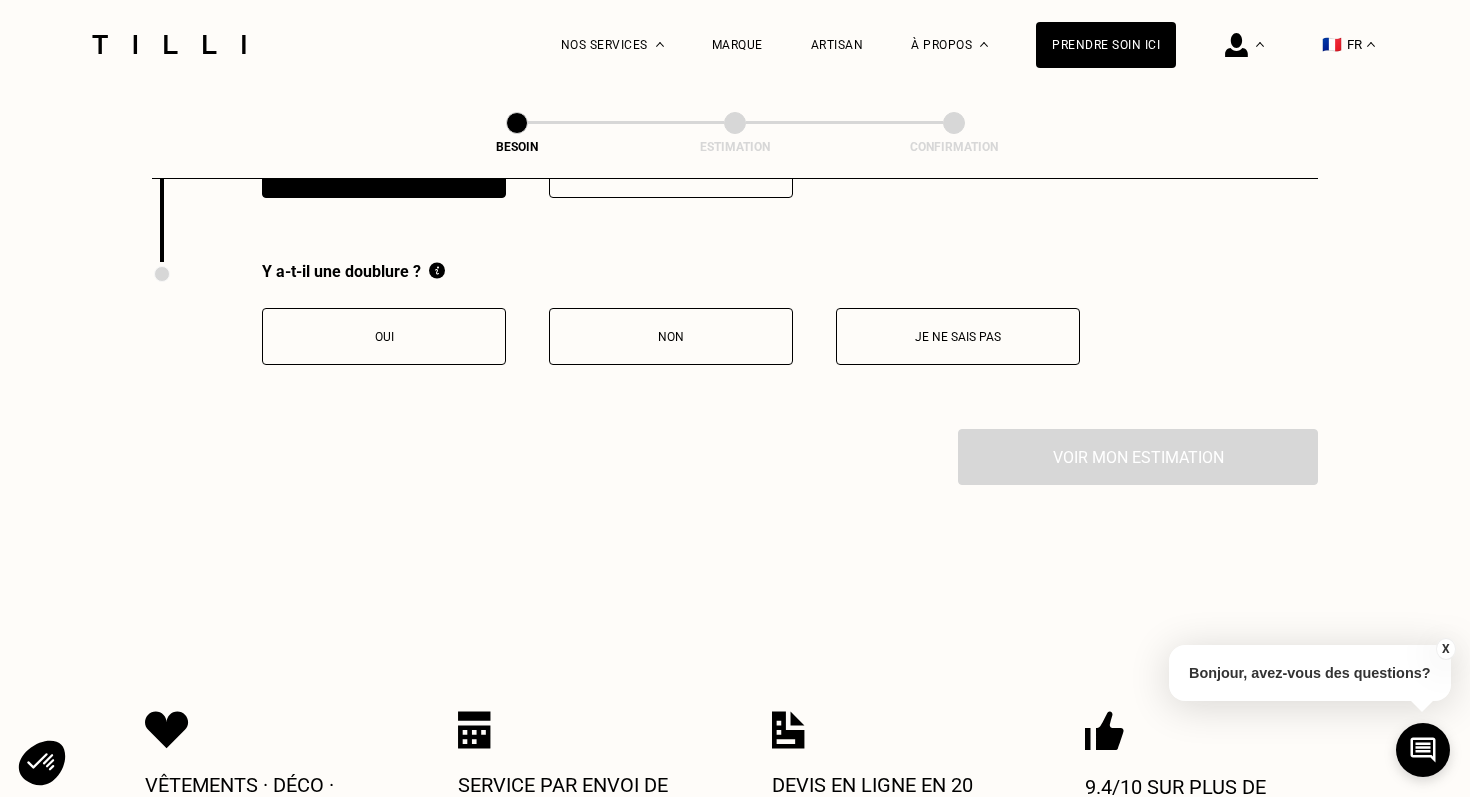 scroll, scrollTop: 3927, scrollLeft: 0, axis: vertical 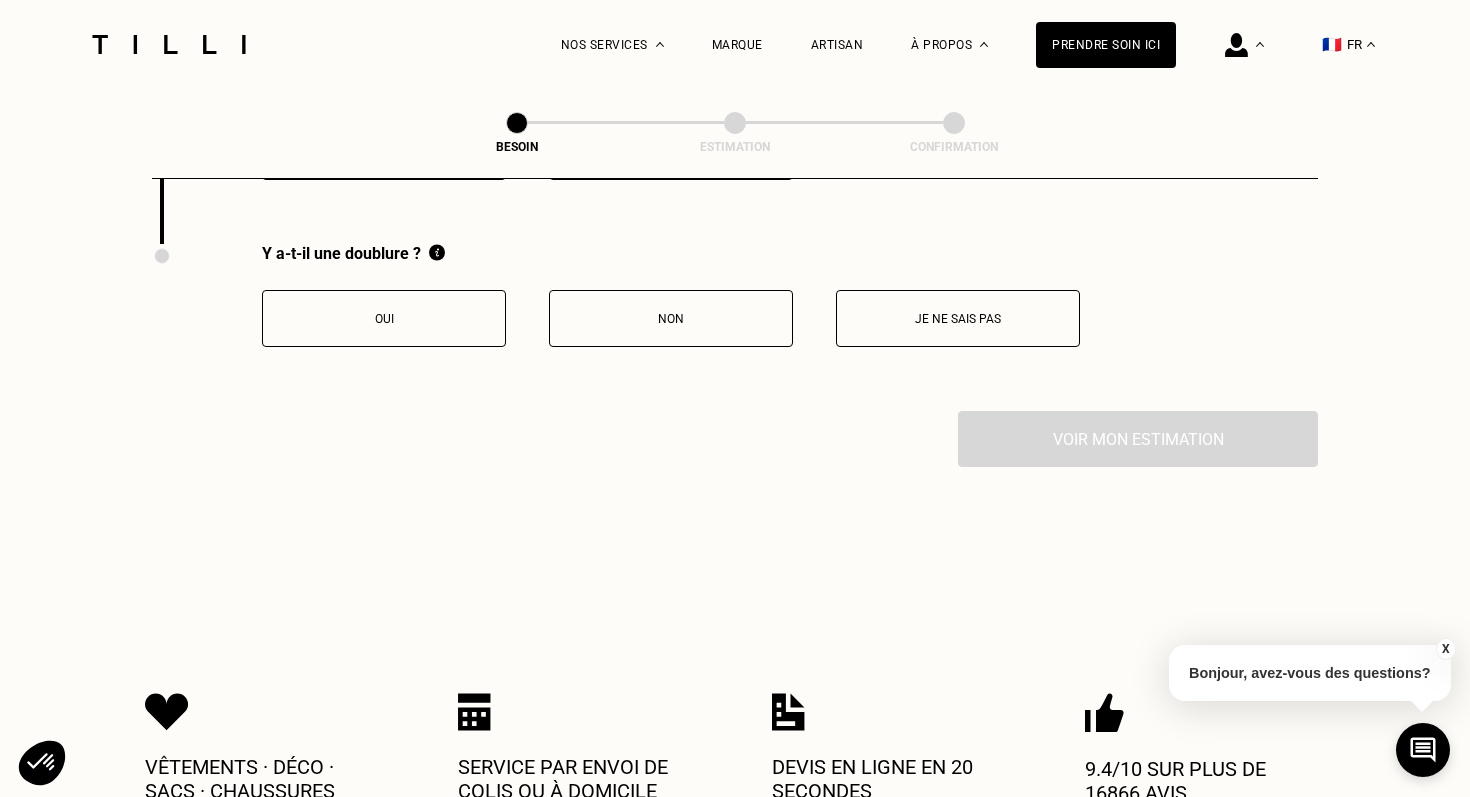 click on "Oui" at bounding box center (384, 319) 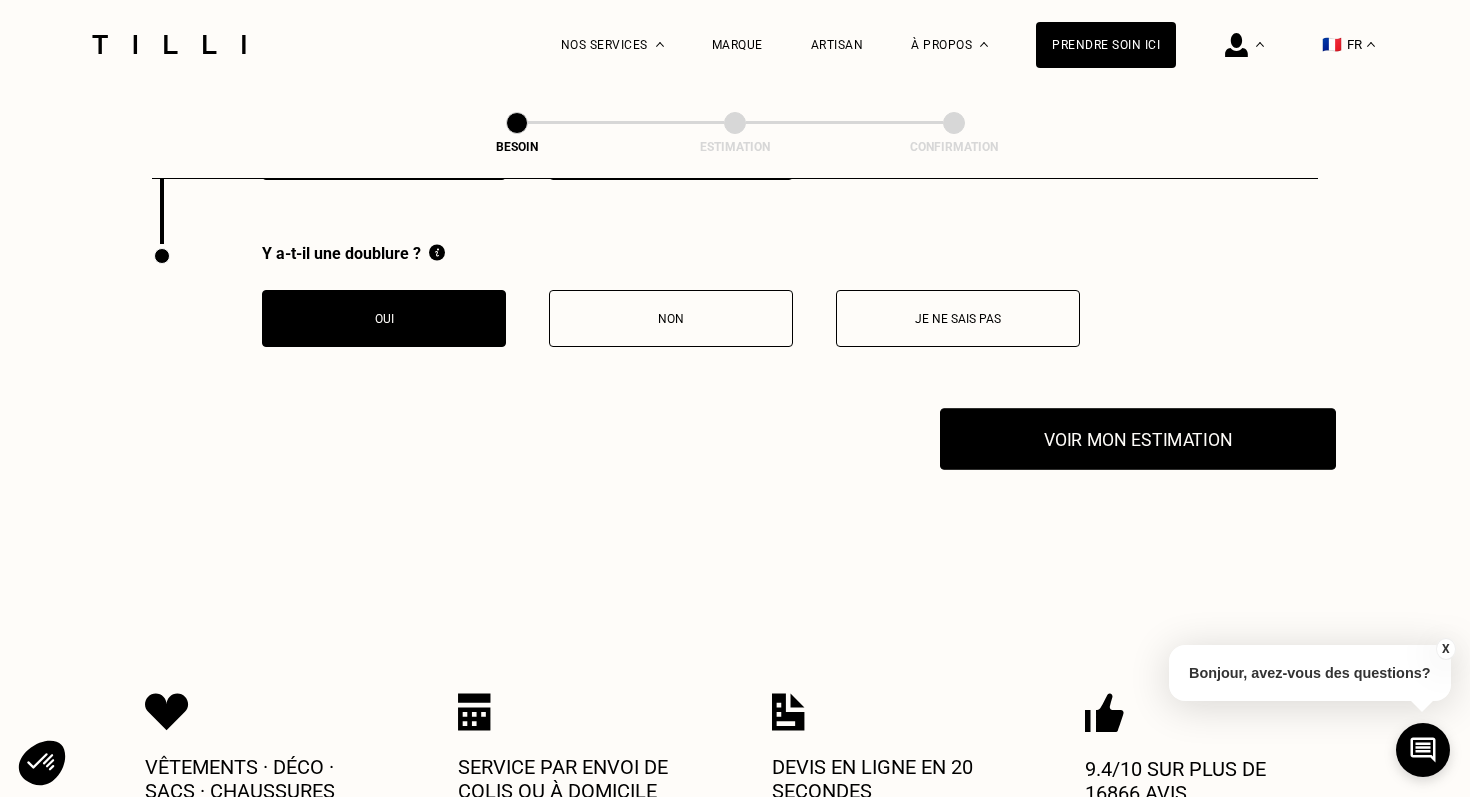 click on "Voir mon estimation" at bounding box center [1138, 439] 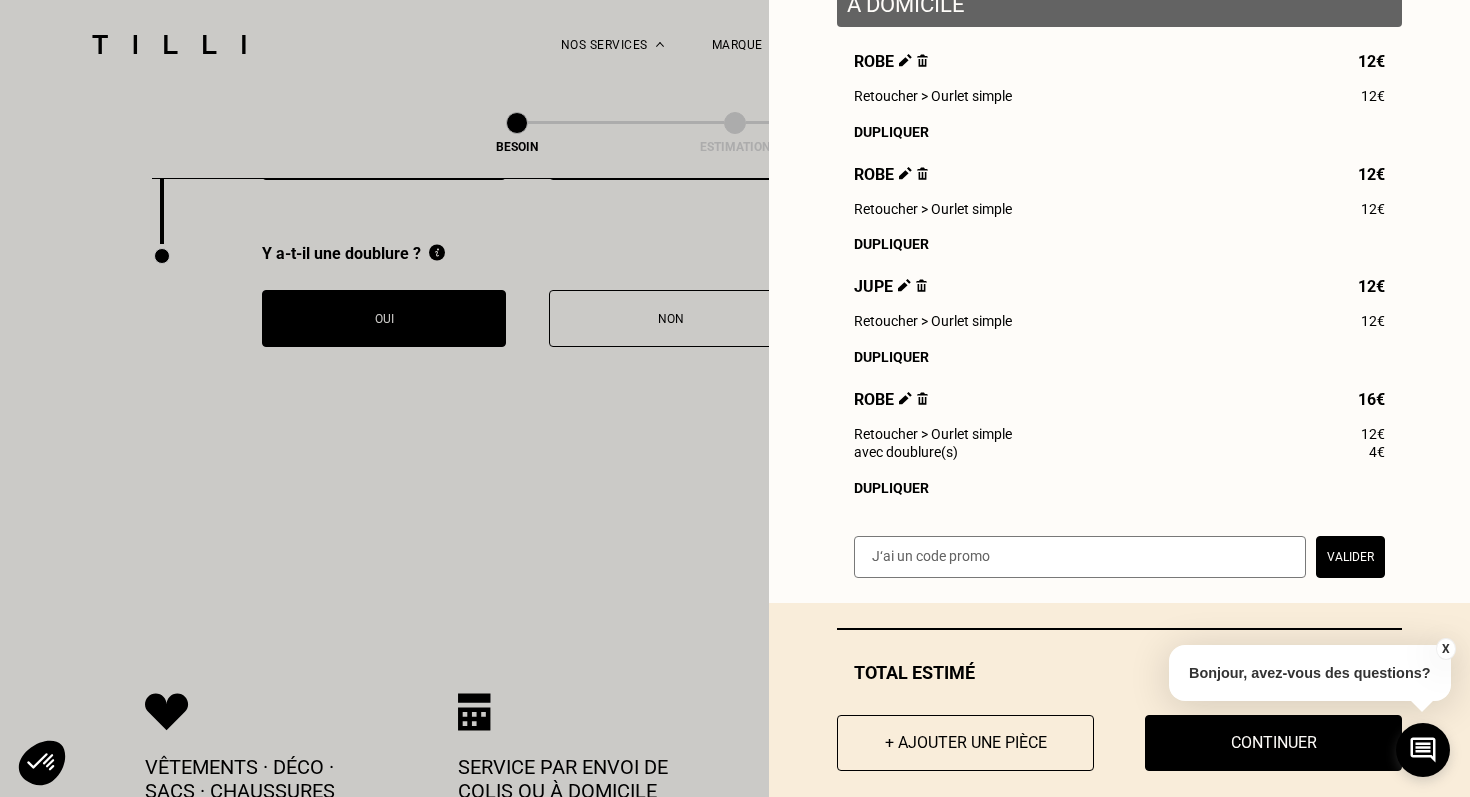scroll, scrollTop: 314, scrollLeft: 0, axis: vertical 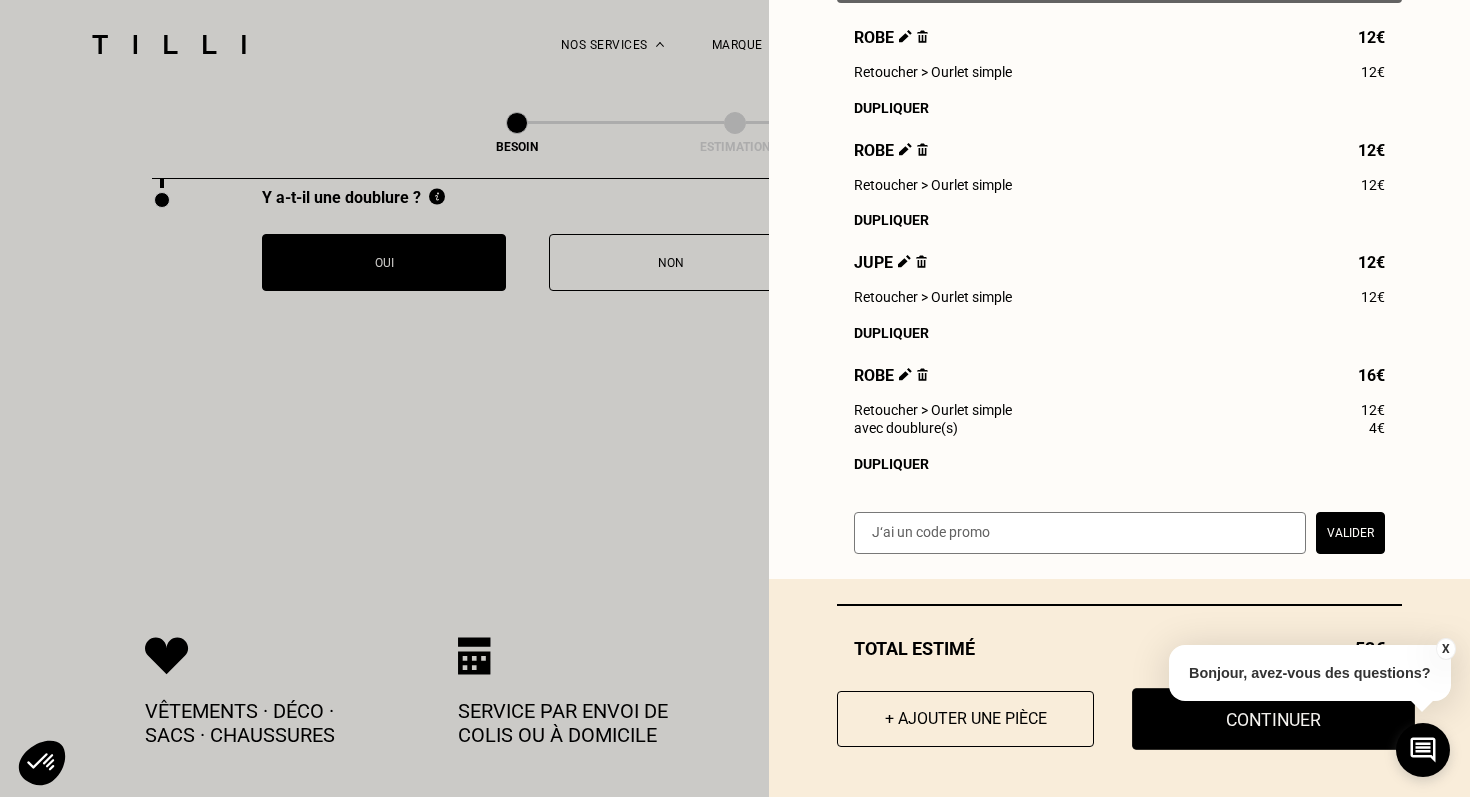 click on "Continuer" at bounding box center (1273, 719) 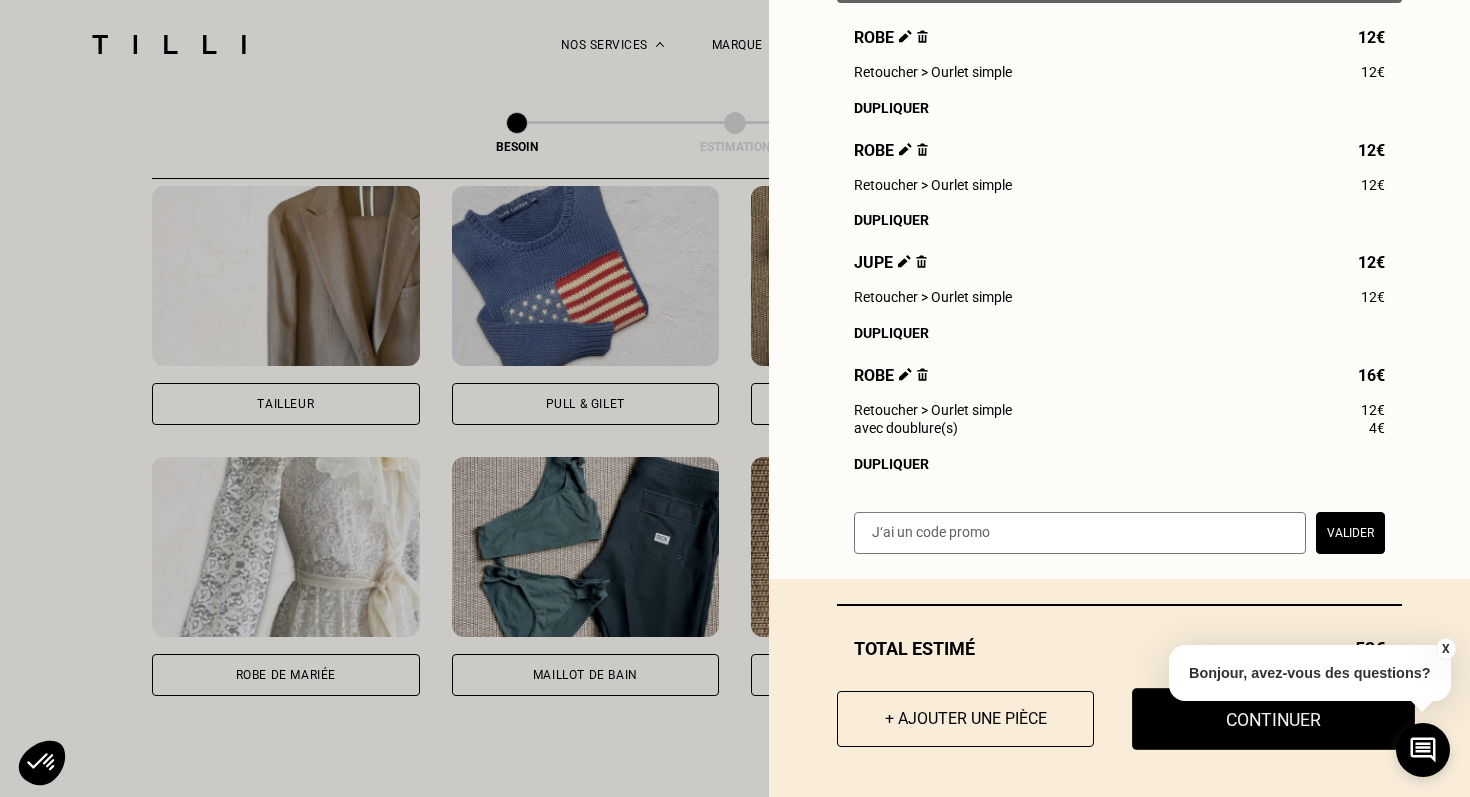 scroll, scrollTop: 258, scrollLeft: 0, axis: vertical 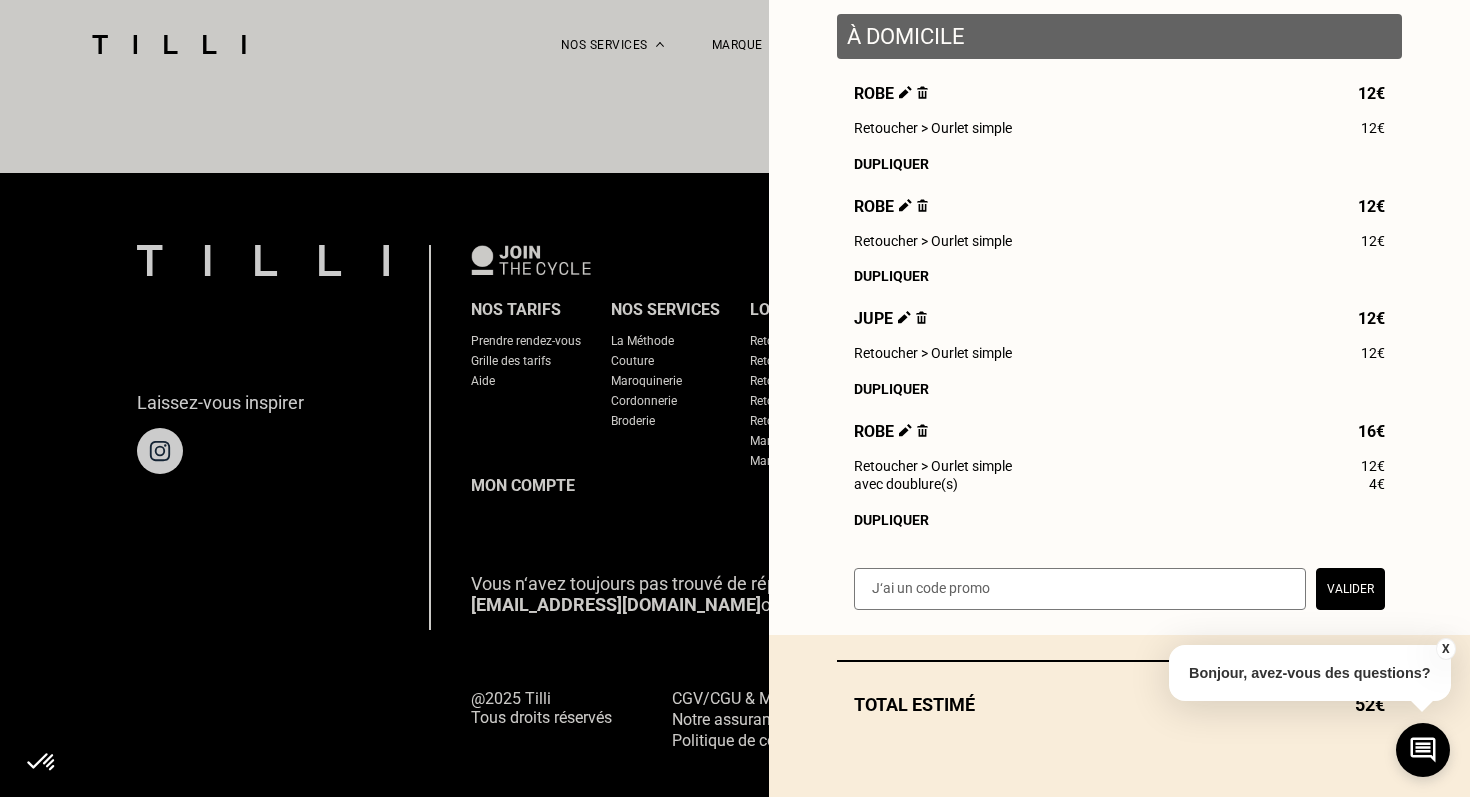 select on "FR" 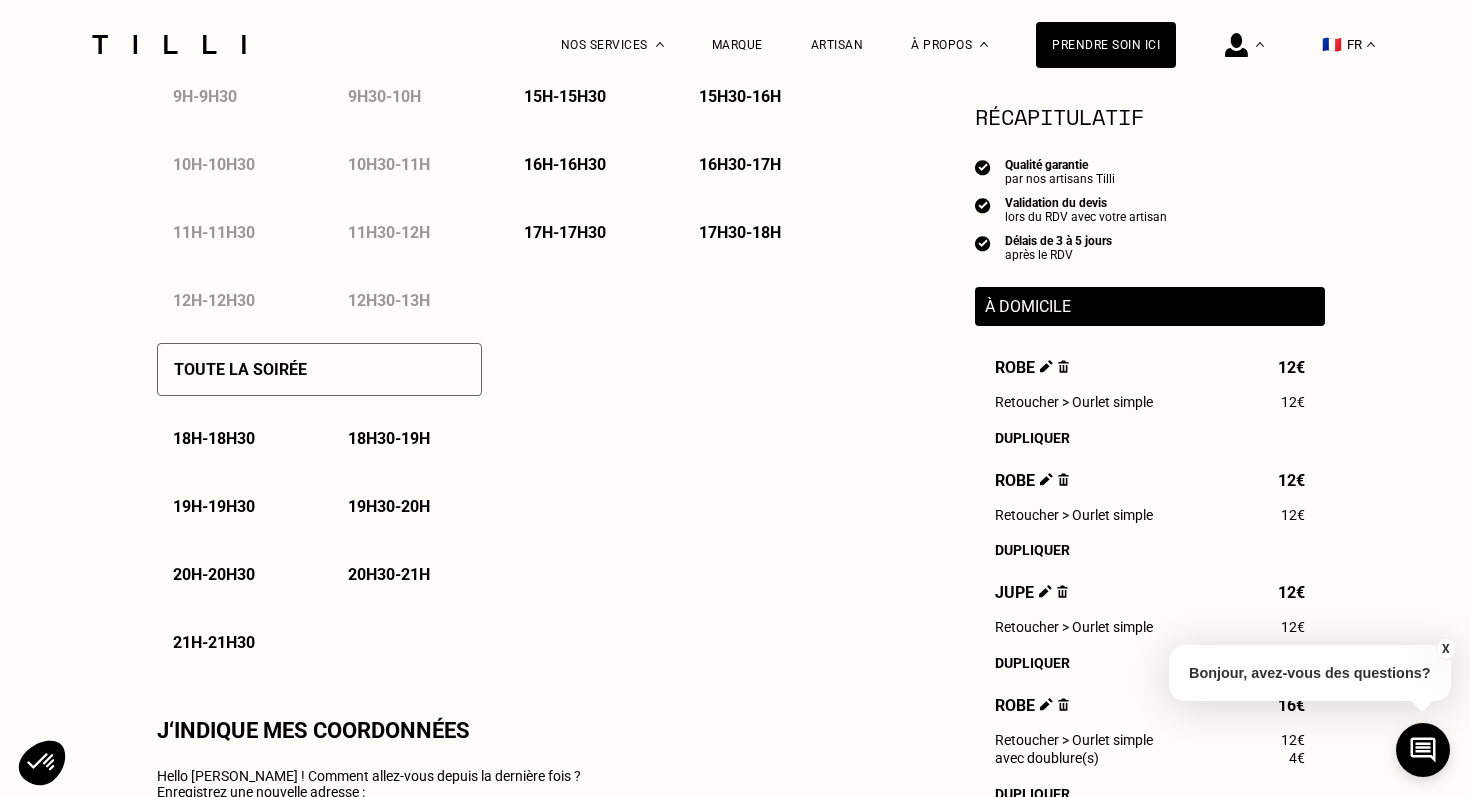 type on "06 62 77 63 30" 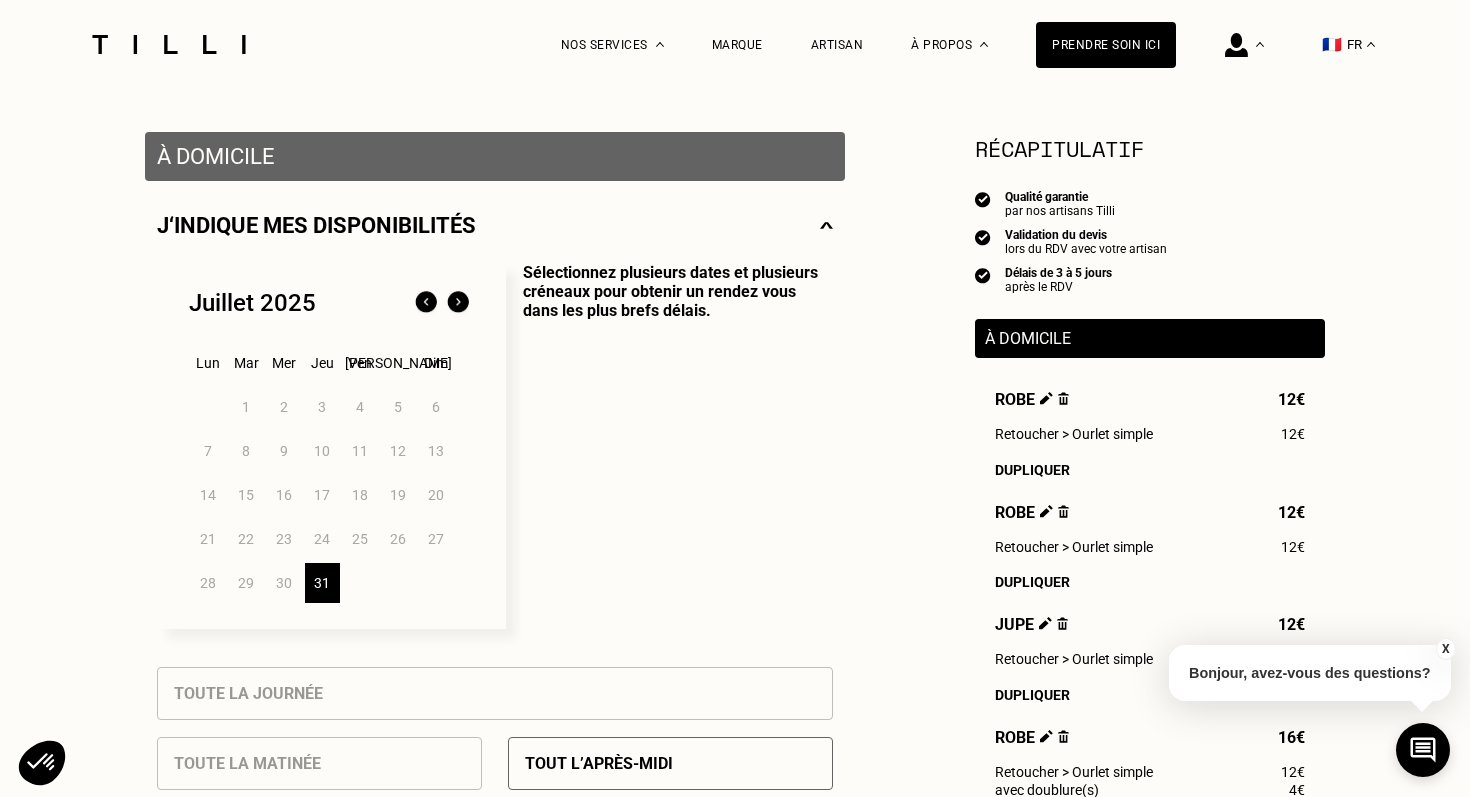 scroll, scrollTop: 356, scrollLeft: 0, axis: vertical 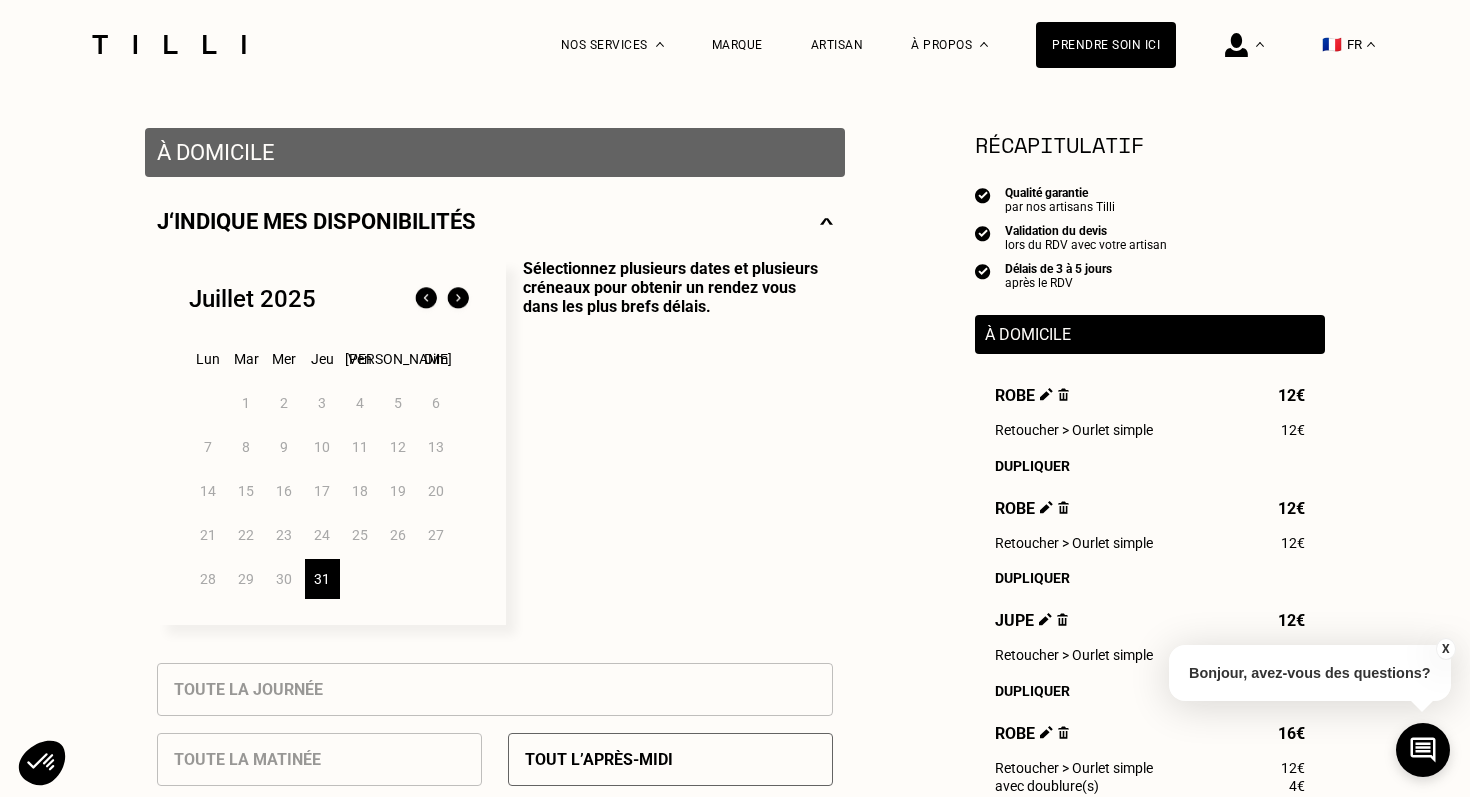 click on "31" at bounding box center (322, 579) 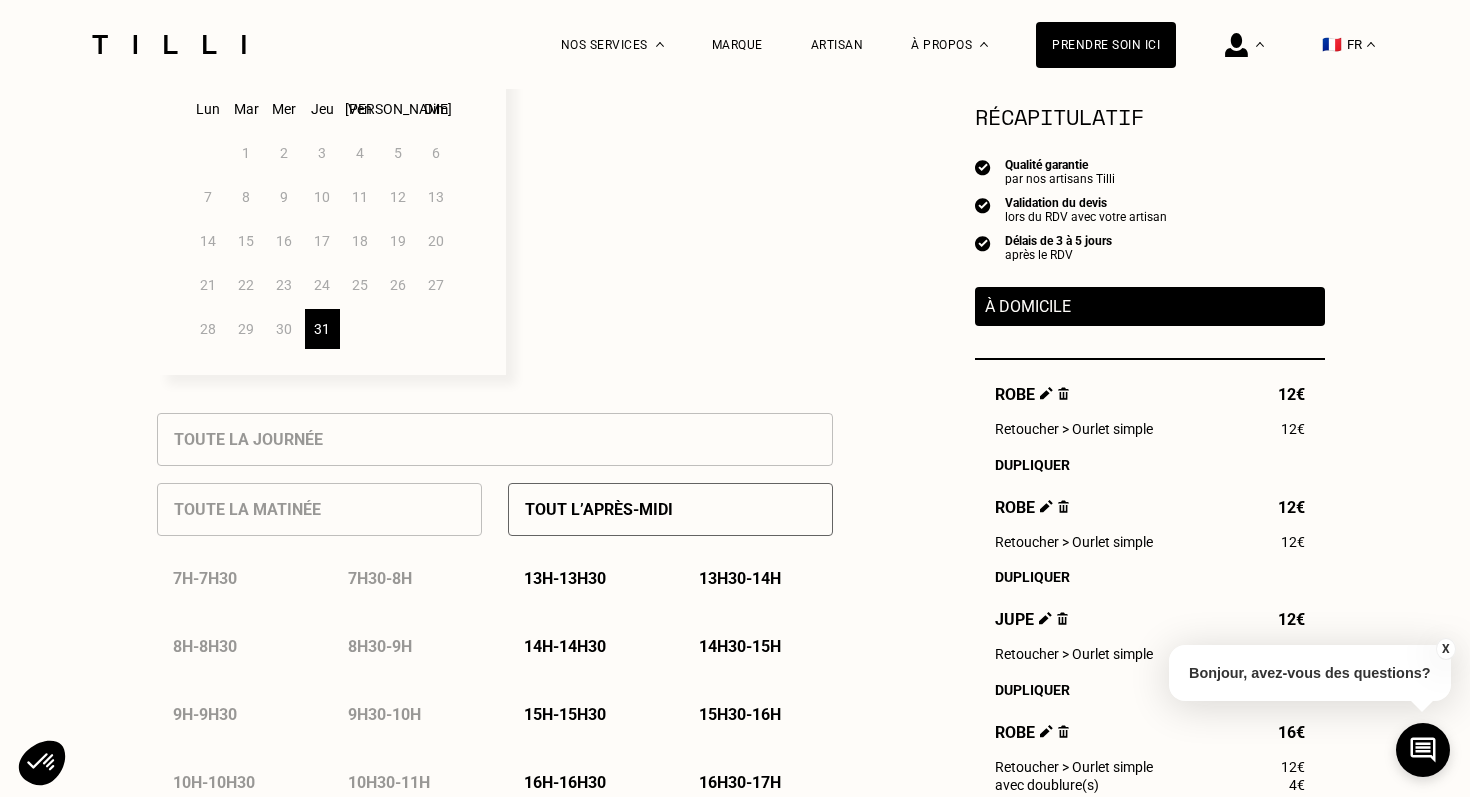 scroll, scrollTop: 632, scrollLeft: 0, axis: vertical 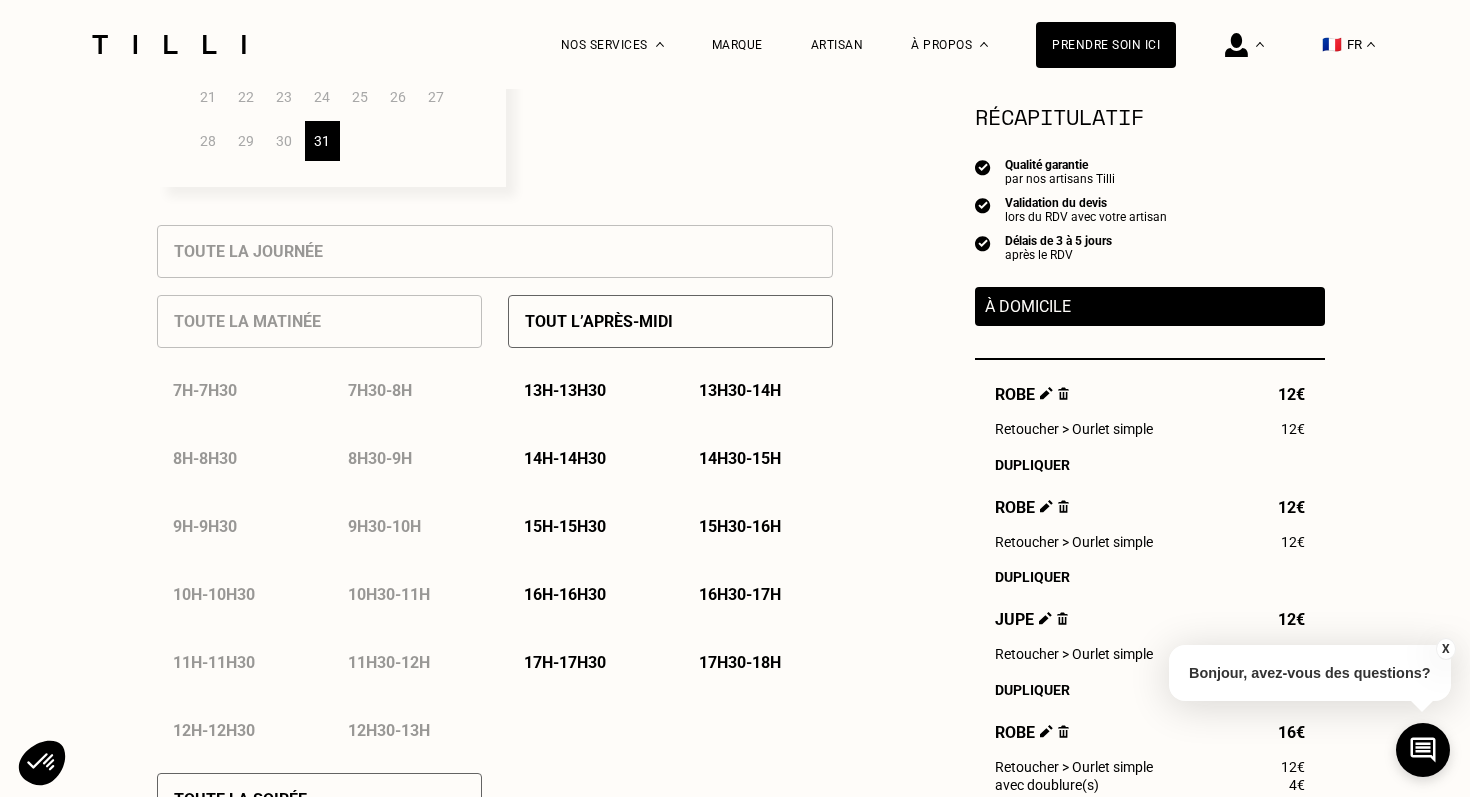 click on "14h  -  14h30" at bounding box center (565, 458) 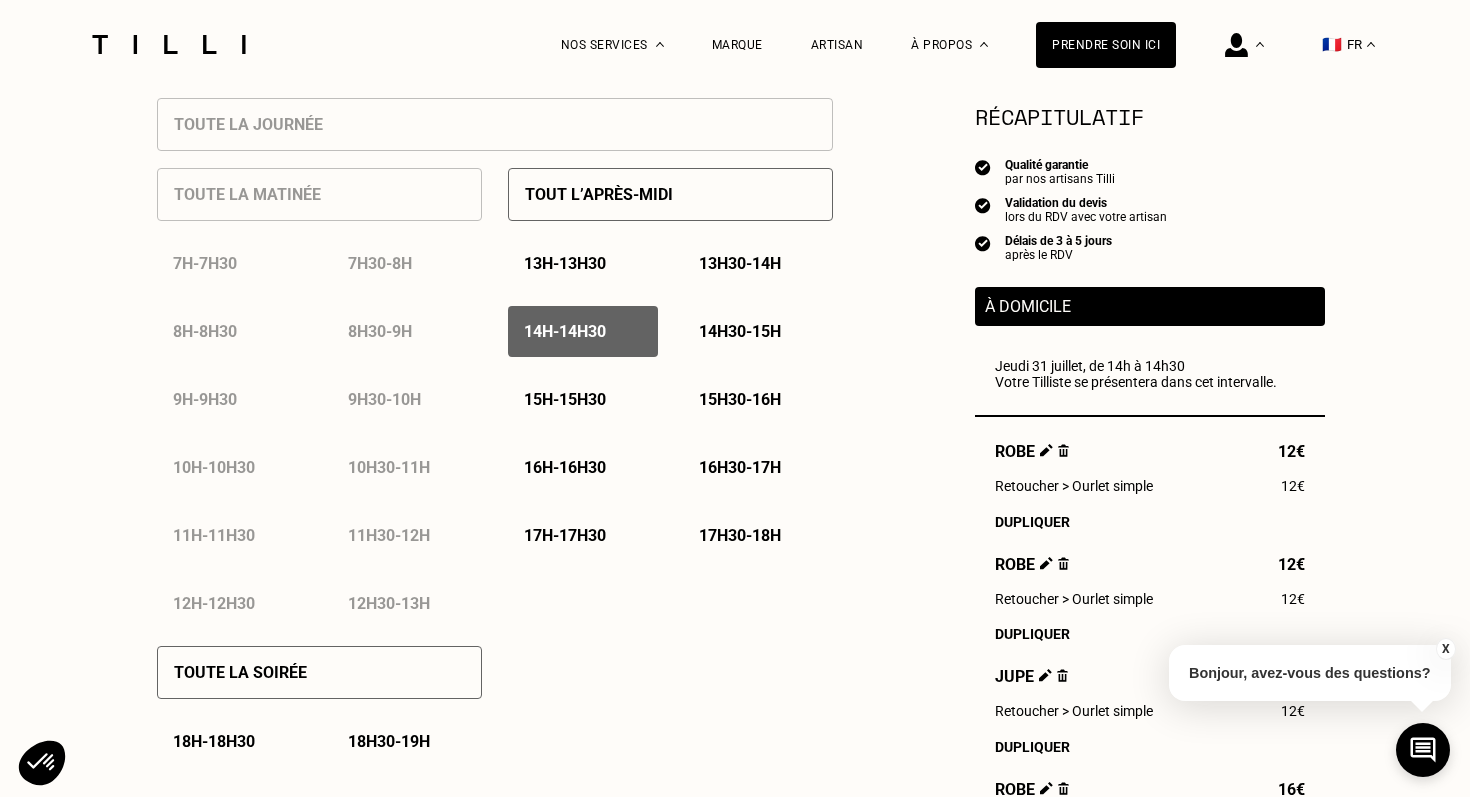 scroll, scrollTop: 938, scrollLeft: 0, axis: vertical 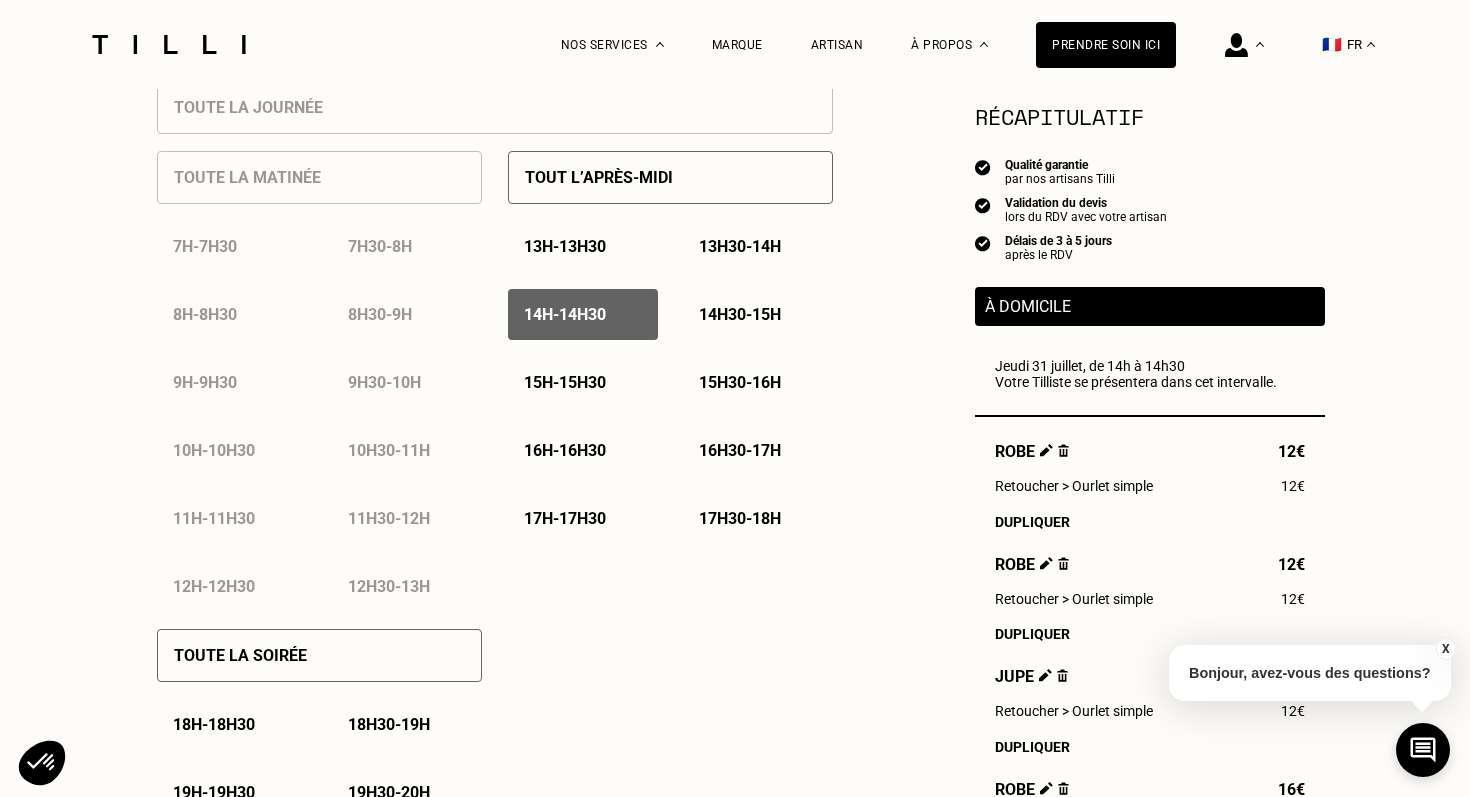 click on "14h30  -  15h" at bounding box center (740, 314) 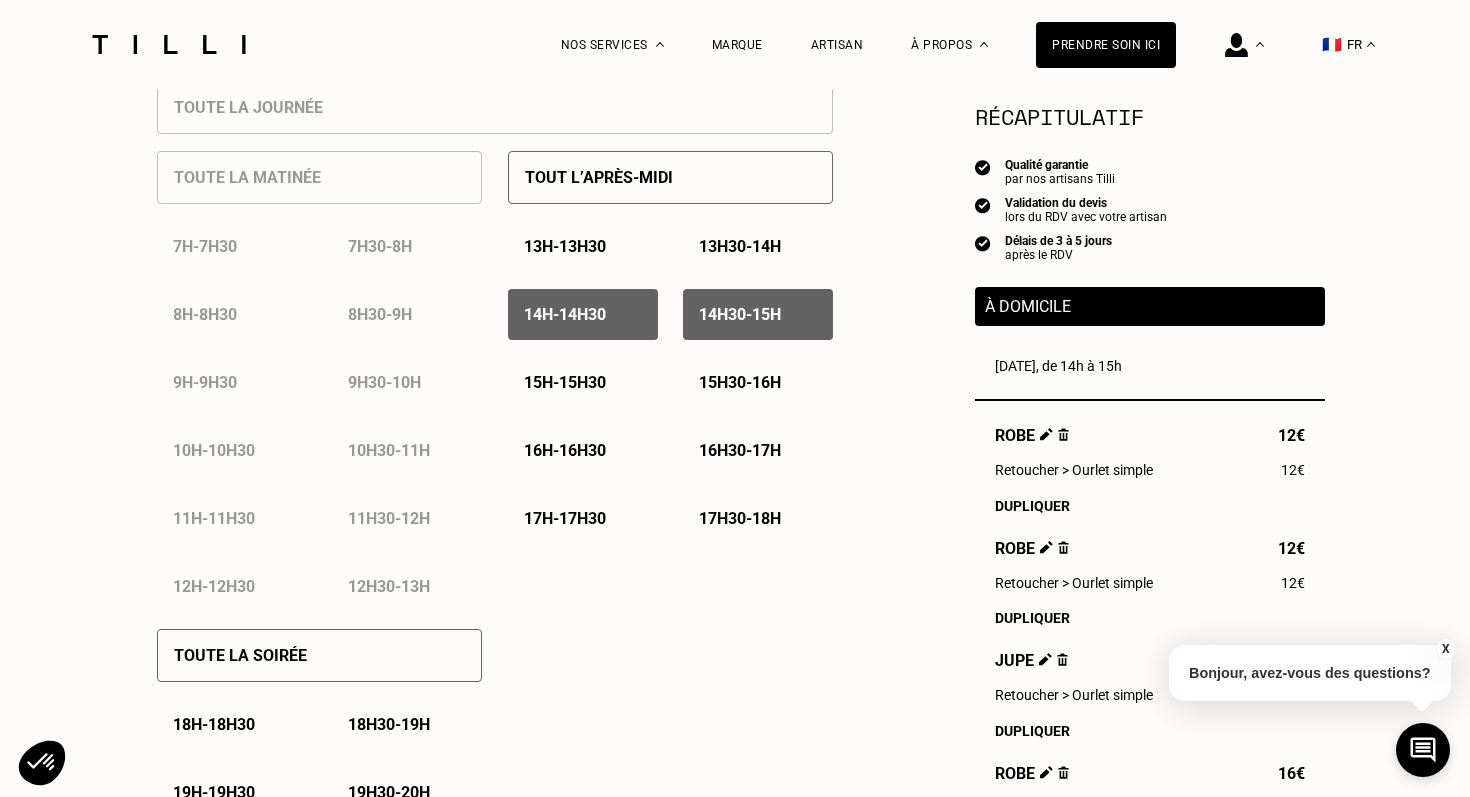 click on "13h30  -  14h" at bounding box center (740, 246) 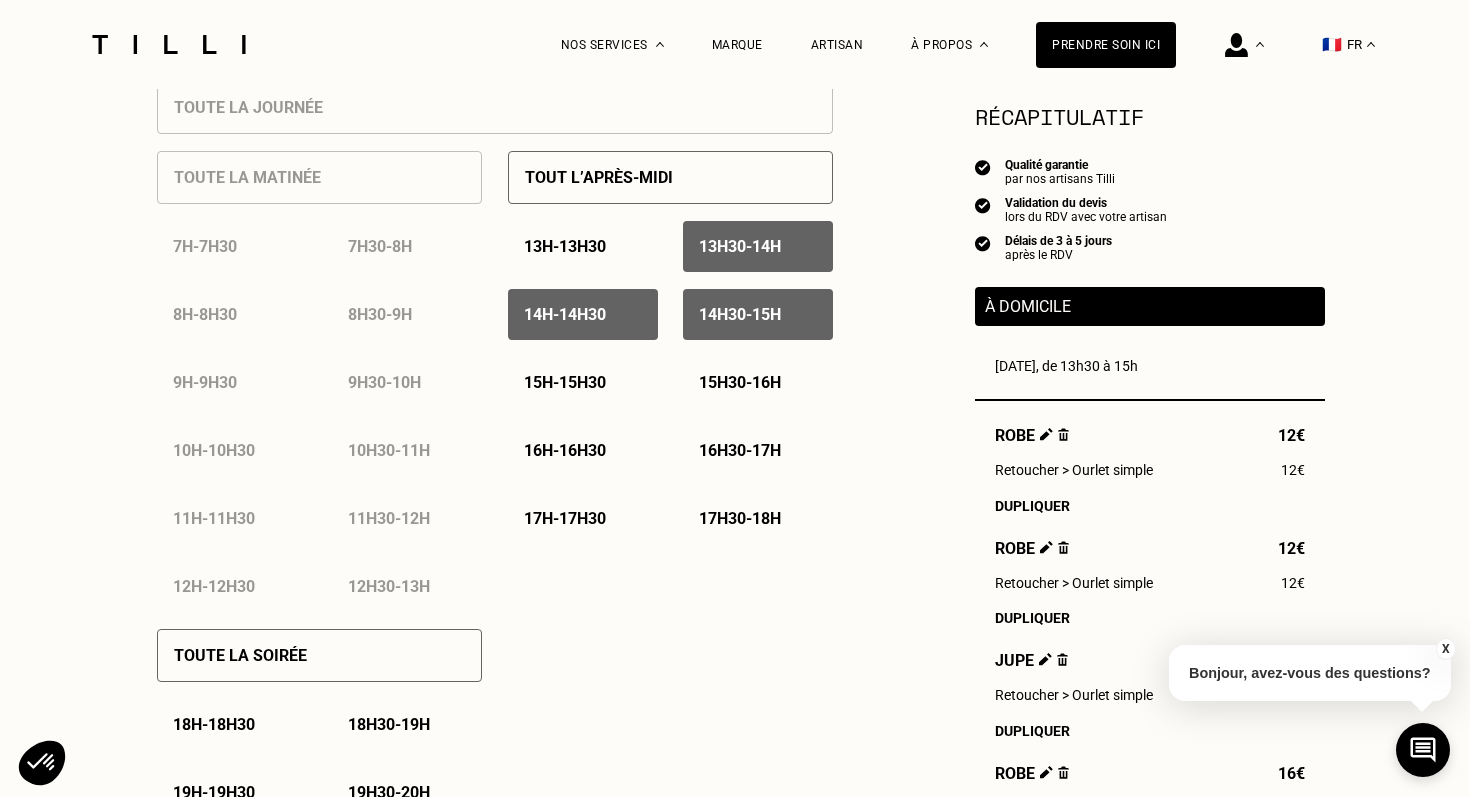 click on "13h  -  13h30" at bounding box center (565, 246) 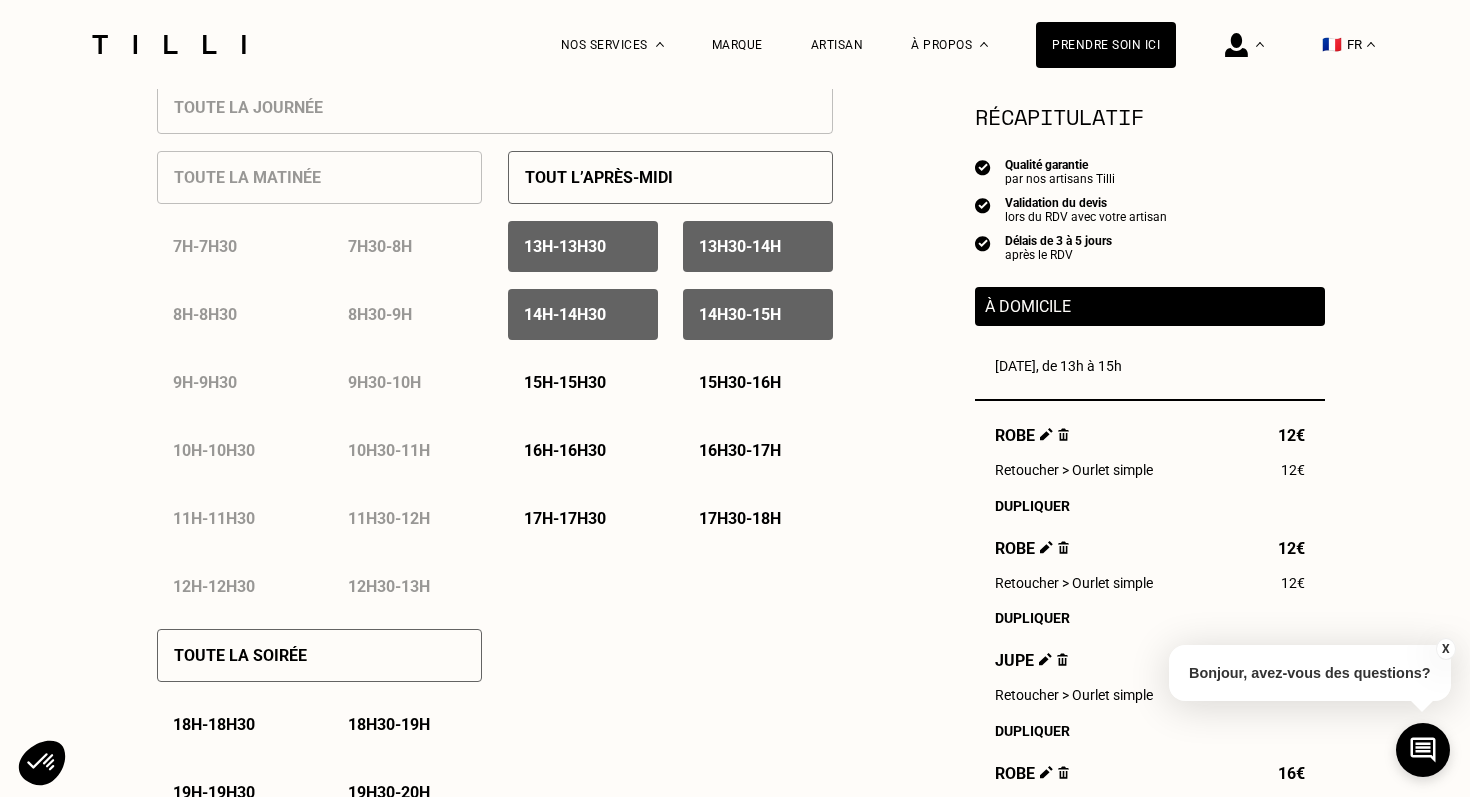 click on "15h  -  15h30" at bounding box center [565, 382] 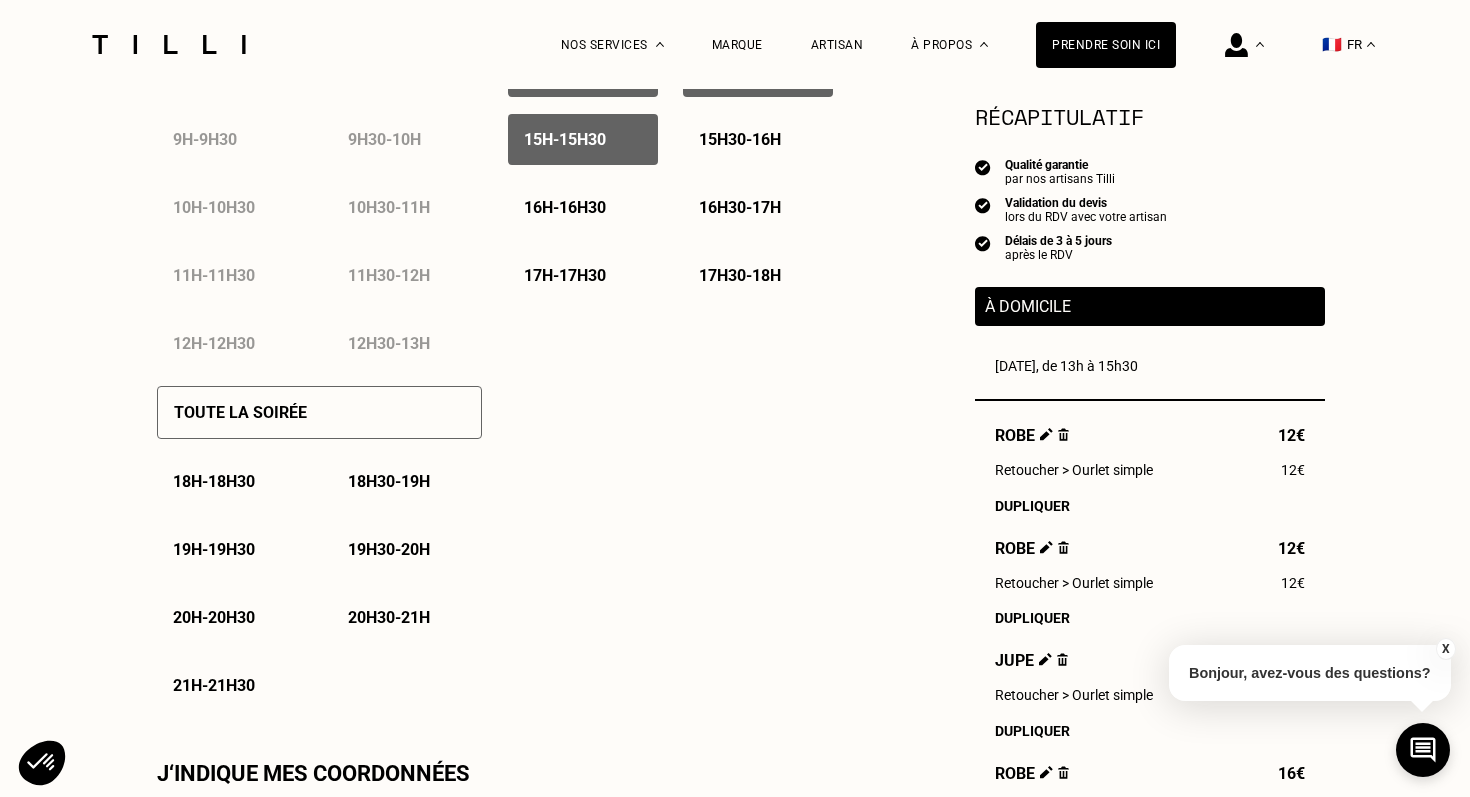 scroll, scrollTop: 1195, scrollLeft: 0, axis: vertical 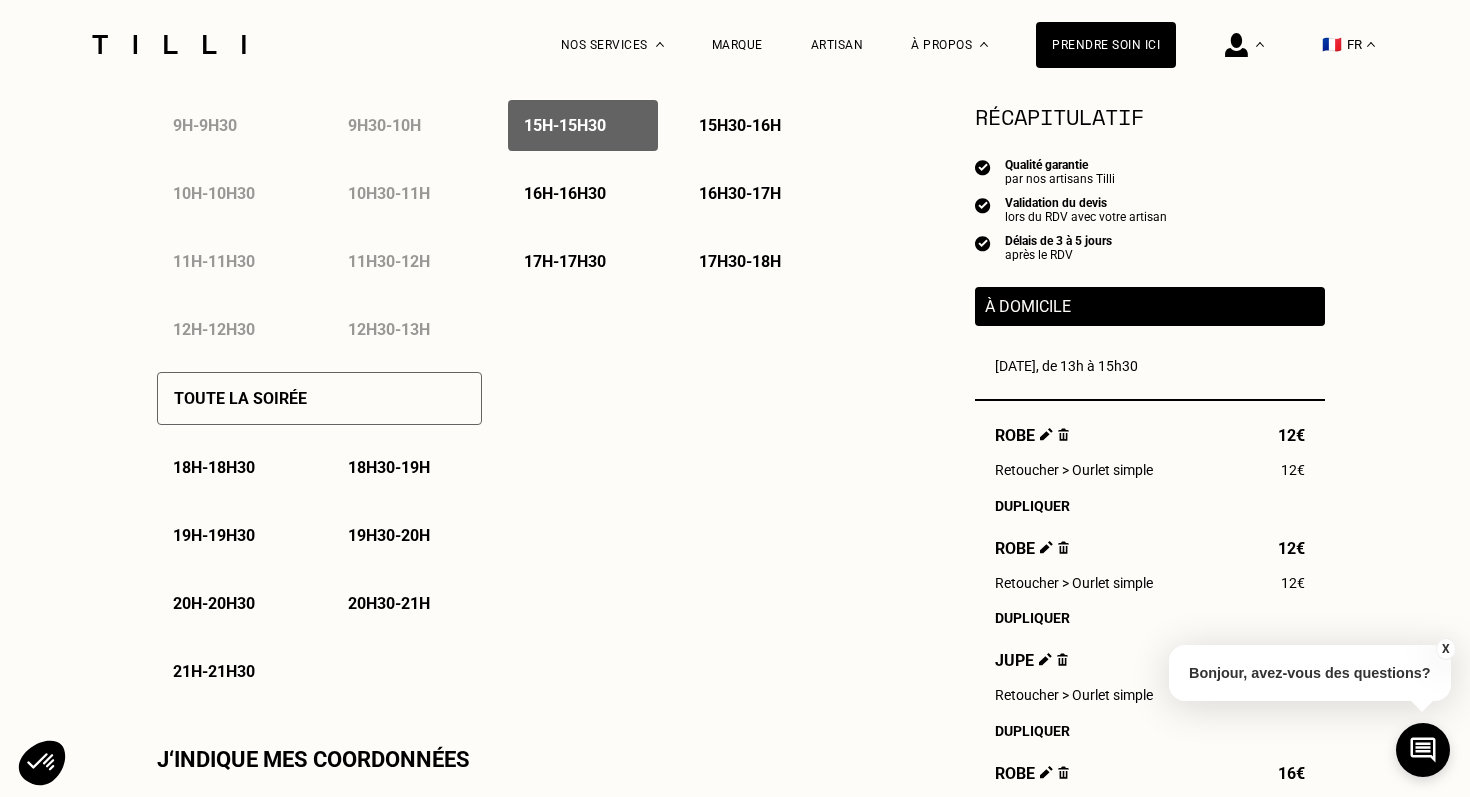 click on "Toute la soirée" at bounding box center (319, 398) 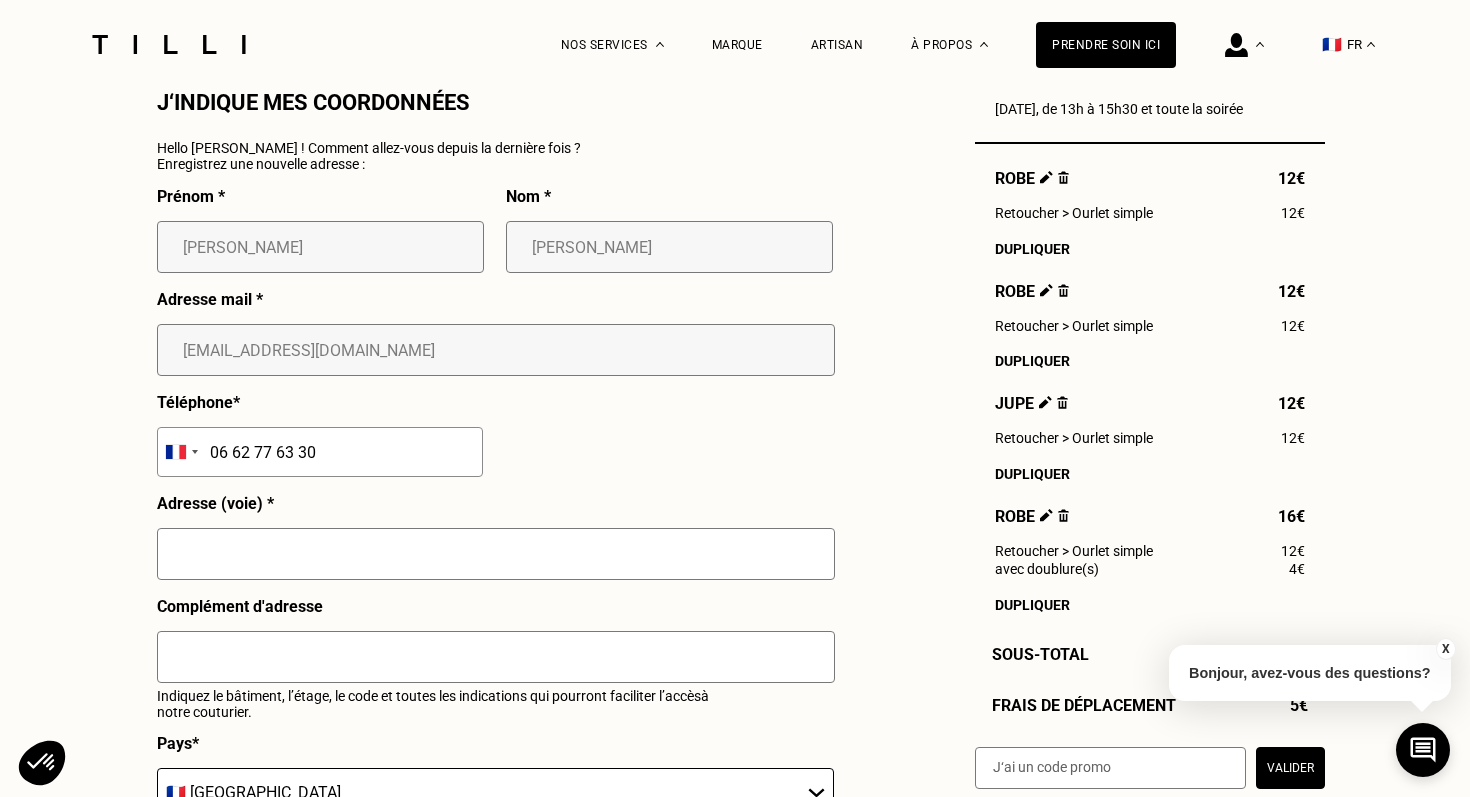 scroll, scrollTop: 1854, scrollLeft: 0, axis: vertical 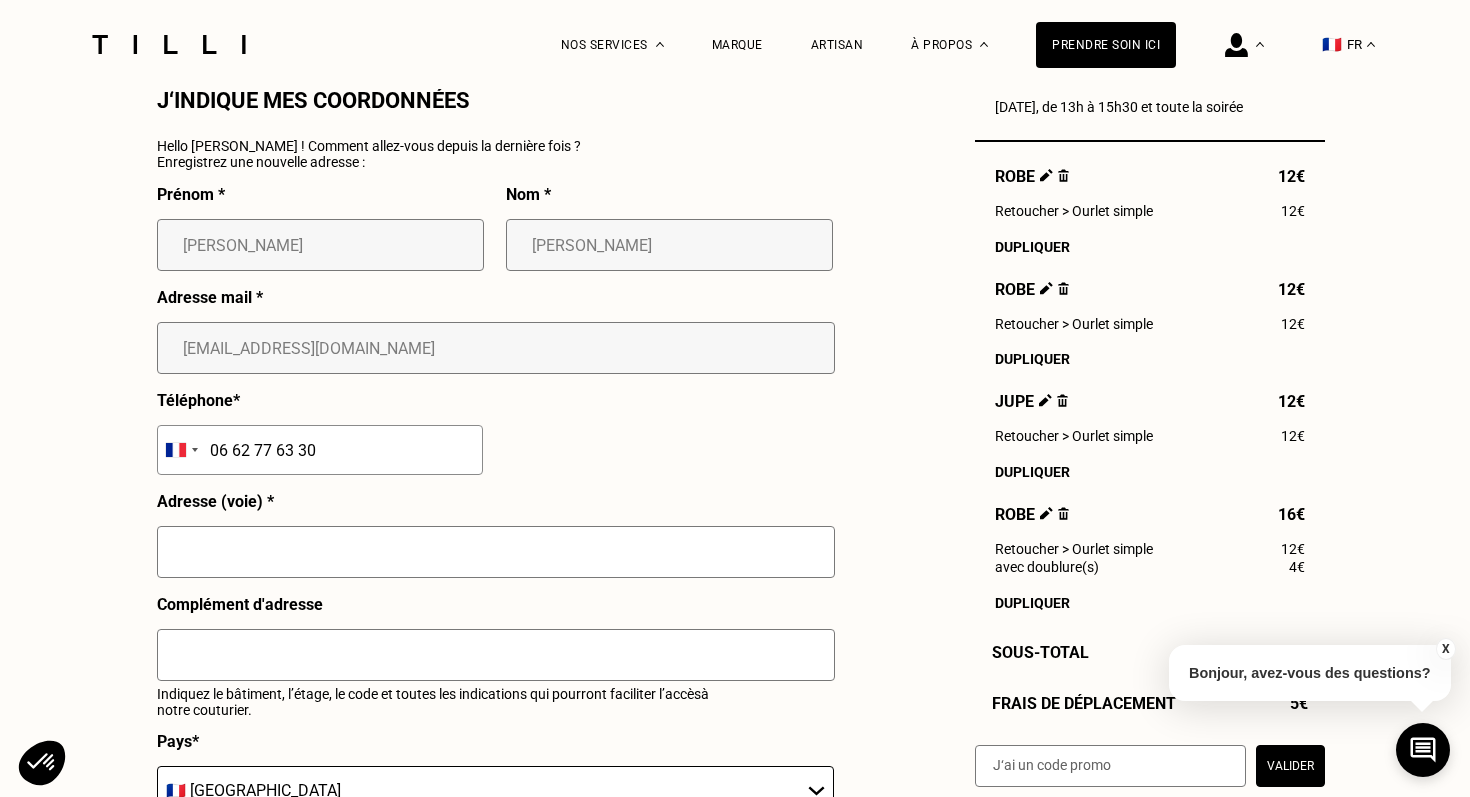 click at bounding box center [496, 552] 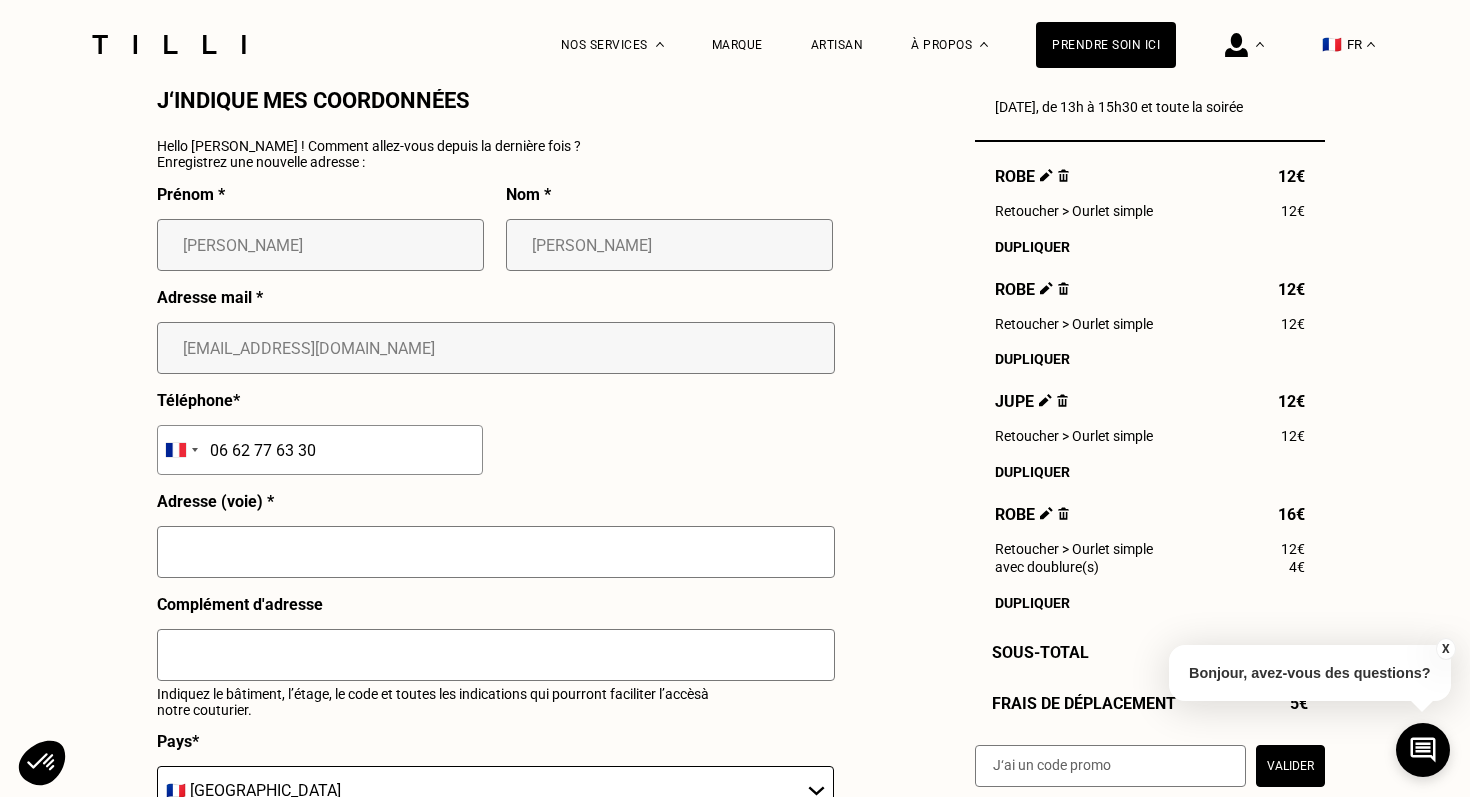 type on "[STREET_ADDRESS]" 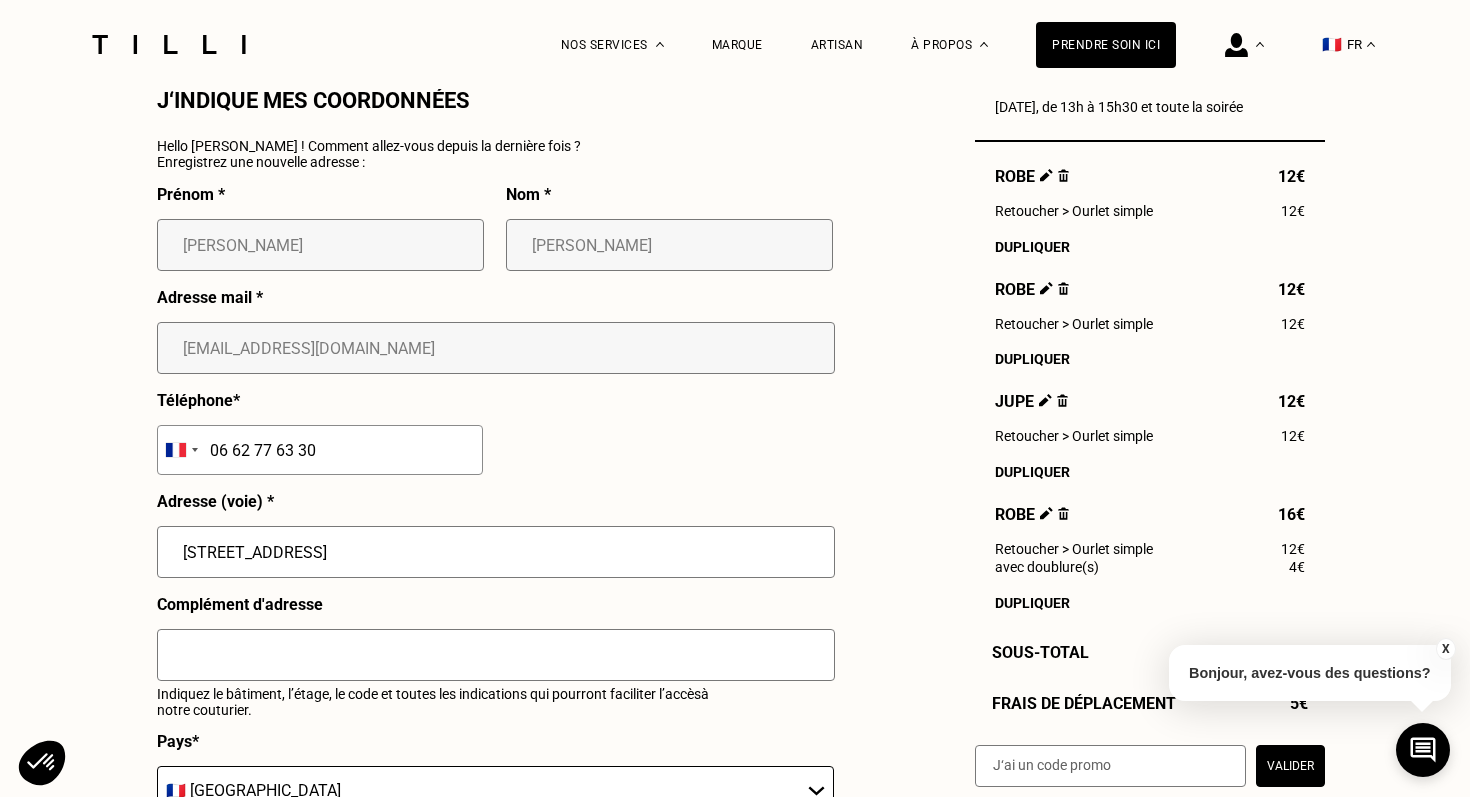 type on "Immeuble fond cour code rue" 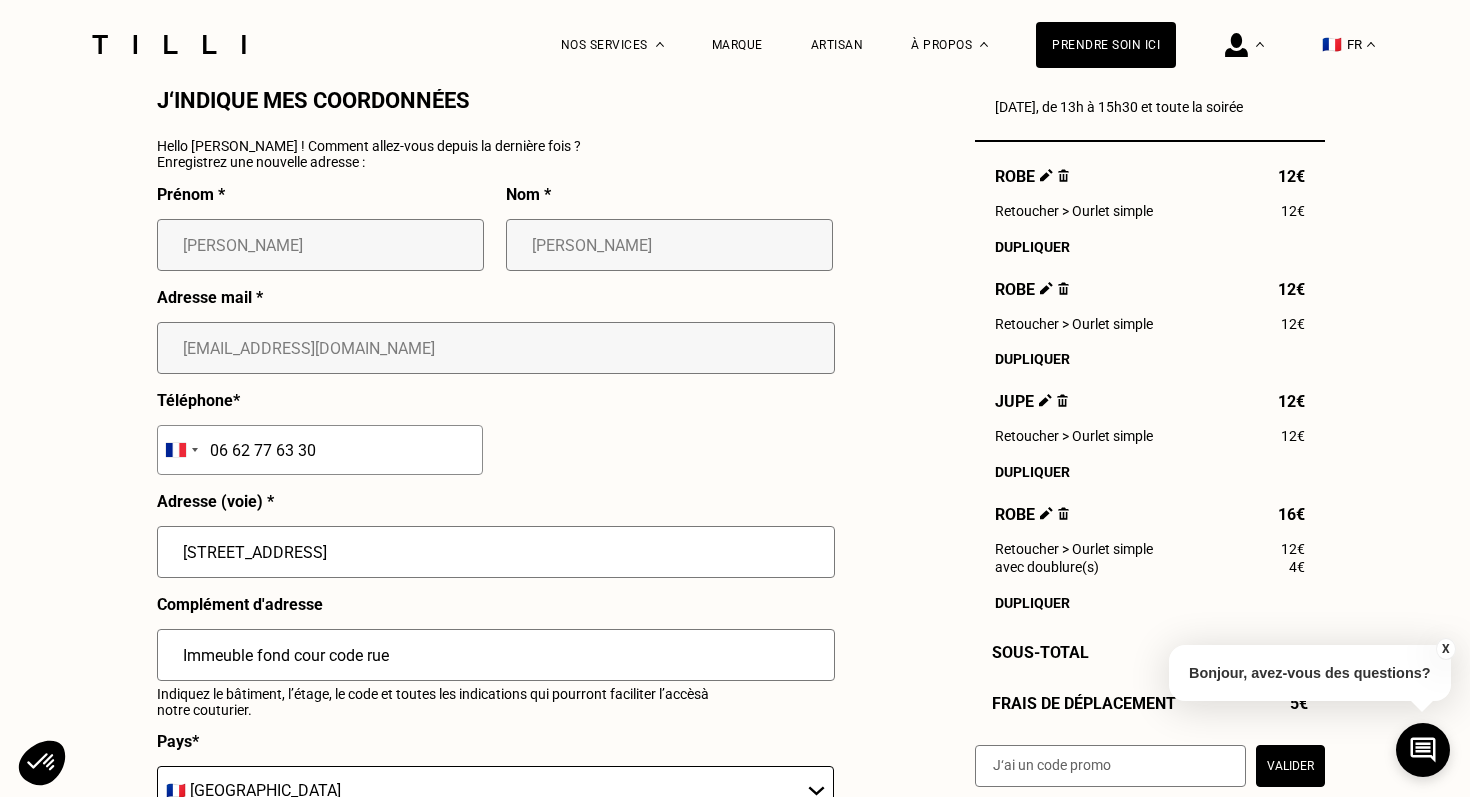 type on "[GEOGRAPHIC_DATA]" 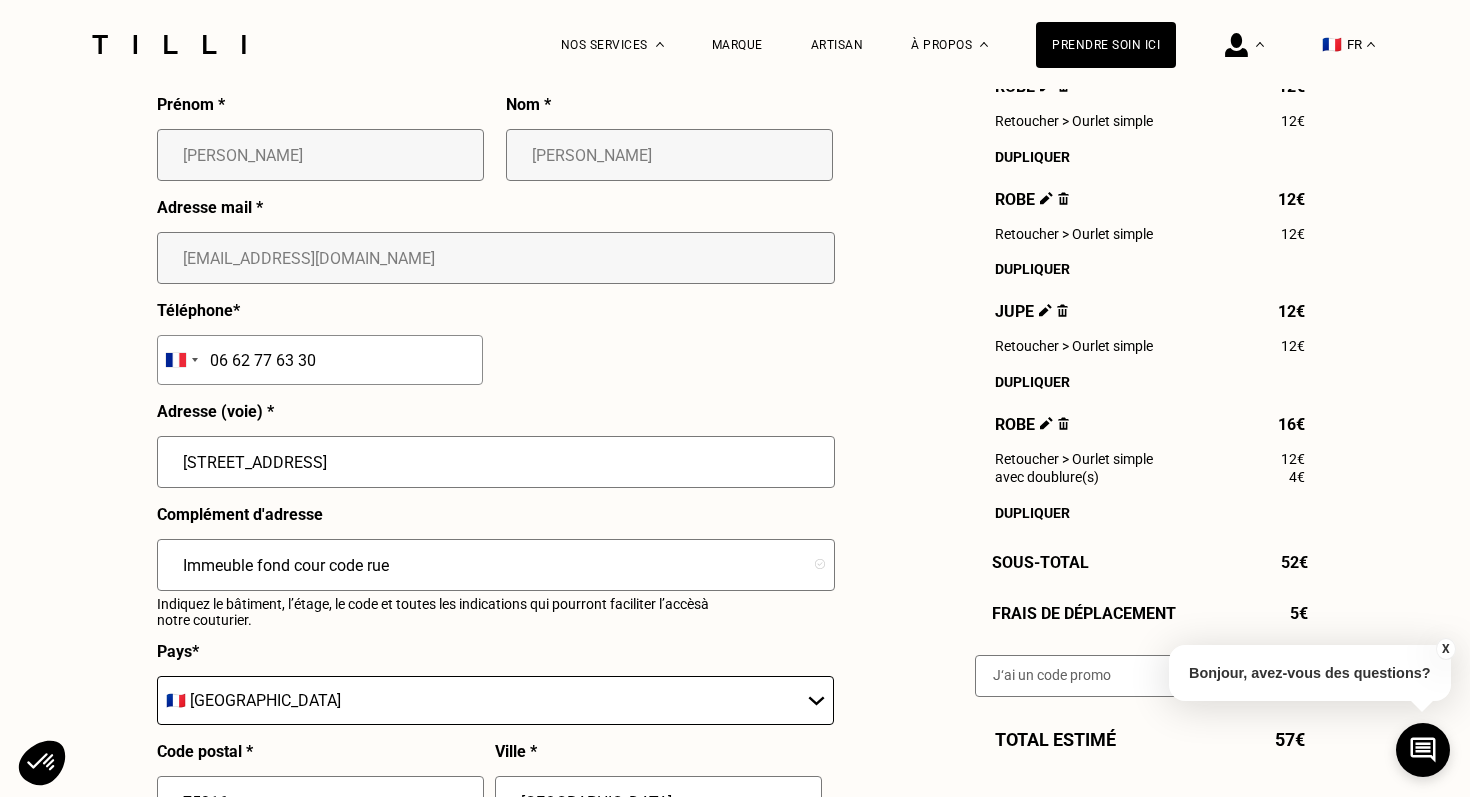 scroll, scrollTop: 1947, scrollLeft: 0, axis: vertical 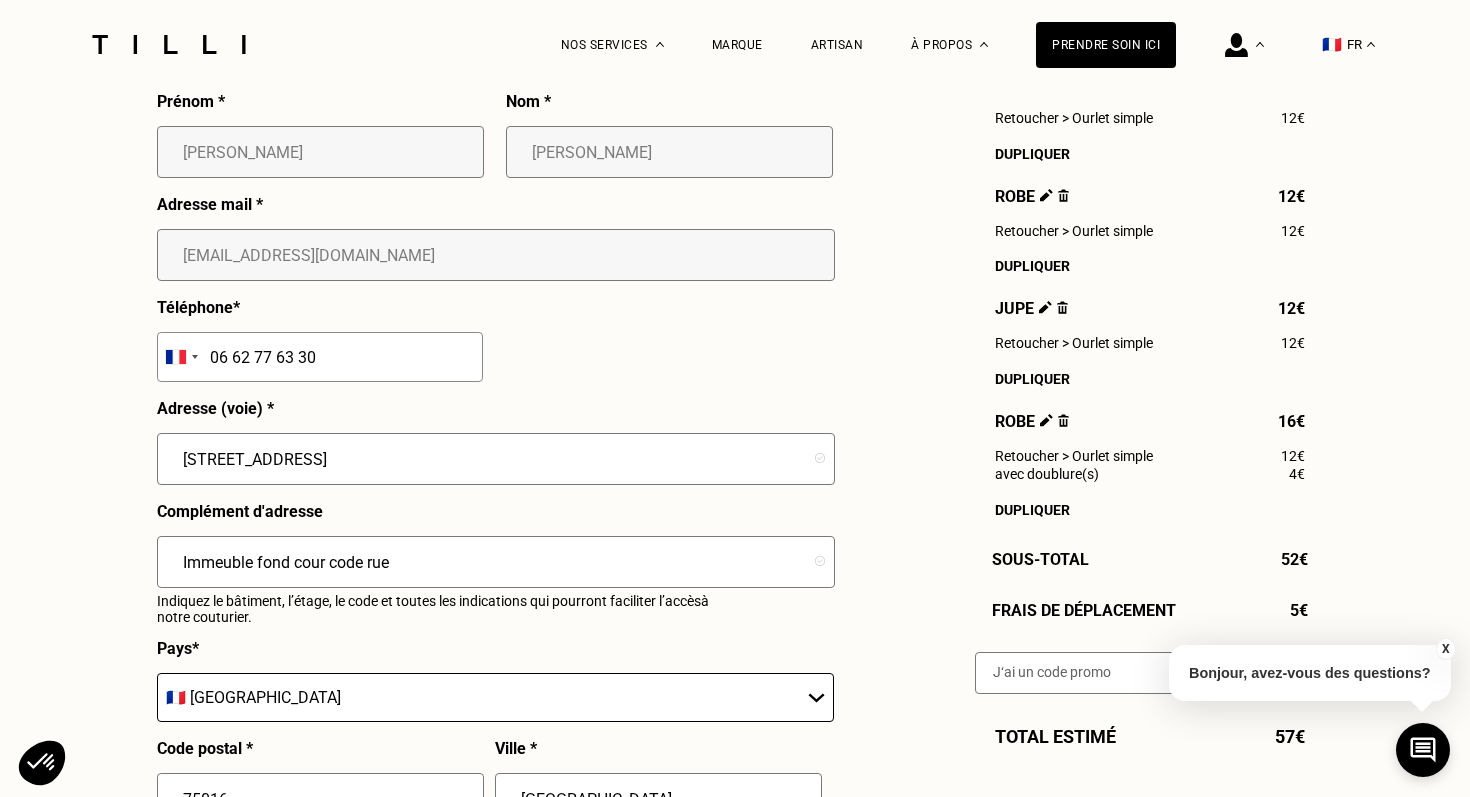 click on "Immeuble fond cour code rue" at bounding box center (496, 562) 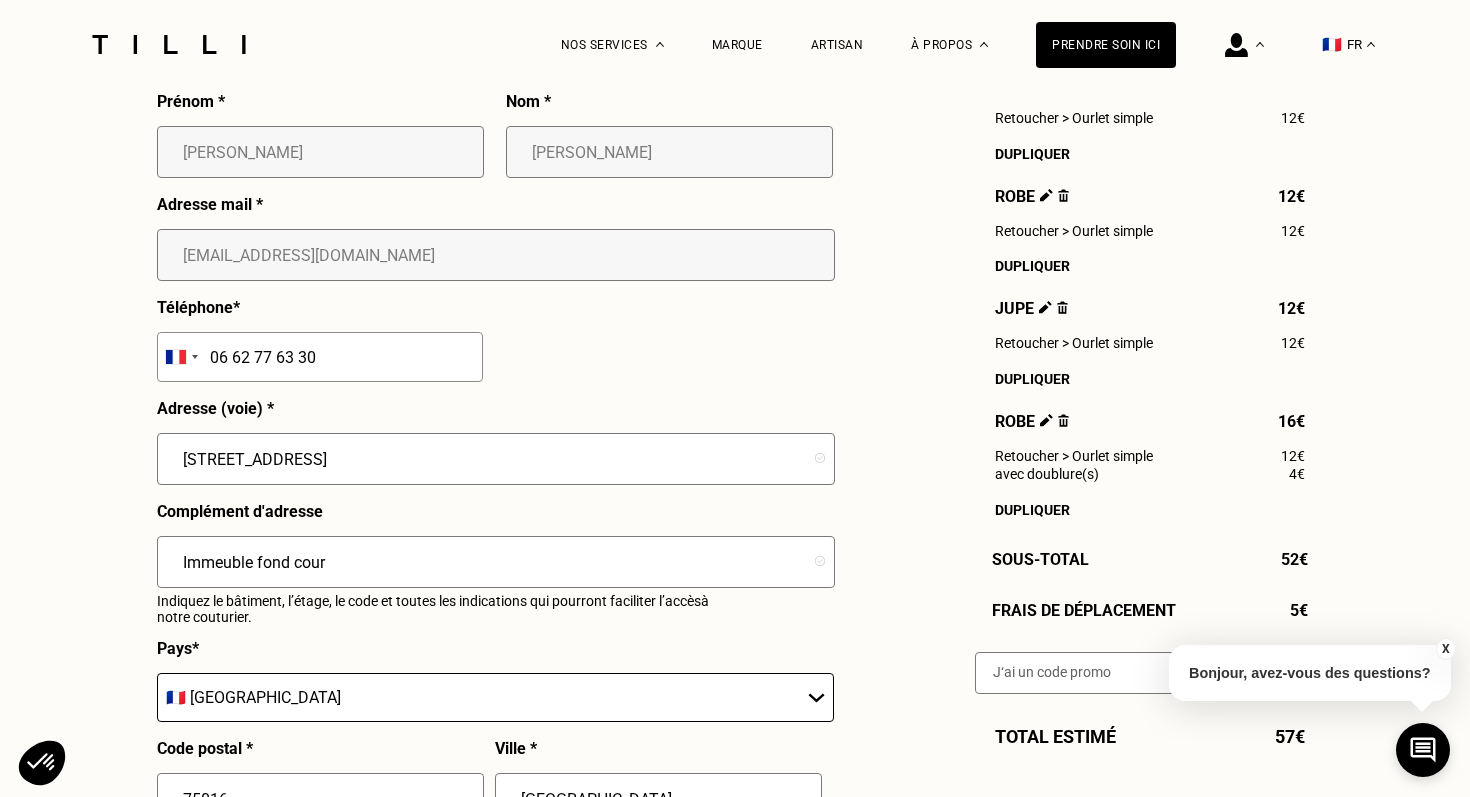type on "Immeuble fond cour" 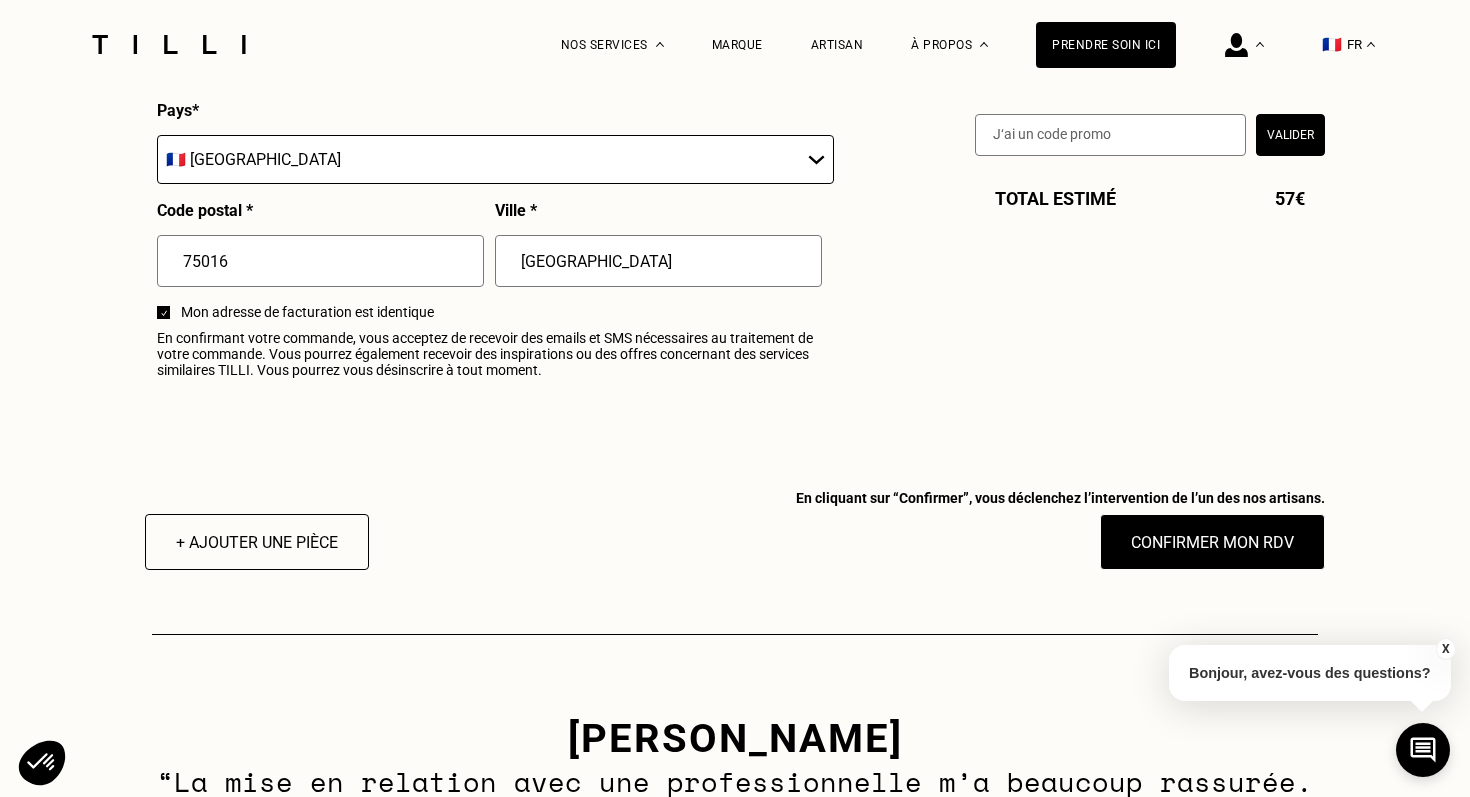 scroll, scrollTop: 2504, scrollLeft: 0, axis: vertical 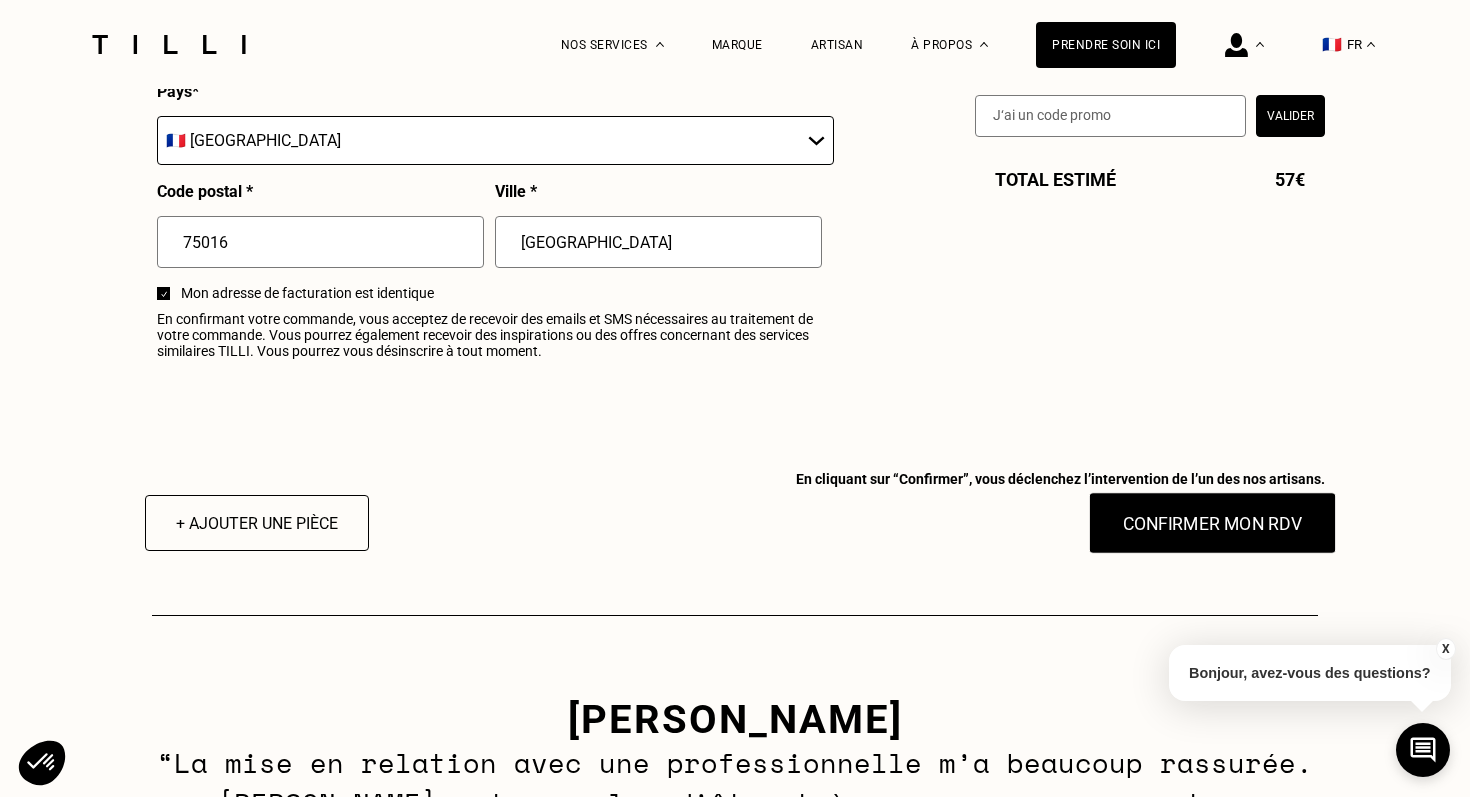 click on "Confirmer mon RDV" at bounding box center (1213, 523) 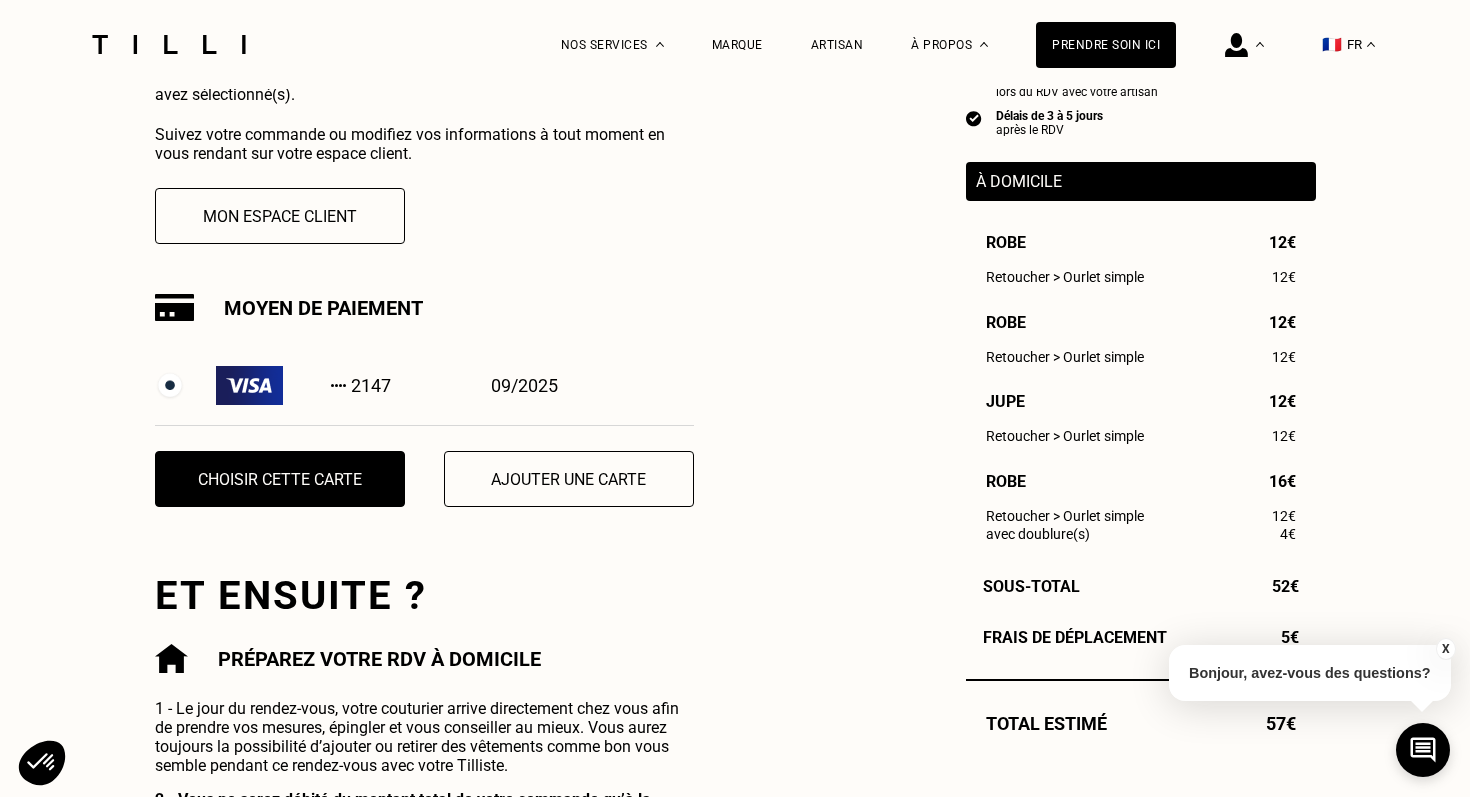 scroll, scrollTop: 524, scrollLeft: 0, axis: vertical 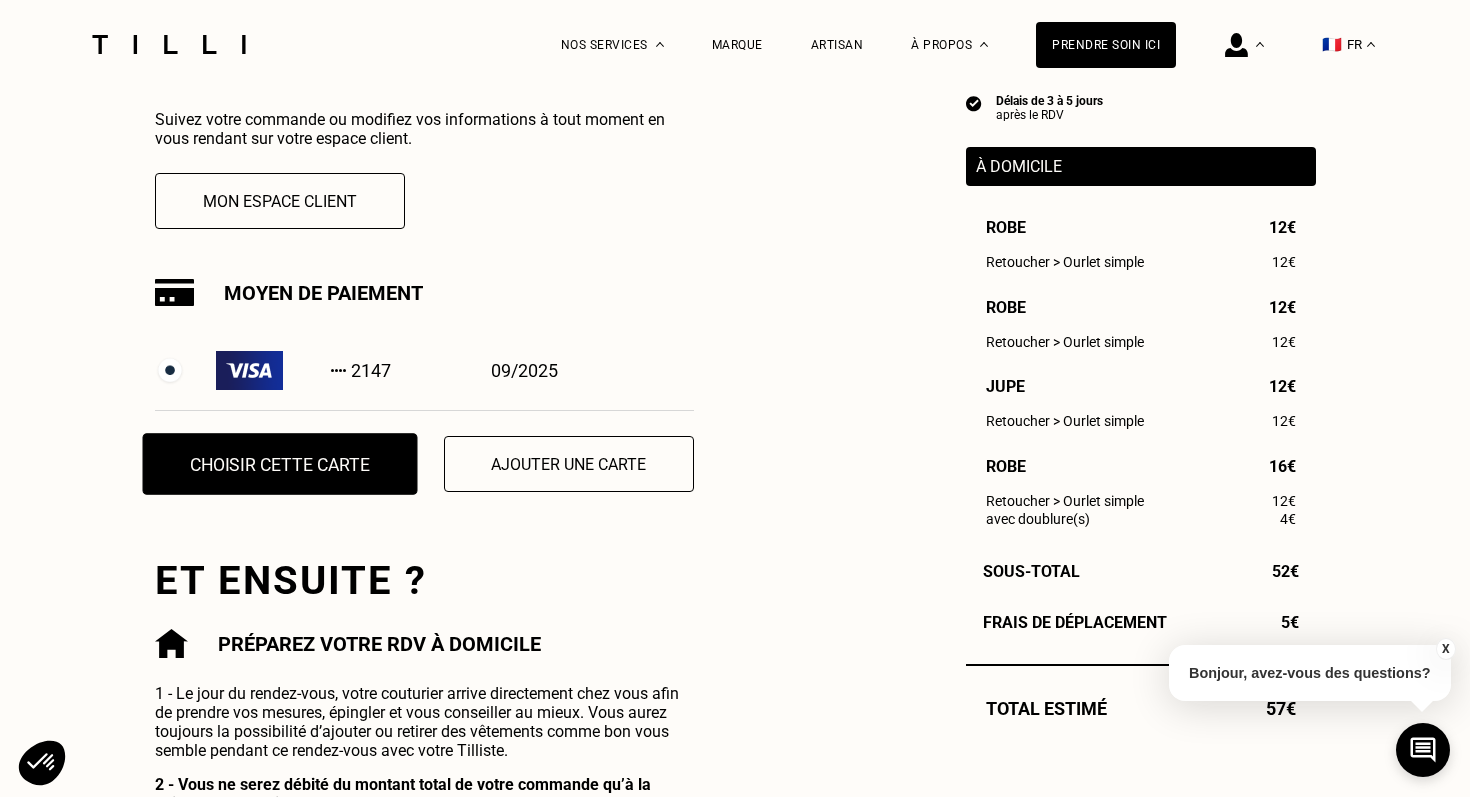click on "Choisir cette carte" at bounding box center (279, 464) 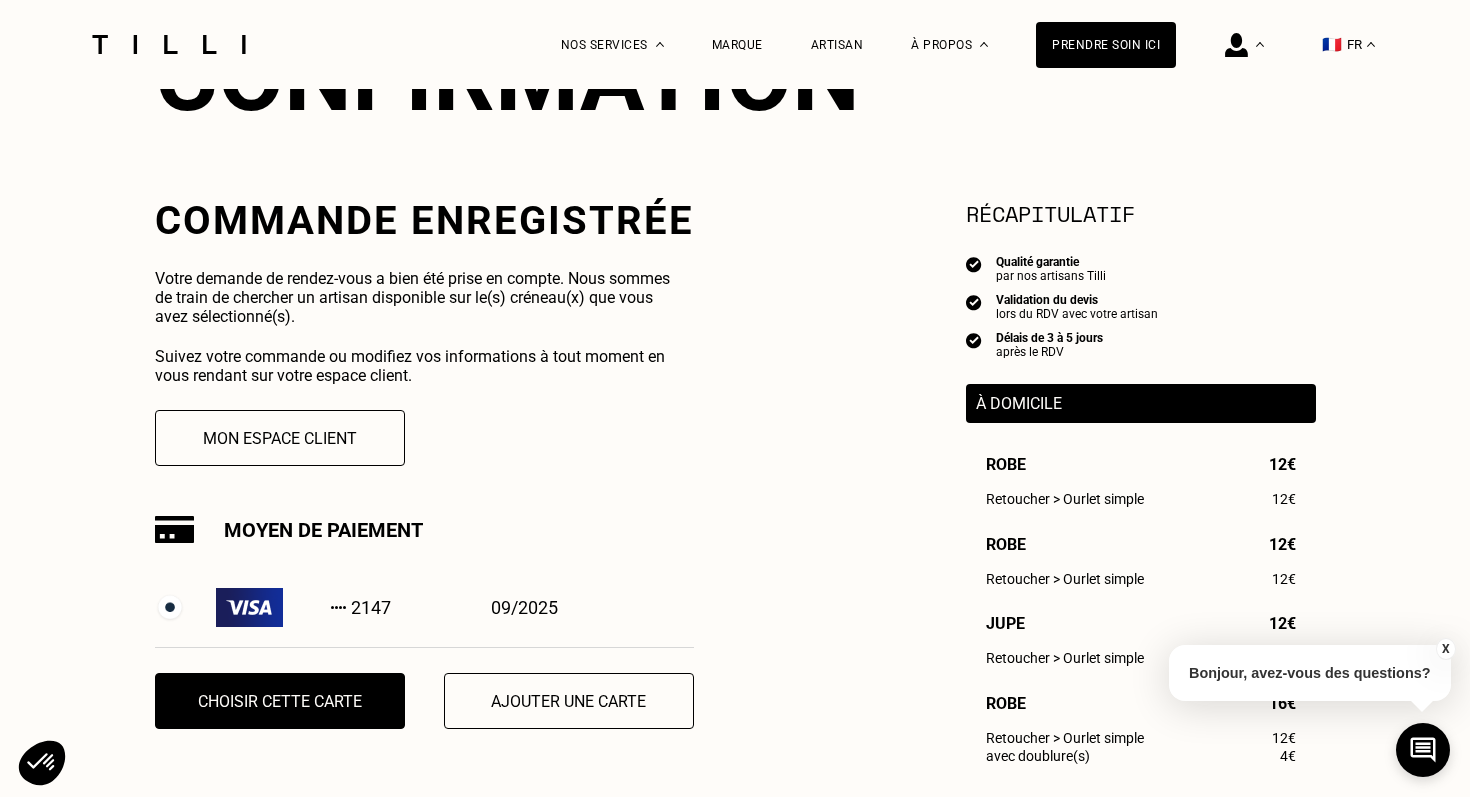 scroll, scrollTop: 282, scrollLeft: 0, axis: vertical 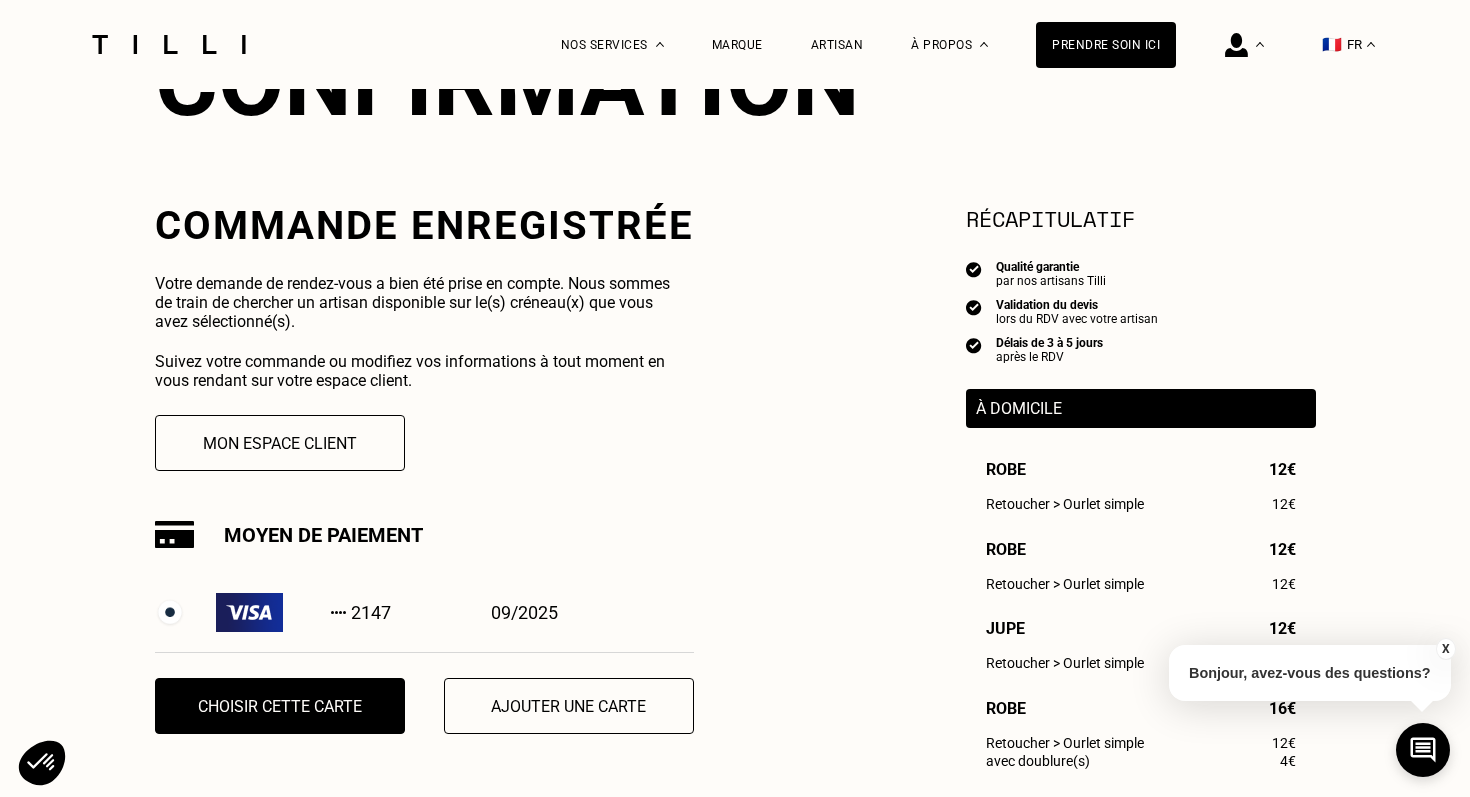 click on "2147 09/2025" at bounding box center [455, 612] 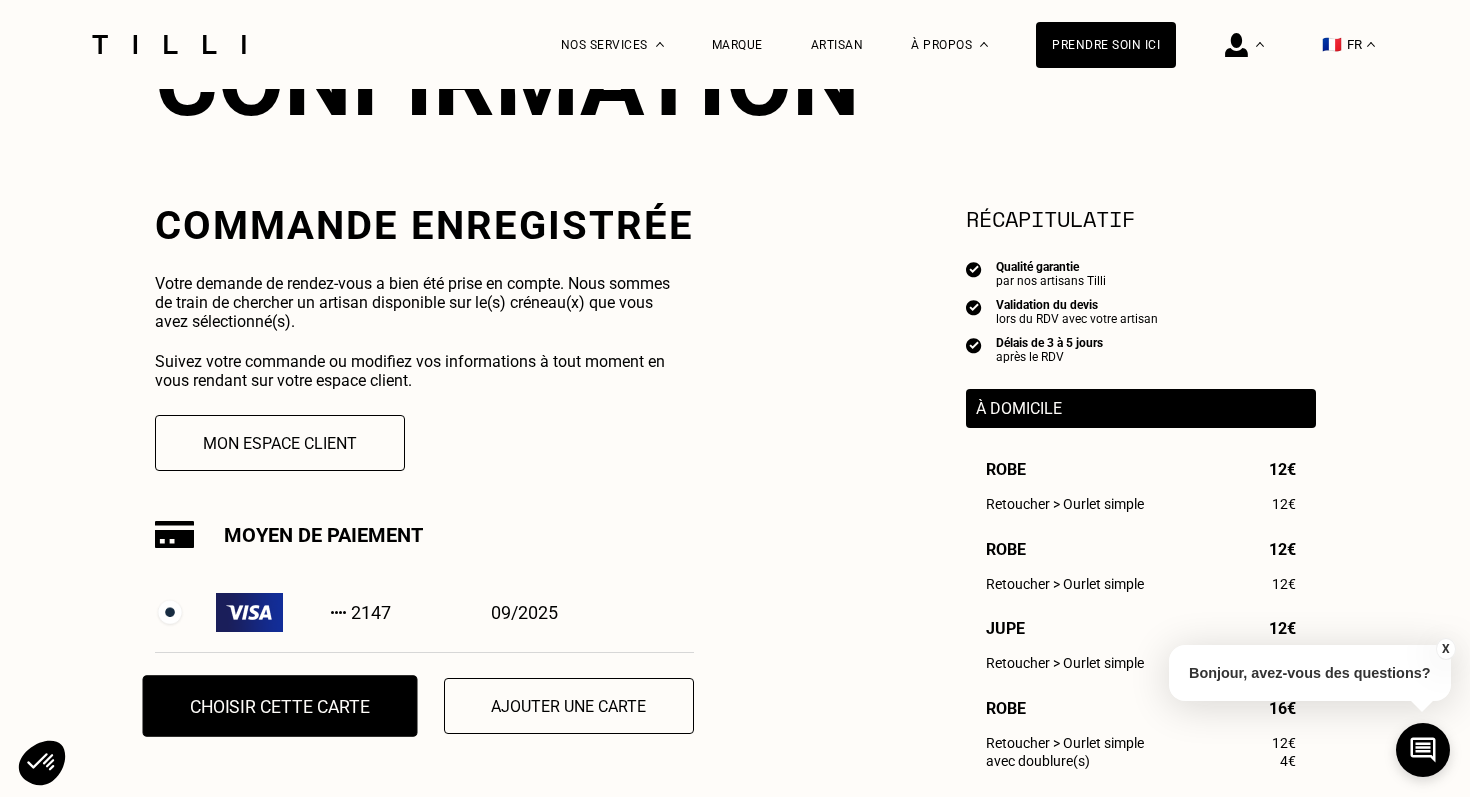 click on "Choisir cette carte" at bounding box center [279, 706] 